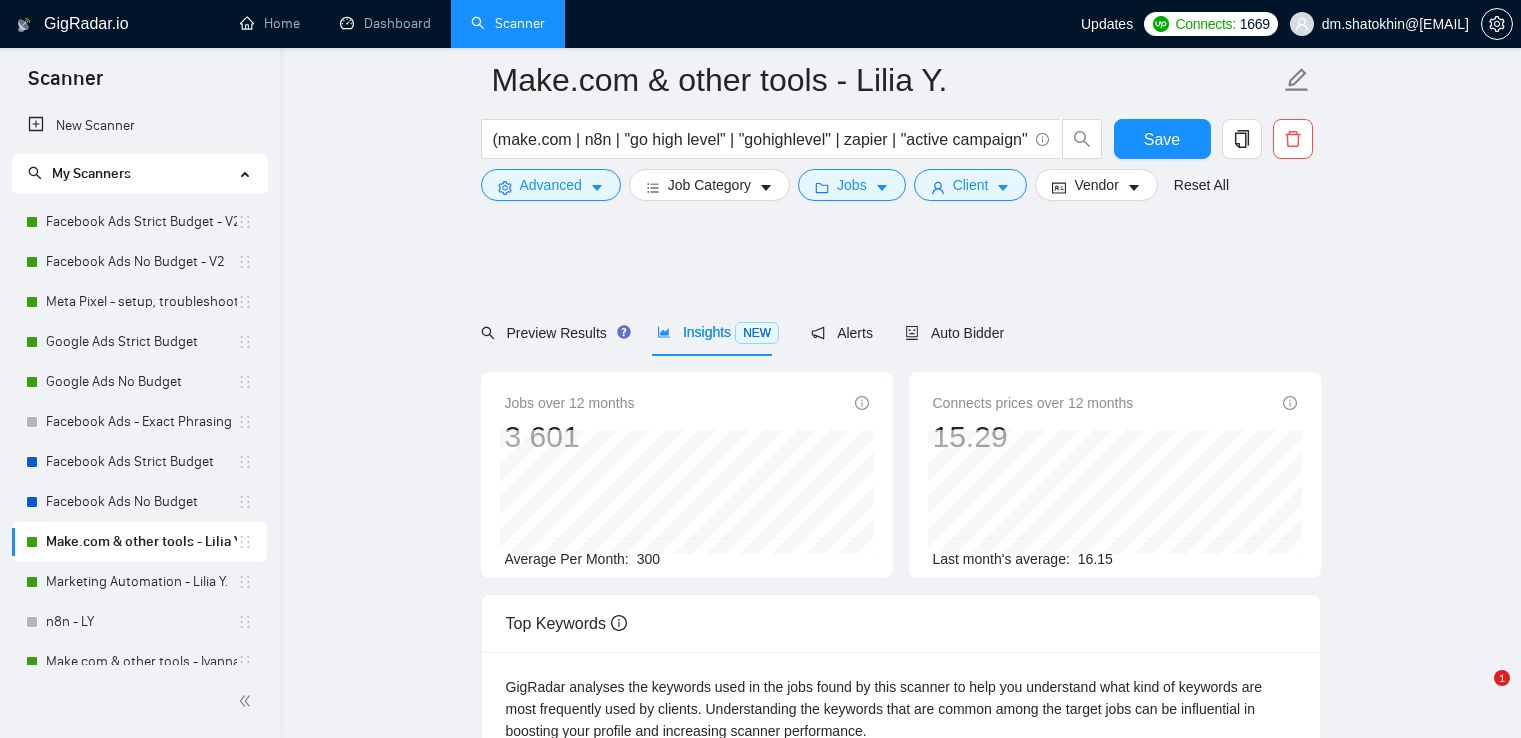 scroll, scrollTop: 500, scrollLeft: 0, axis: vertical 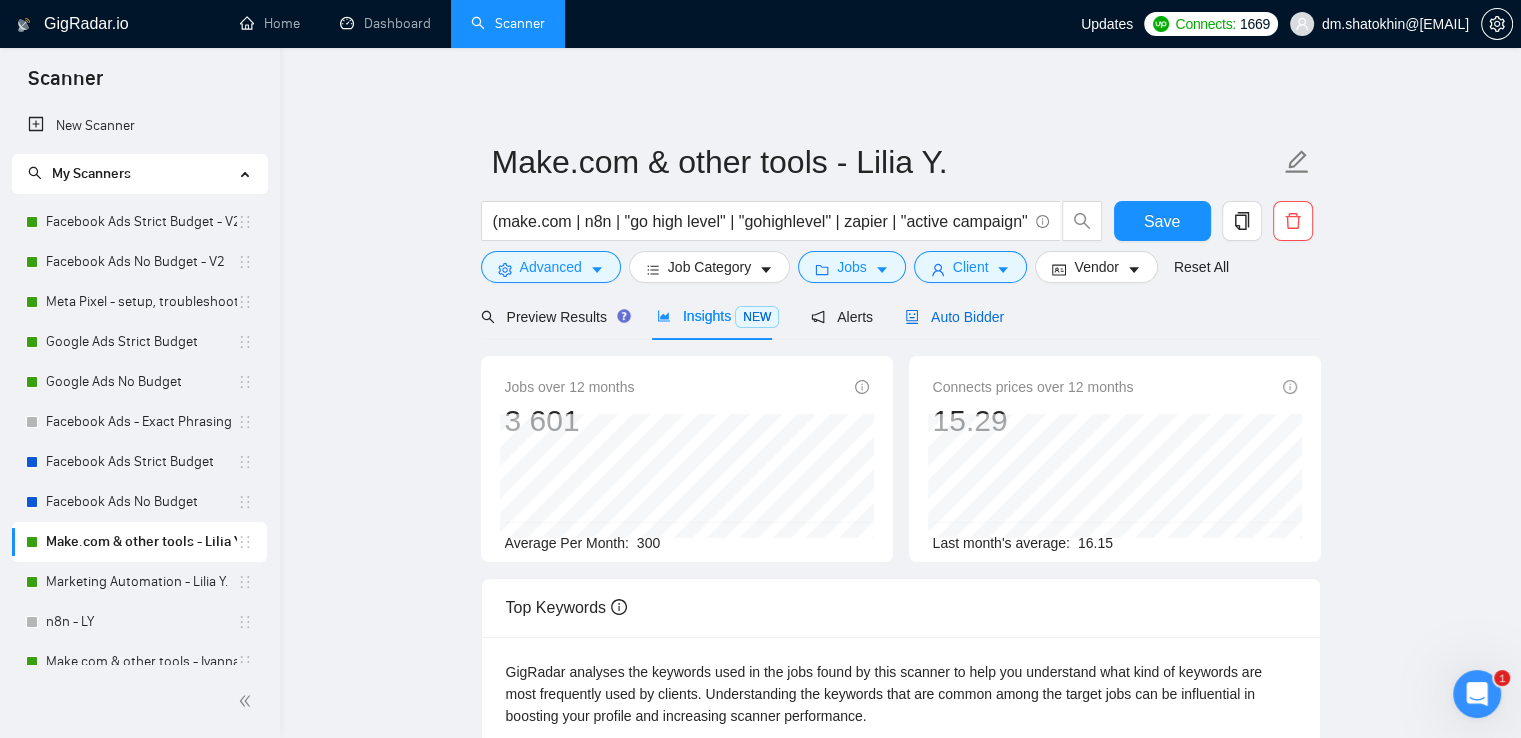 click on "Auto Bidder" at bounding box center [954, 317] 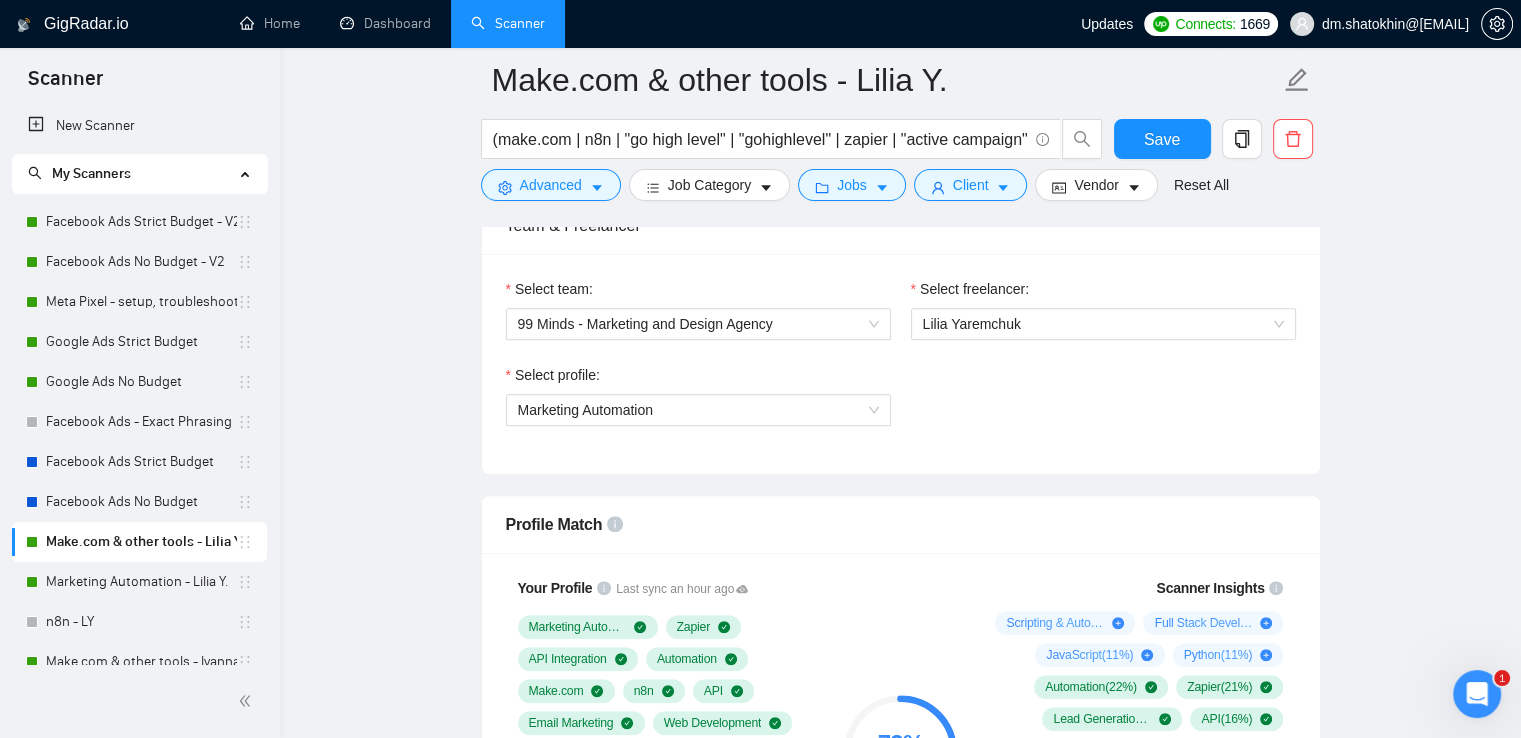 scroll, scrollTop: 1300, scrollLeft: 0, axis: vertical 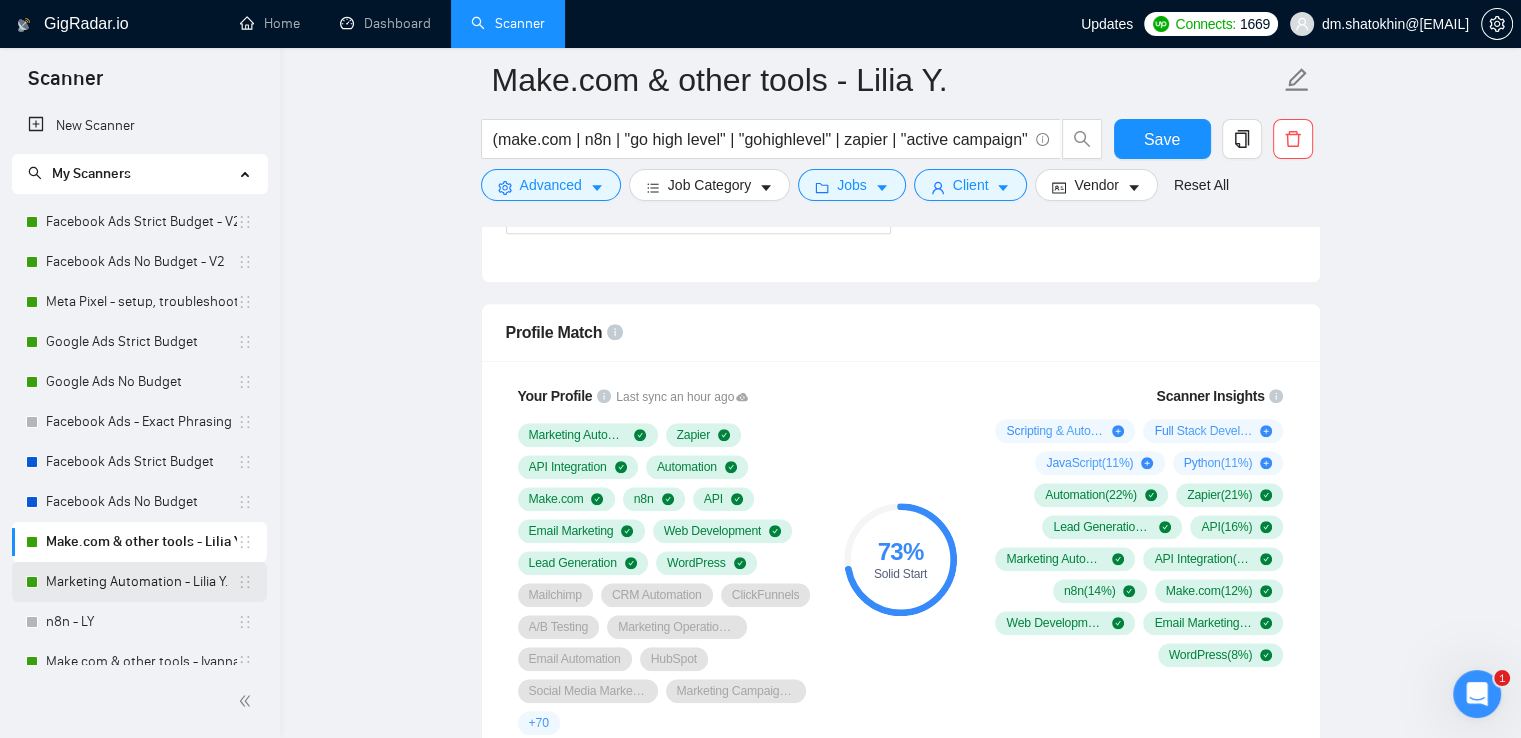 click on "Marketing Automation - Lilia Y." at bounding box center (141, 582) 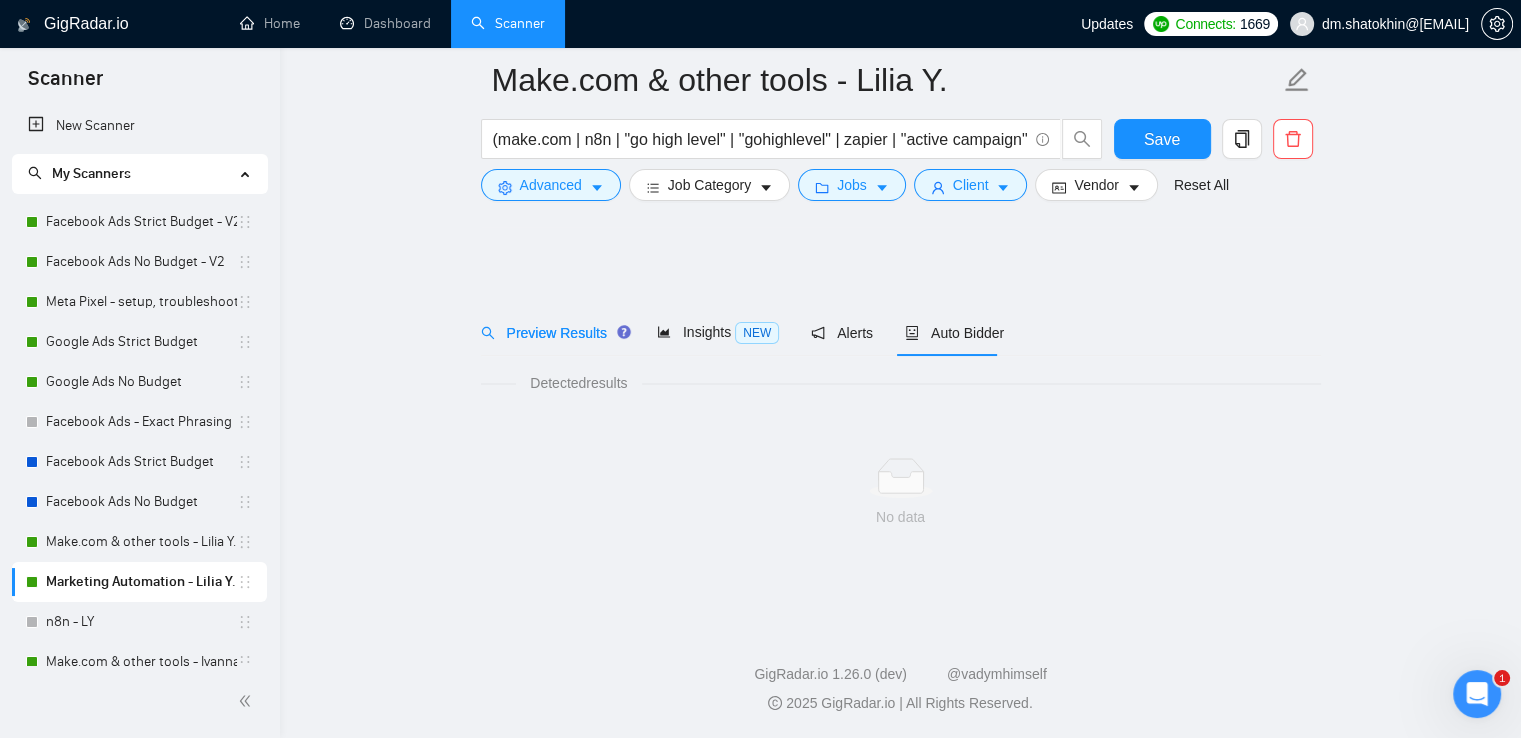 scroll, scrollTop: 0, scrollLeft: 0, axis: both 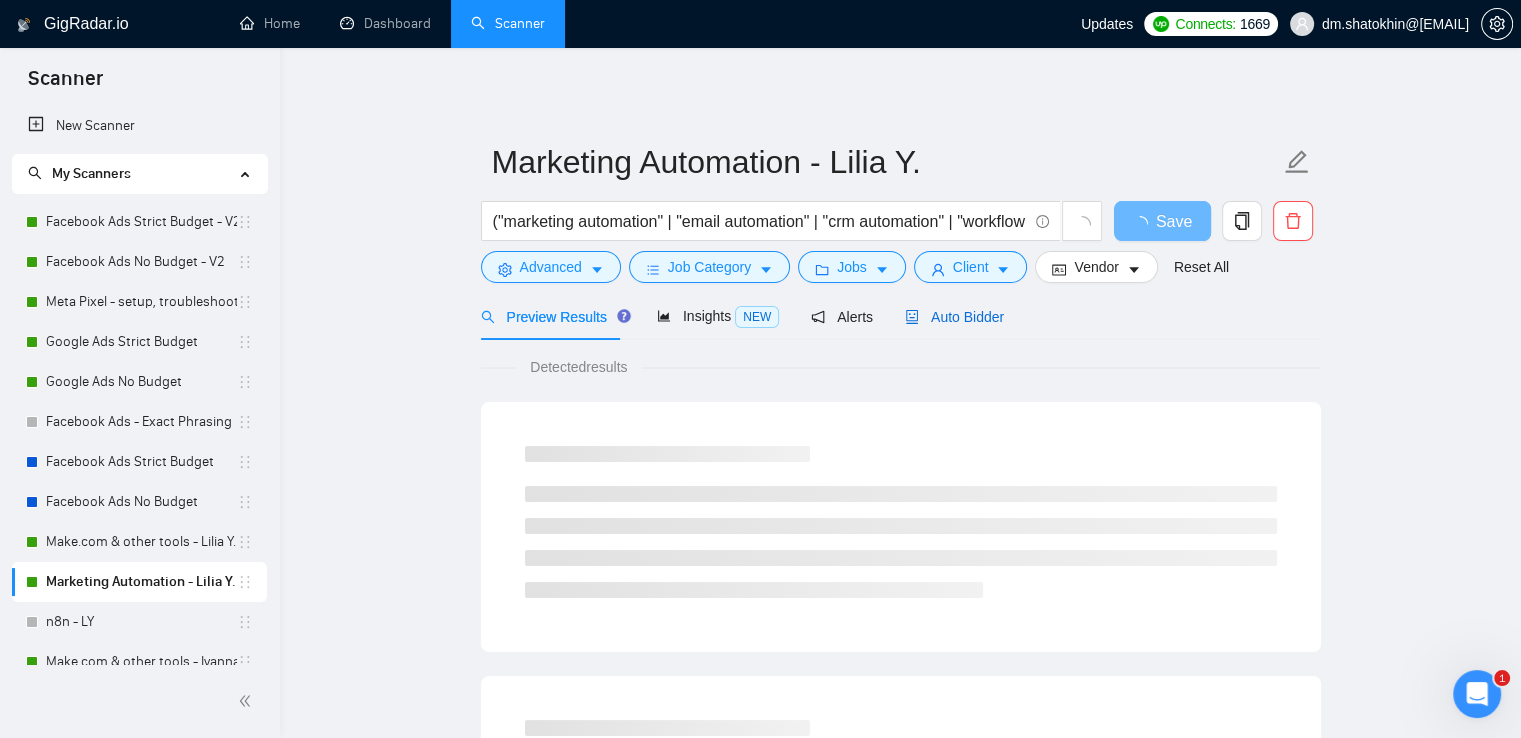 click on "Auto Bidder" at bounding box center [954, 317] 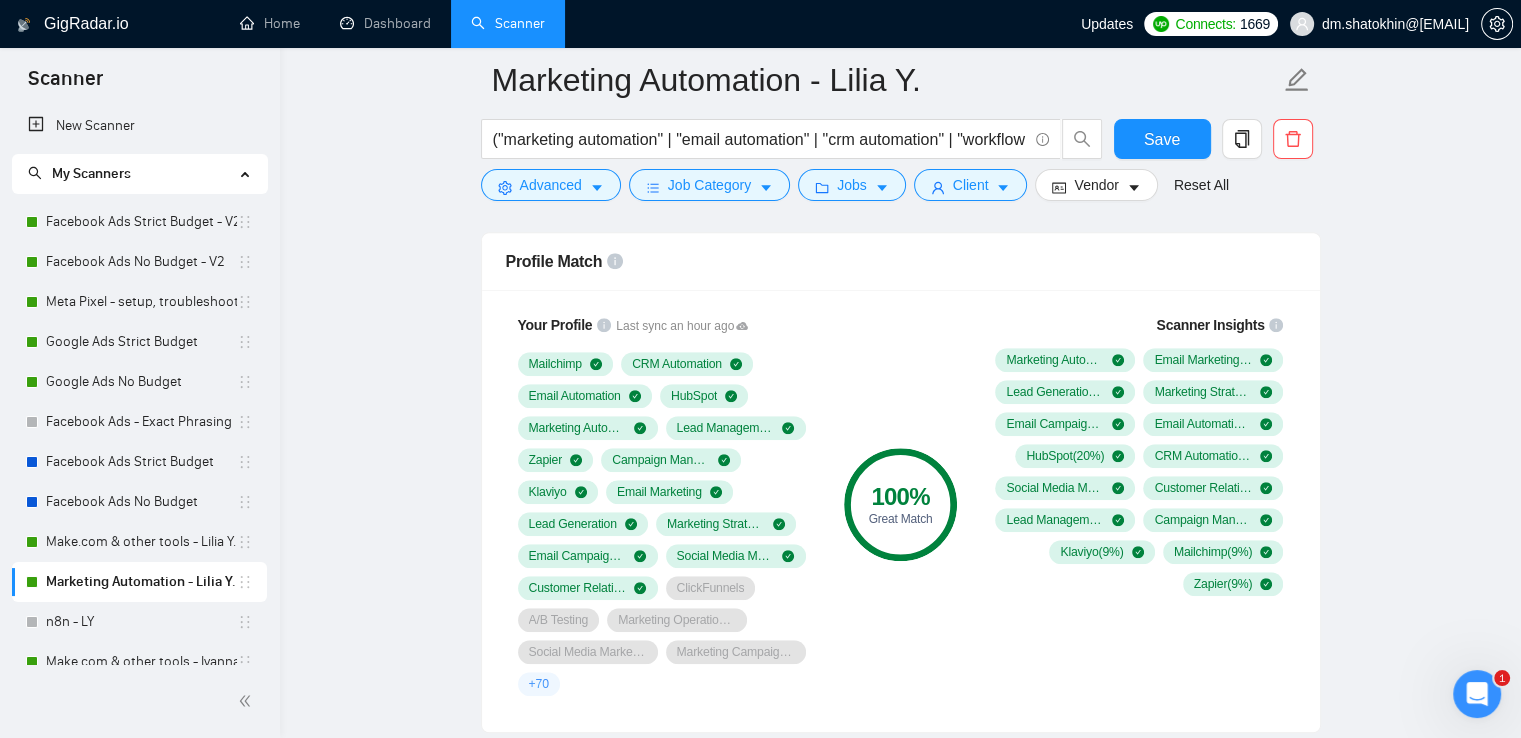 scroll, scrollTop: 1300, scrollLeft: 0, axis: vertical 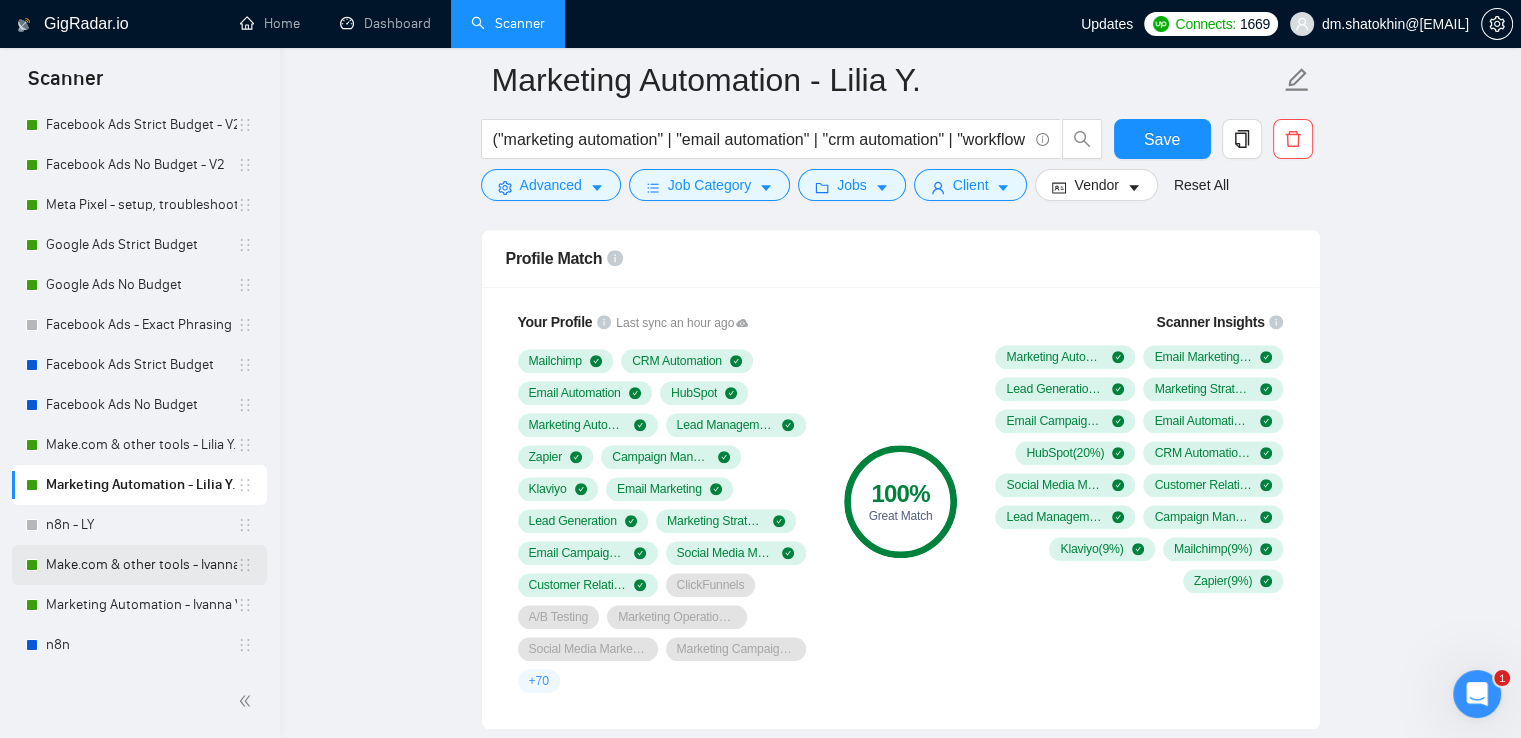 click on "Make.com & other tools - Ivanna V." at bounding box center (141, 565) 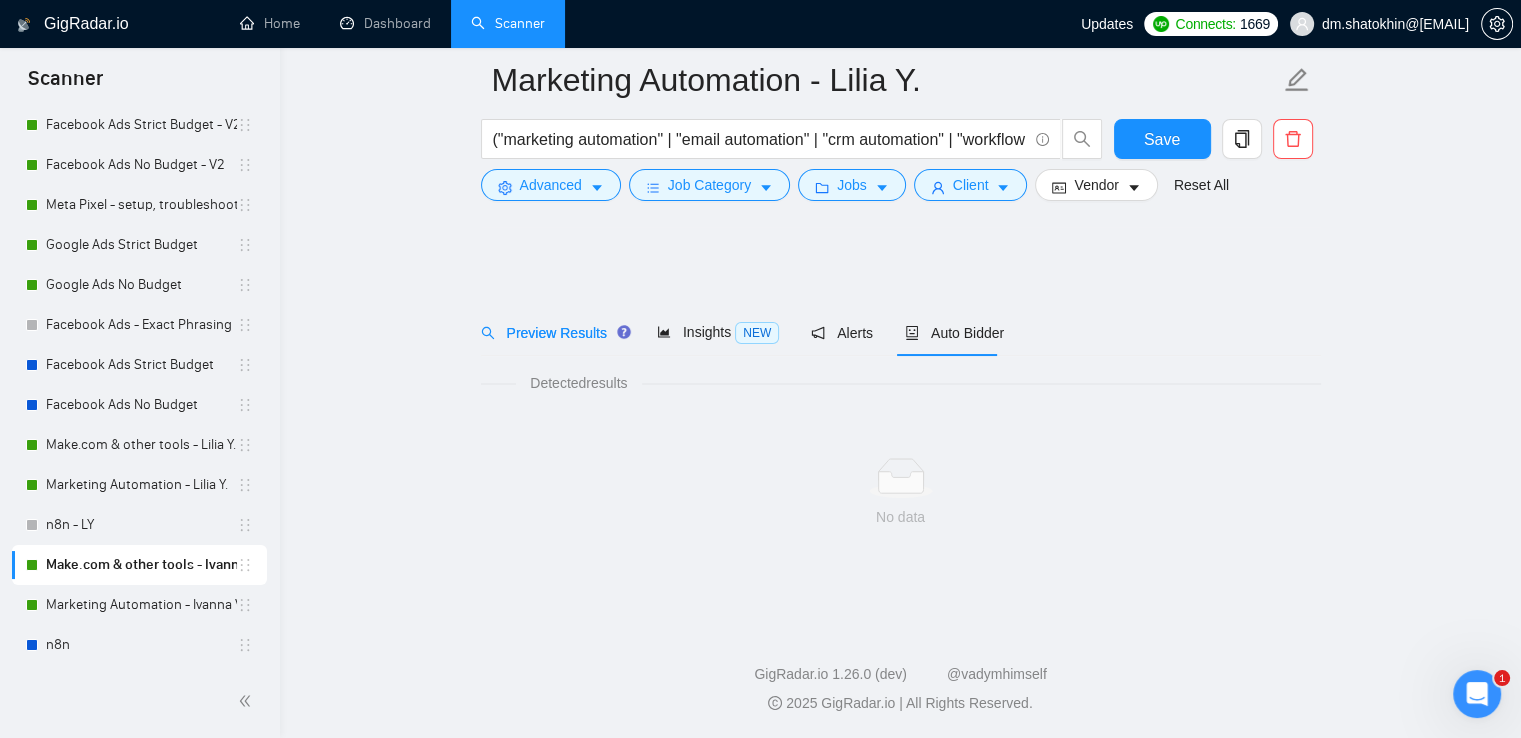 scroll, scrollTop: 0, scrollLeft: 0, axis: both 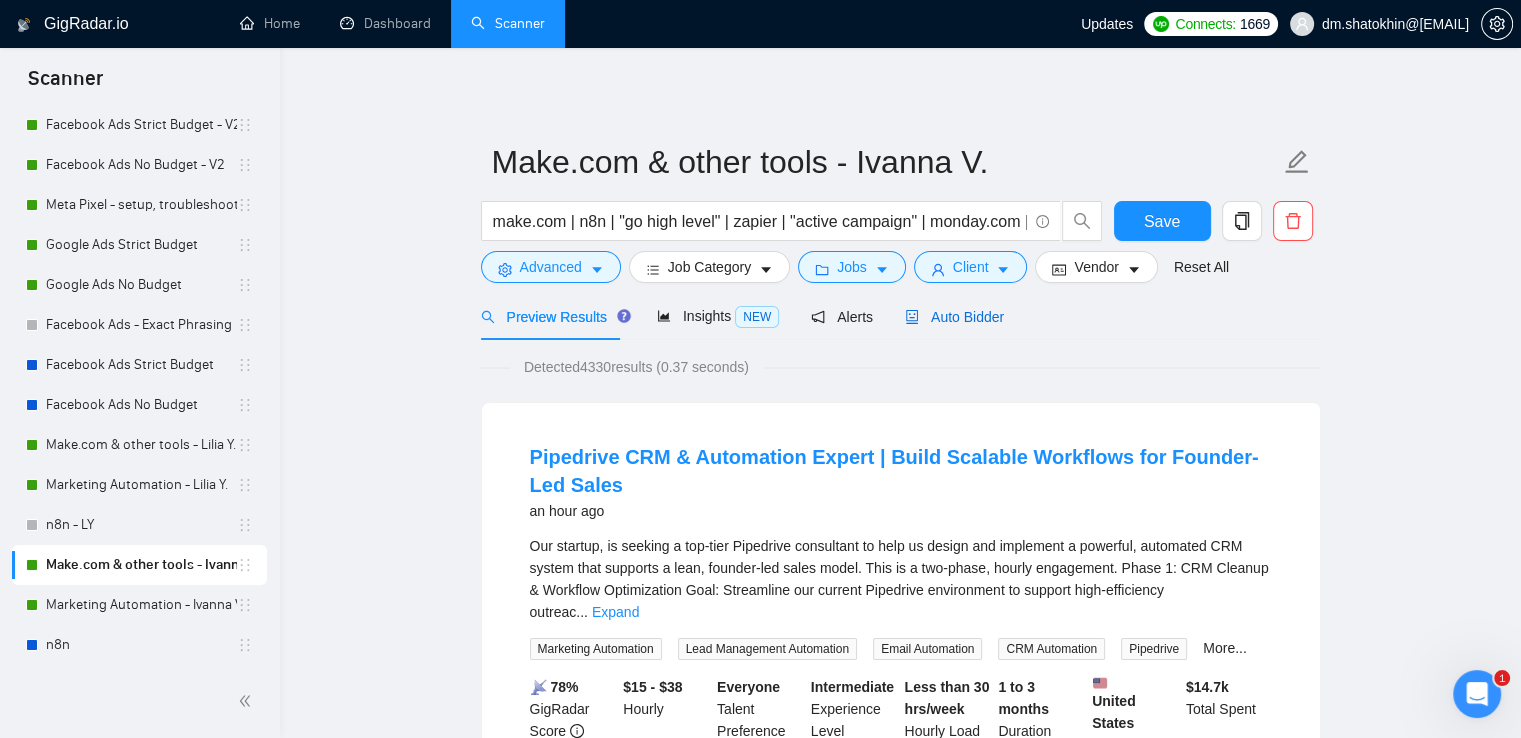 click on "Auto Bidder" at bounding box center (954, 317) 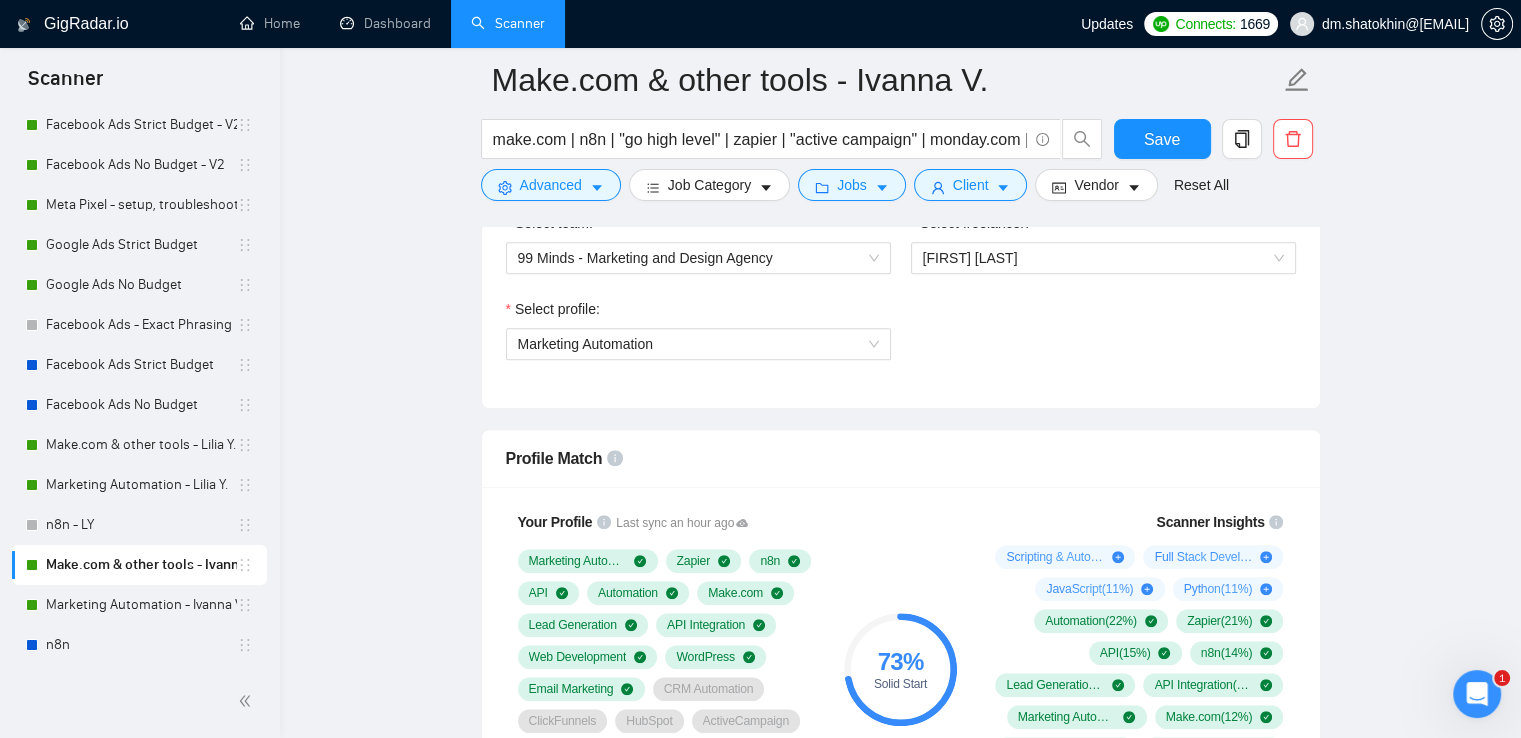 scroll, scrollTop: 1200, scrollLeft: 0, axis: vertical 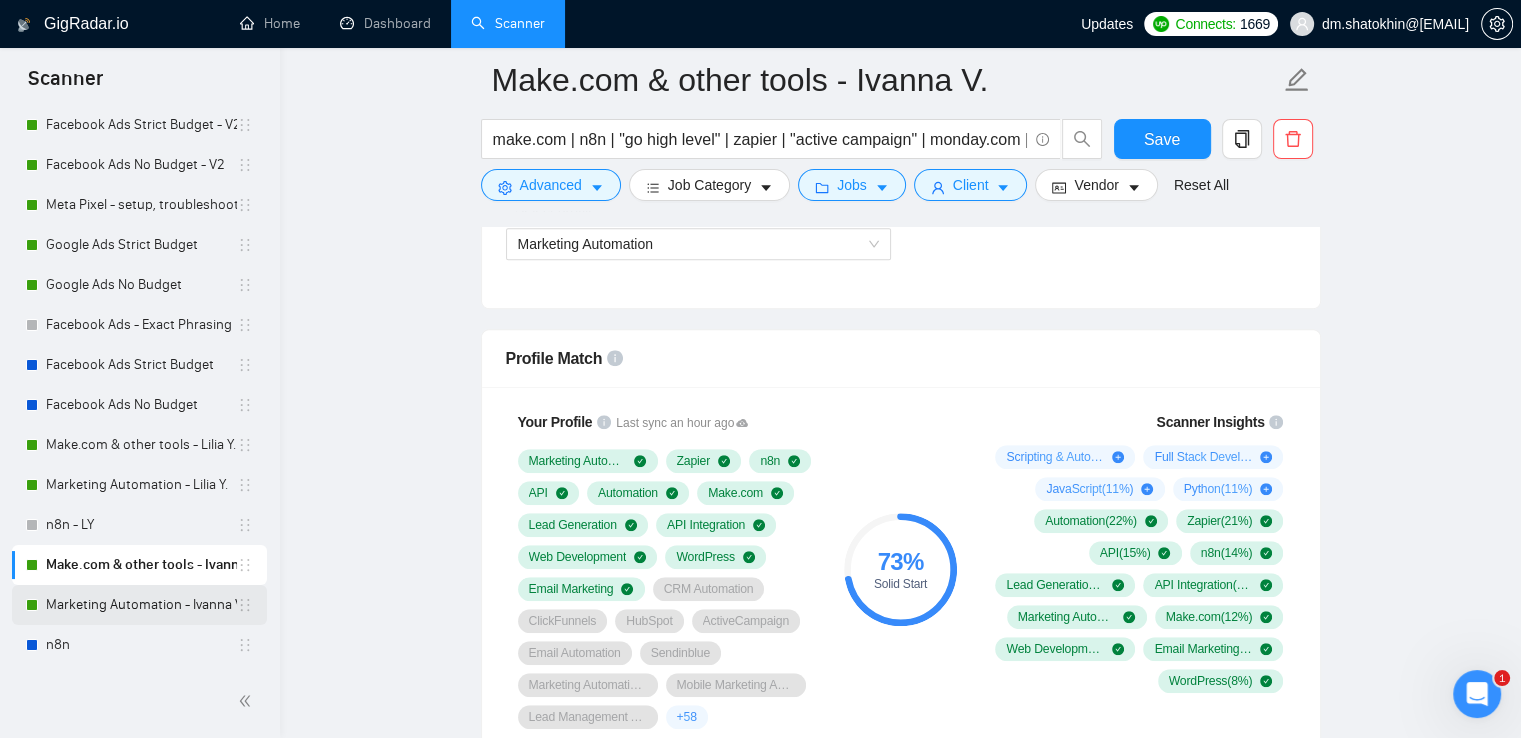 click on "Marketing Automation - Ivanna V." at bounding box center (141, 605) 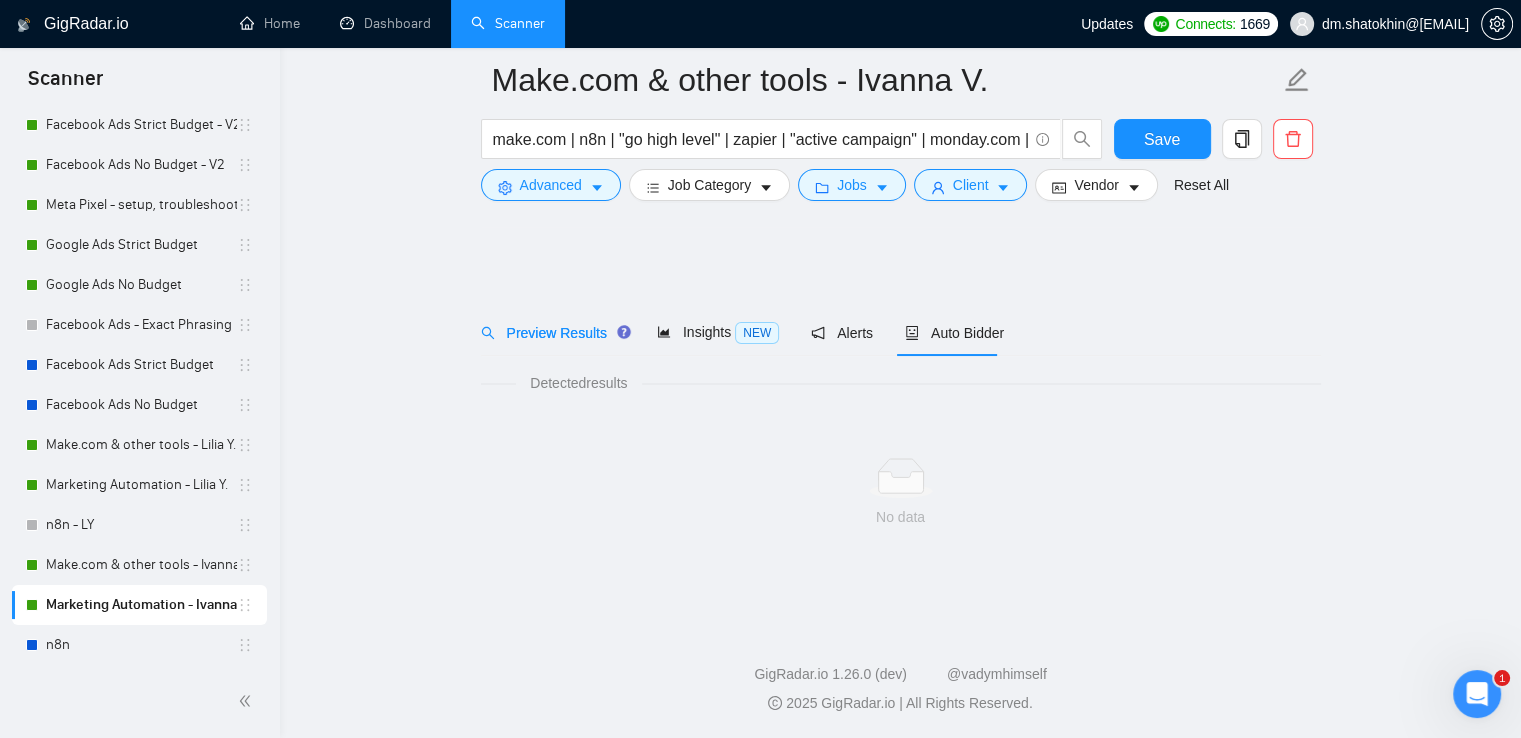 scroll, scrollTop: 0, scrollLeft: 0, axis: both 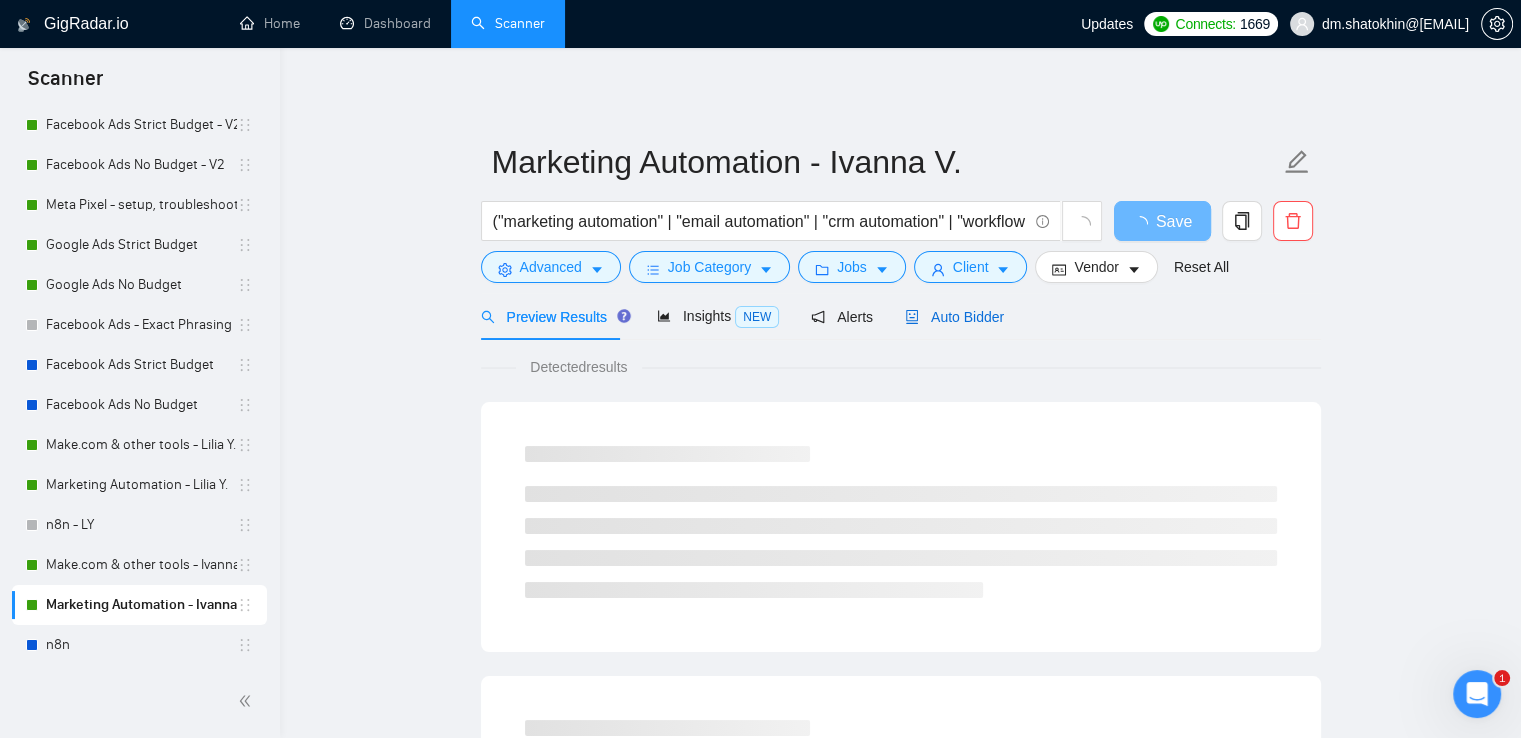 click on "Auto Bidder" at bounding box center (954, 317) 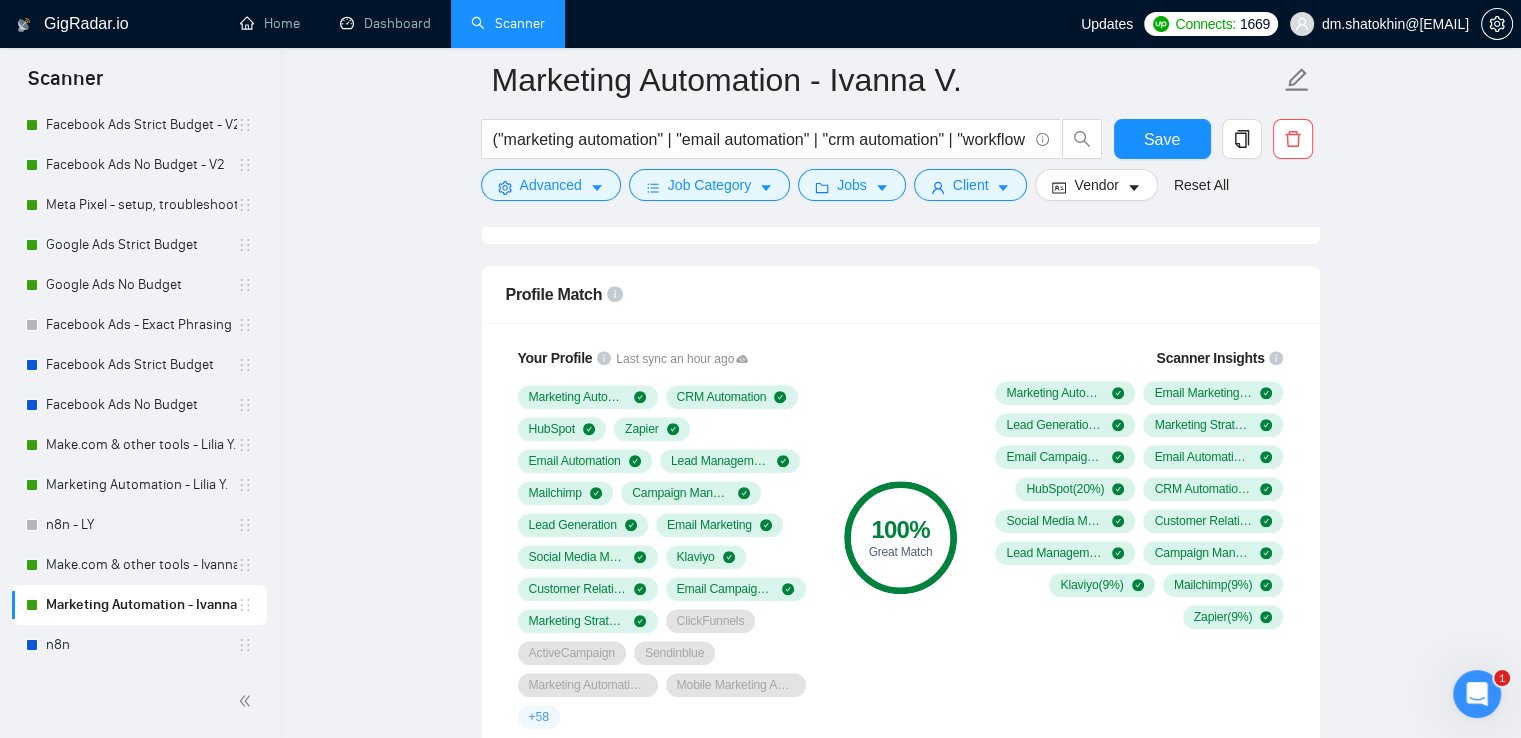 scroll, scrollTop: 1300, scrollLeft: 0, axis: vertical 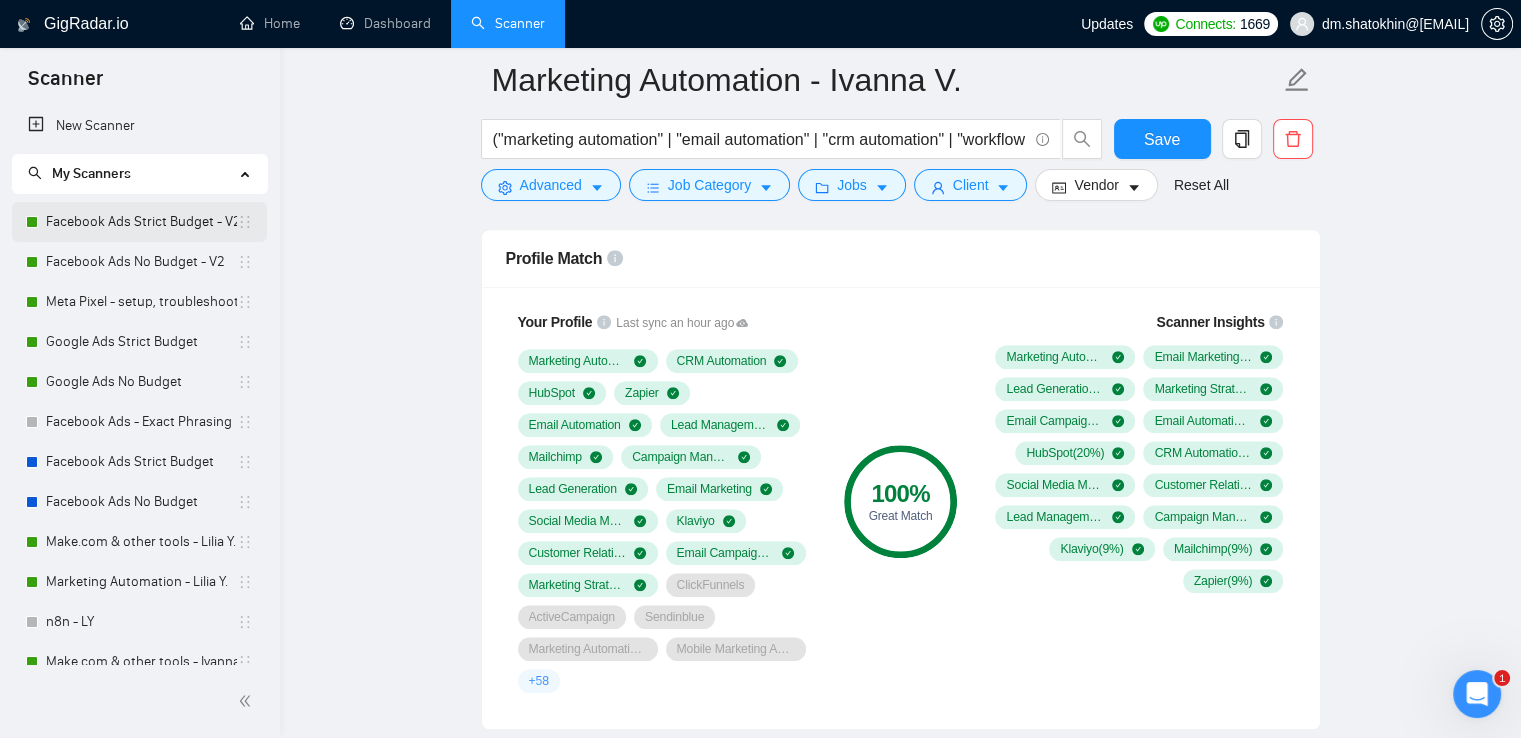 click on "Facebook Ads Strict Budget - V2" at bounding box center [141, 222] 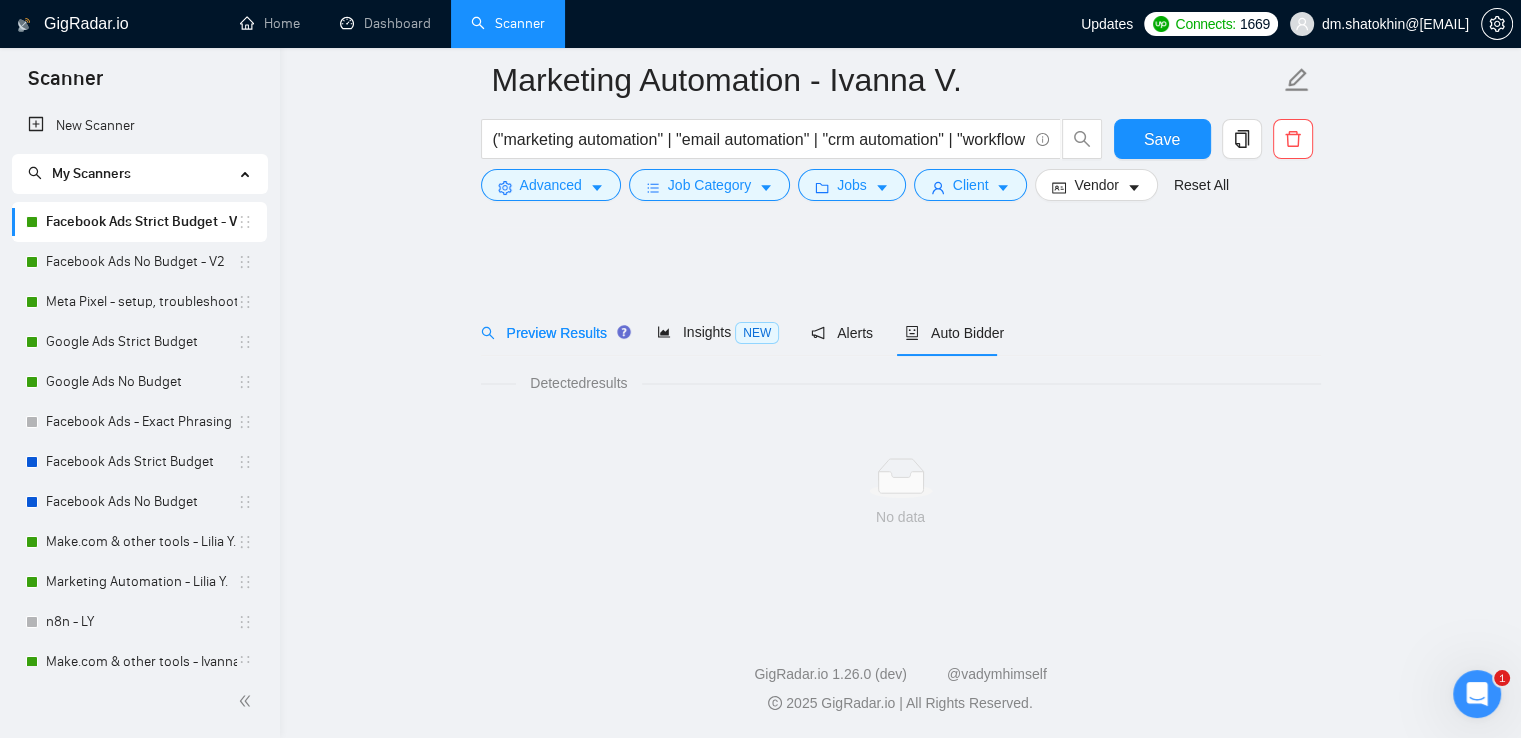 scroll, scrollTop: 0, scrollLeft: 0, axis: both 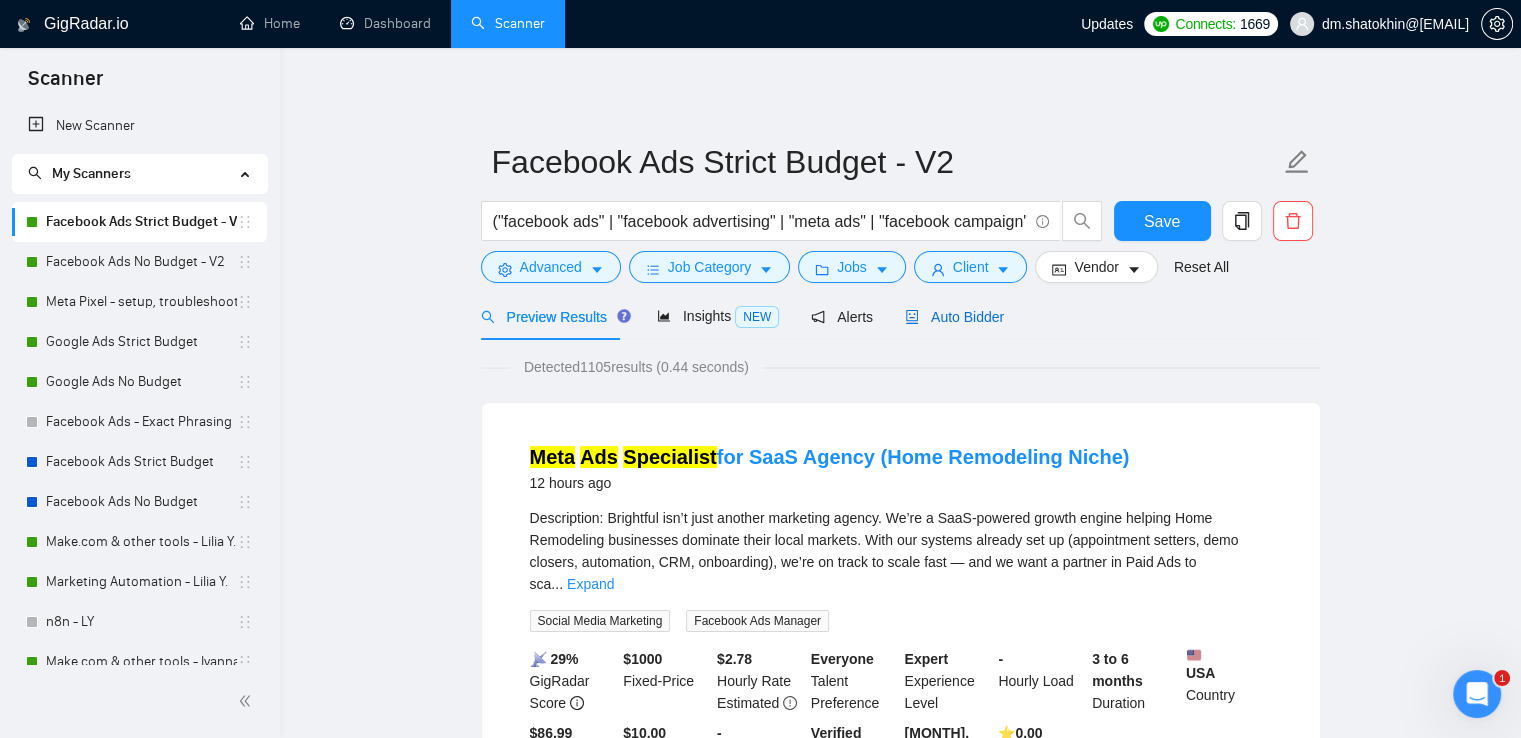 click on "Auto Bidder" at bounding box center (954, 317) 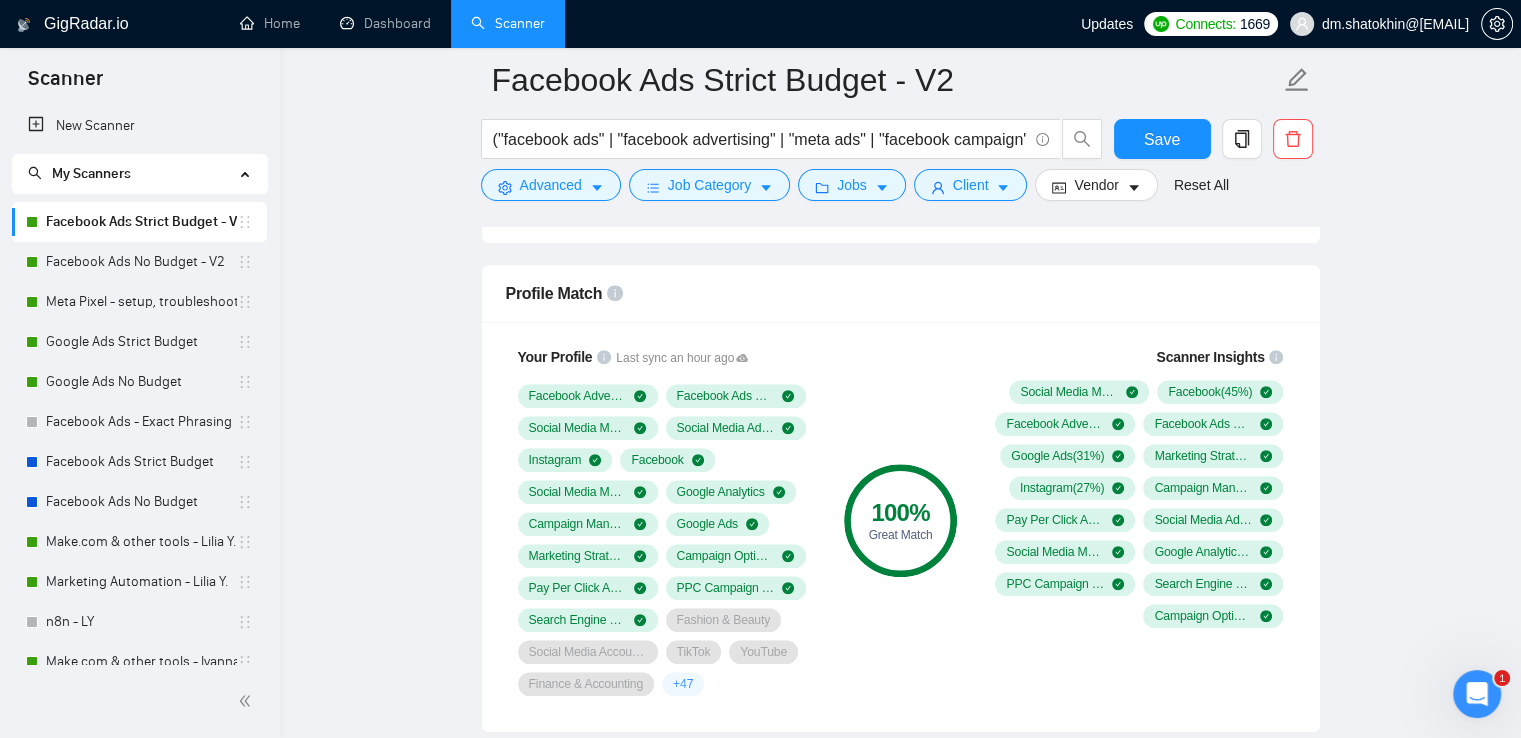 scroll, scrollTop: 1300, scrollLeft: 0, axis: vertical 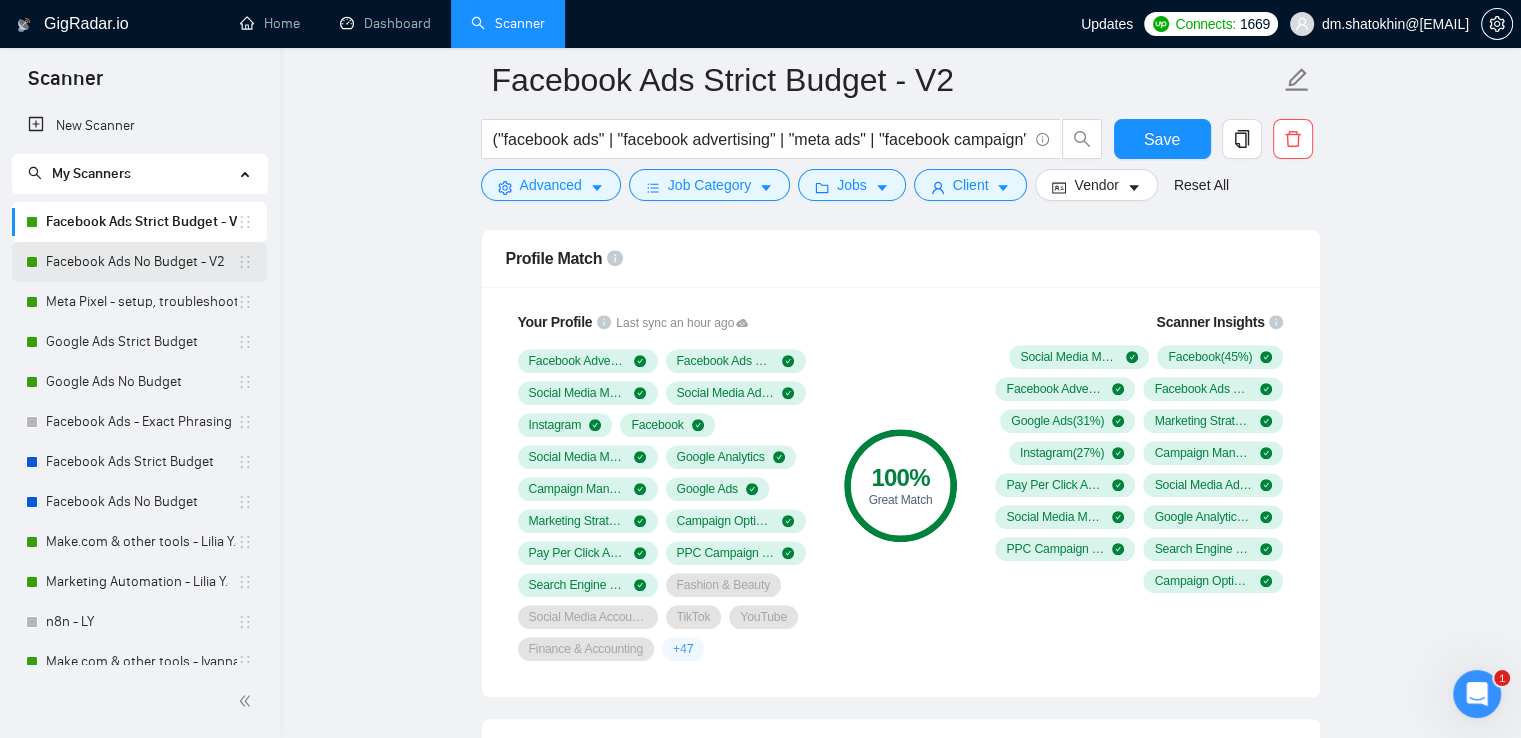 click on "Facebook Ads No Budget - V2" at bounding box center (141, 262) 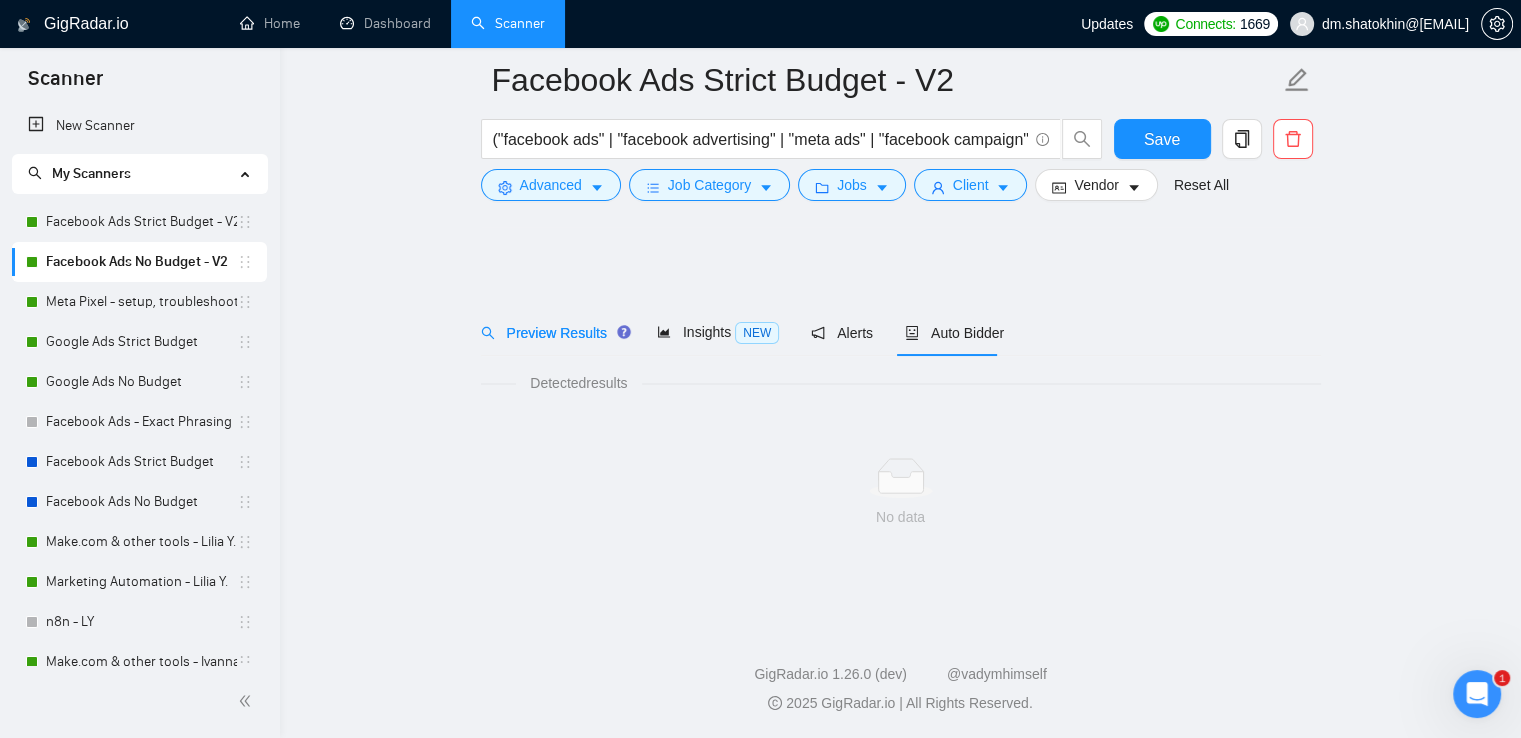 scroll, scrollTop: 0, scrollLeft: 0, axis: both 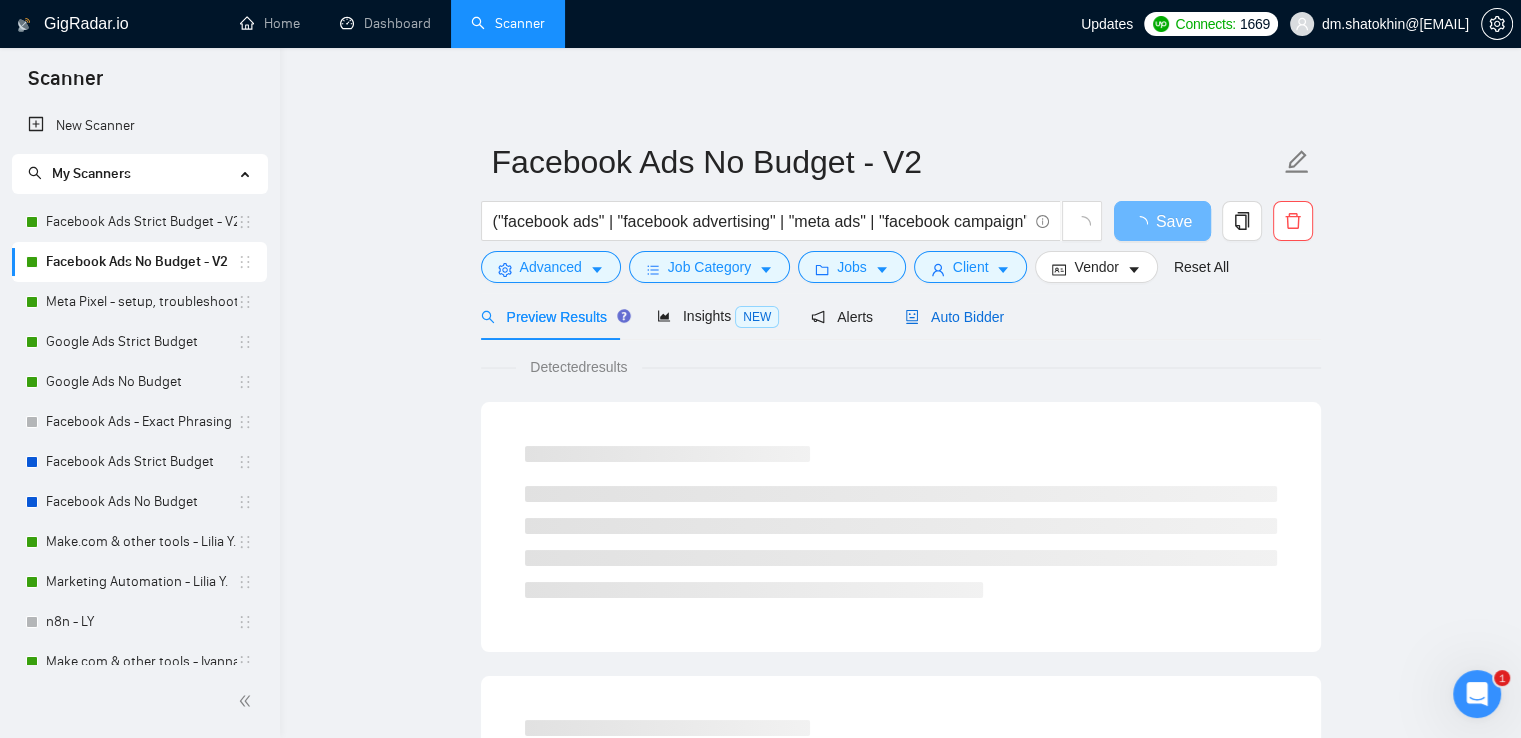 click on "Auto Bidder" at bounding box center [954, 317] 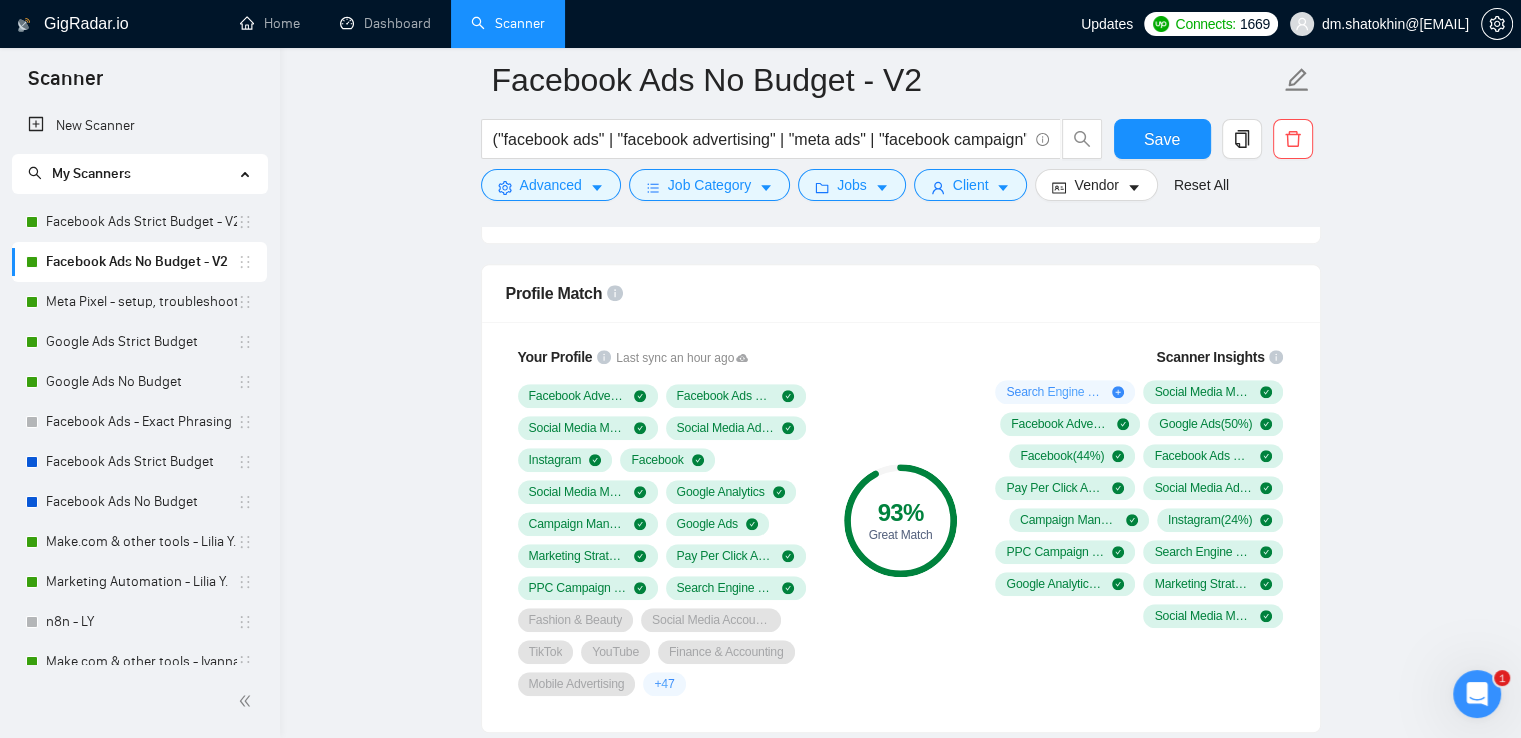 scroll, scrollTop: 1300, scrollLeft: 0, axis: vertical 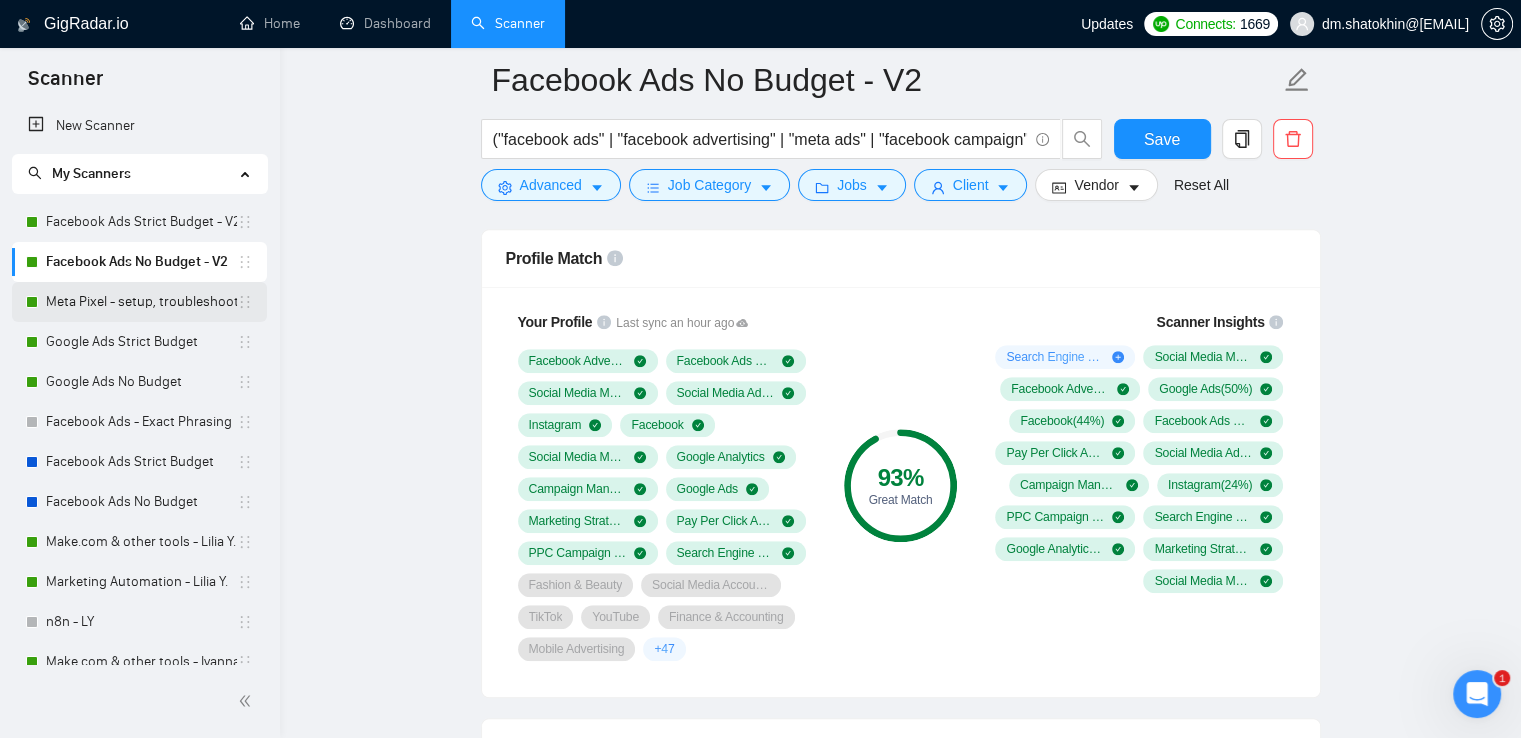 click on "Meta Pixel - setup, troubleshooting, tracking" at bounding box center (141, 302) 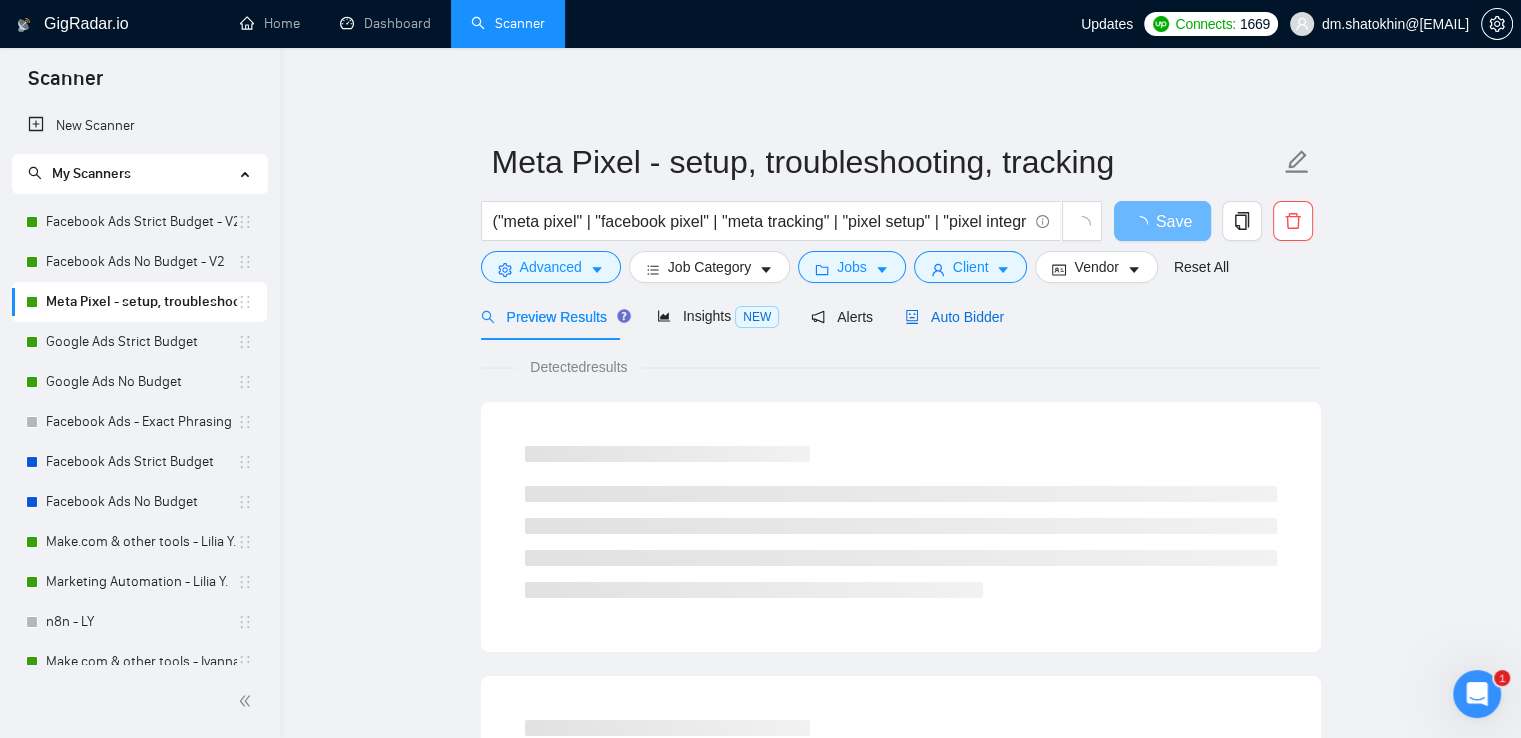 click on "Auto Bidder" at bounding box center [954, 317] 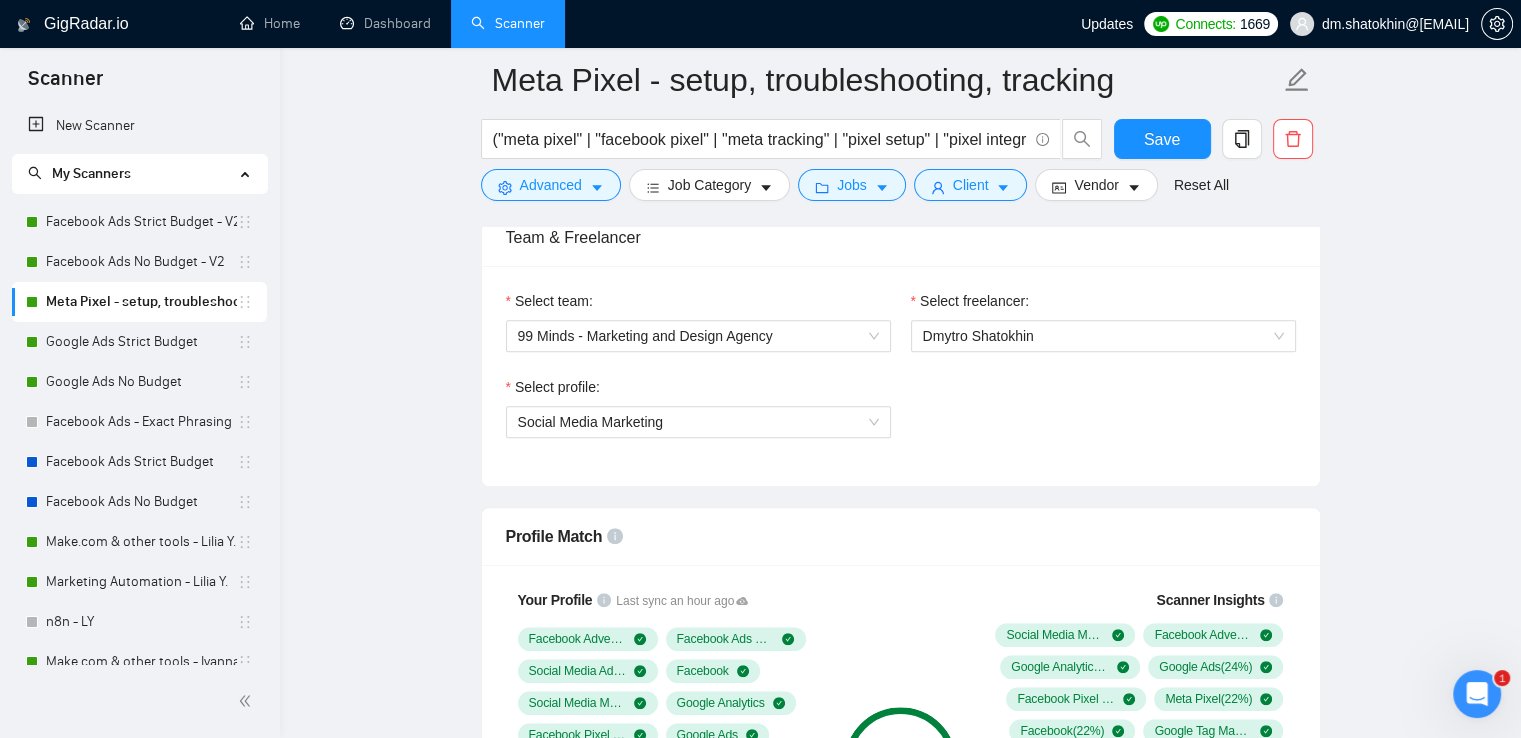 scroll, scrollTop: 1200, scrollLeft: 0, axis: vertical 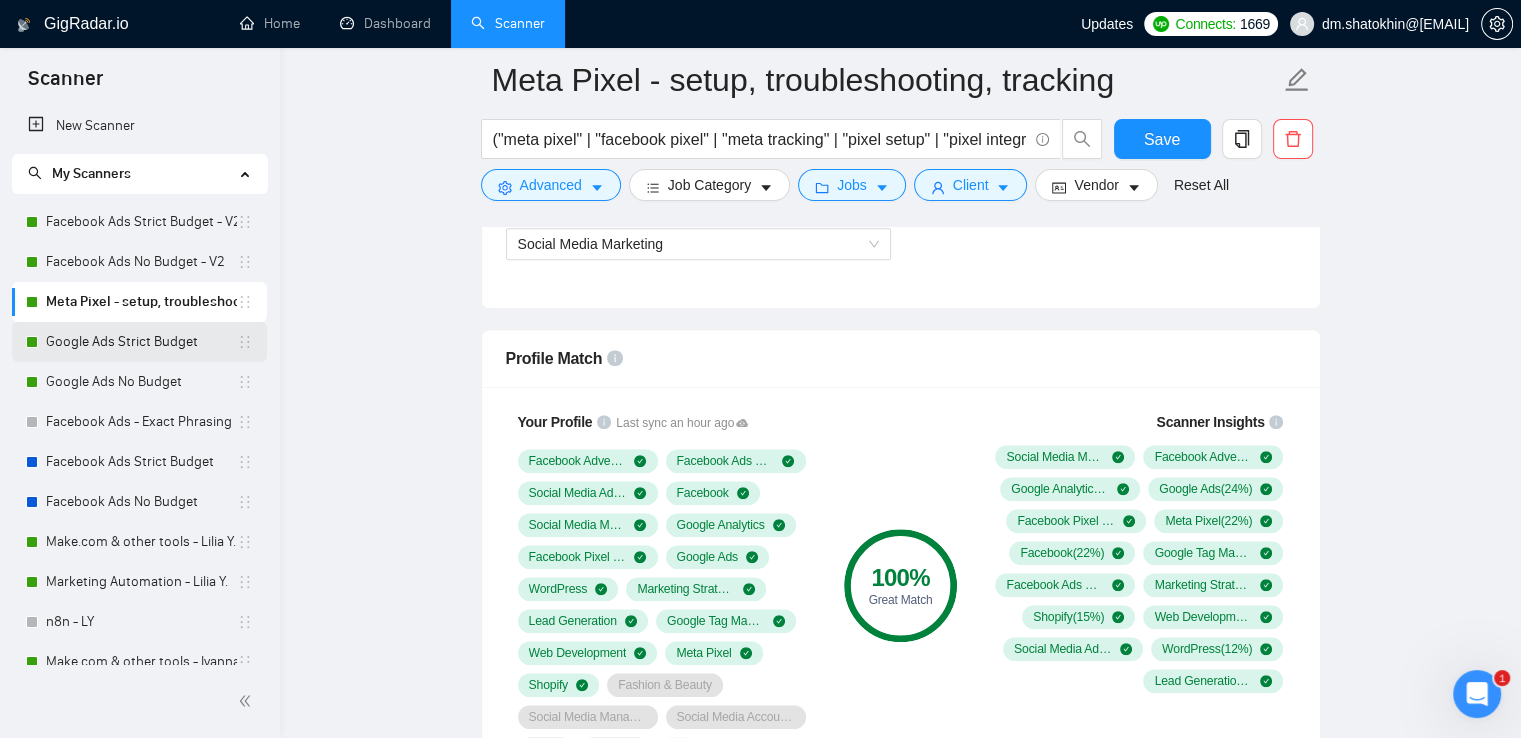 click on "Google Ads Strict Budget" at bounding box center (141, 342) 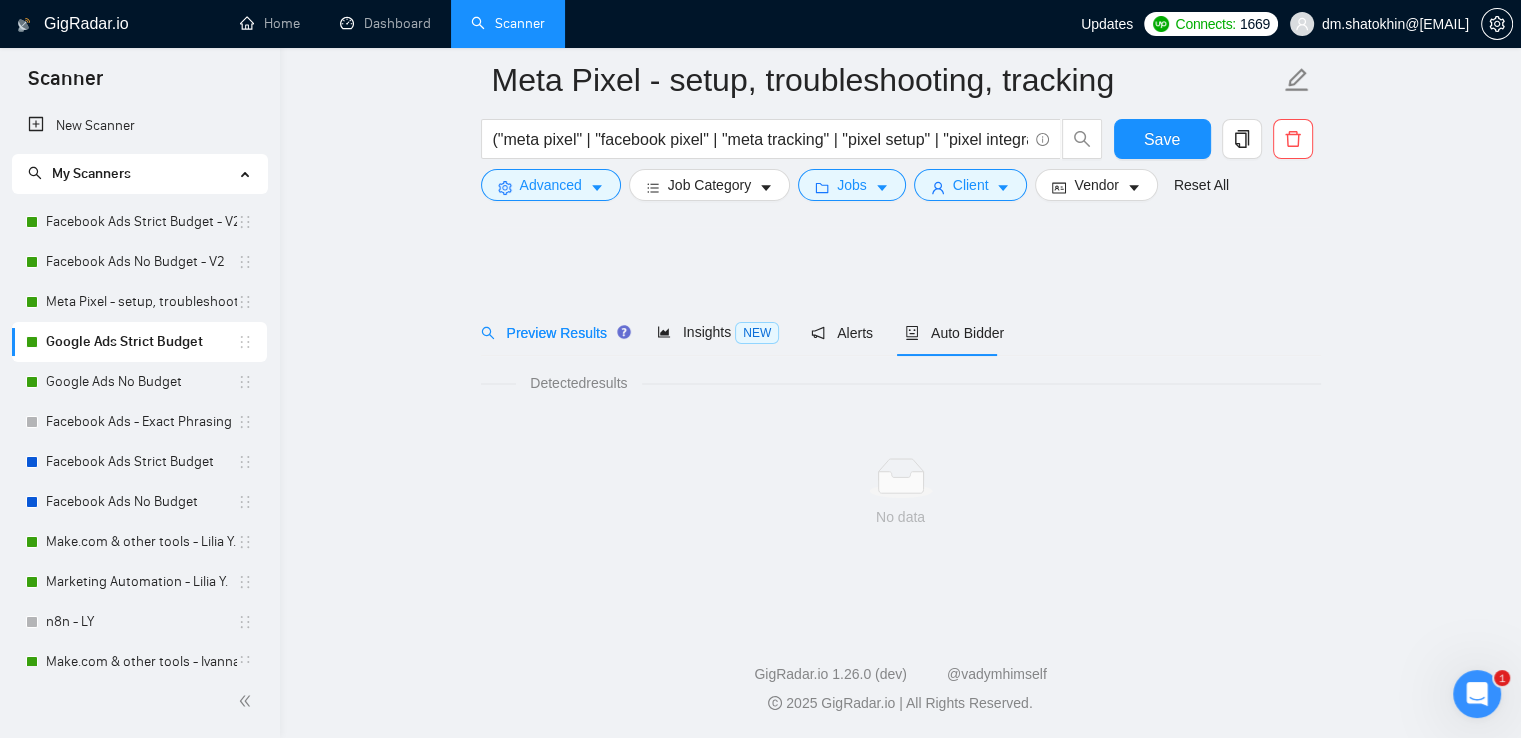 scroll, scrollTop: 0, scrollLeft: 0, axis: both 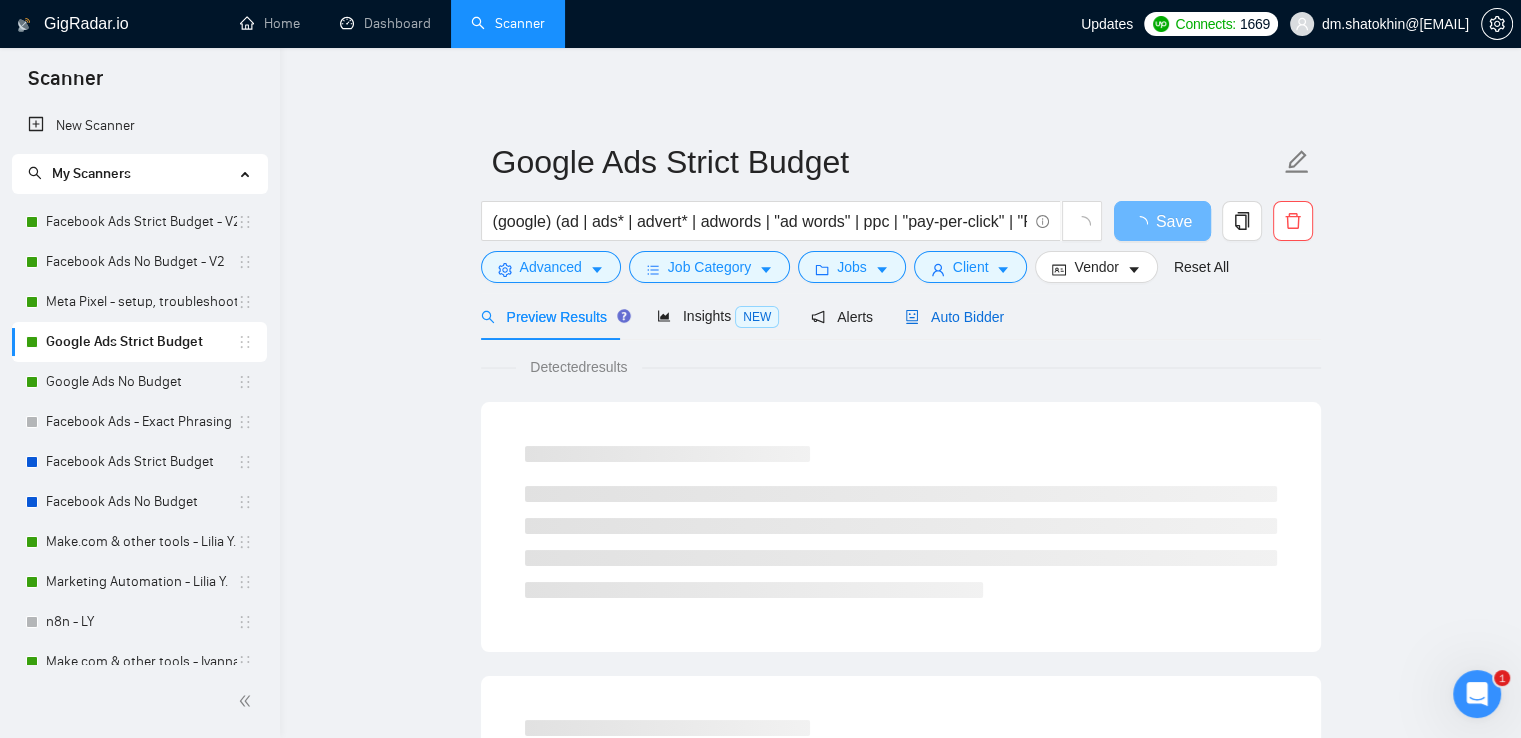 click on "Auto Bidder" at bounding box center (954, 317) 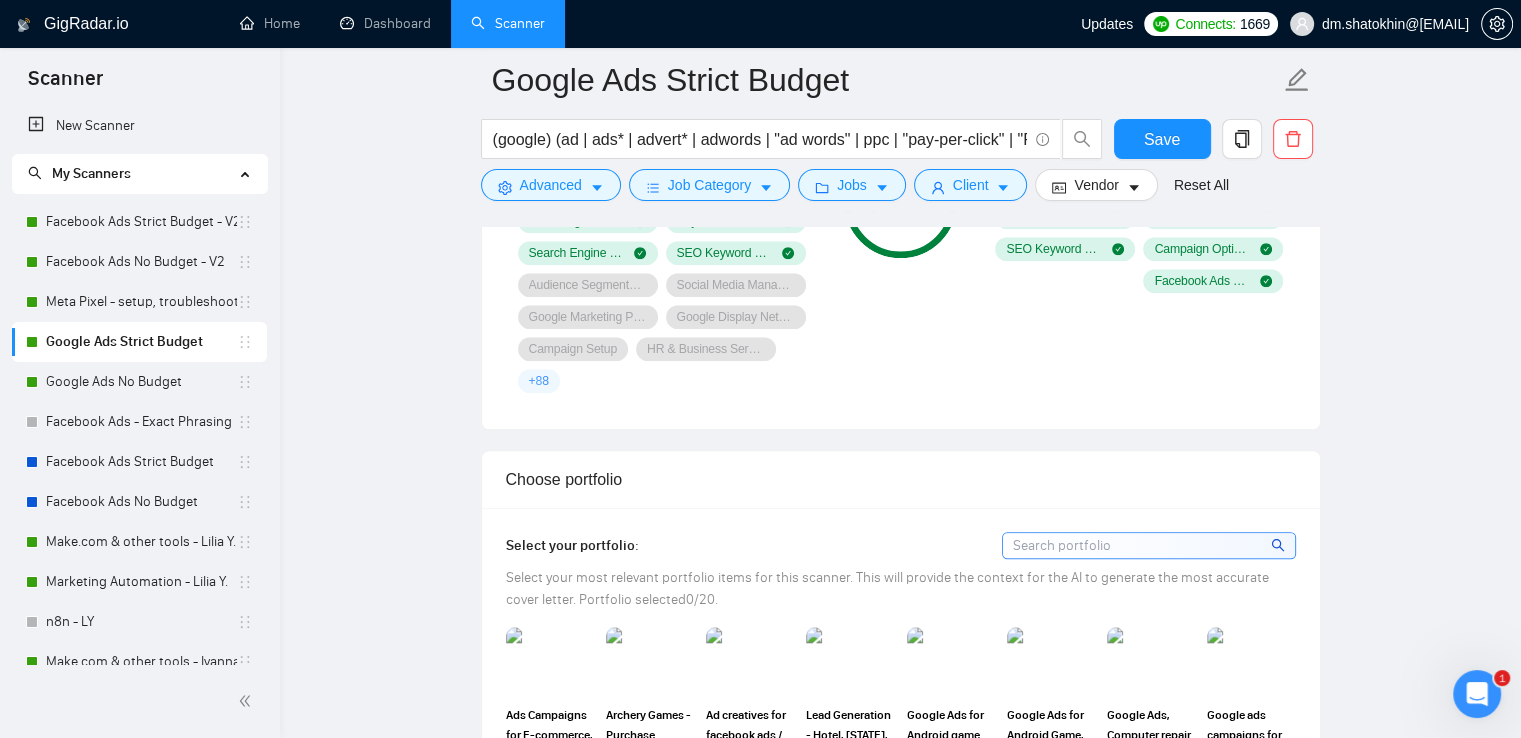 scroll, scrollTop: 1800, scrollLeft: 0, axis: vertical 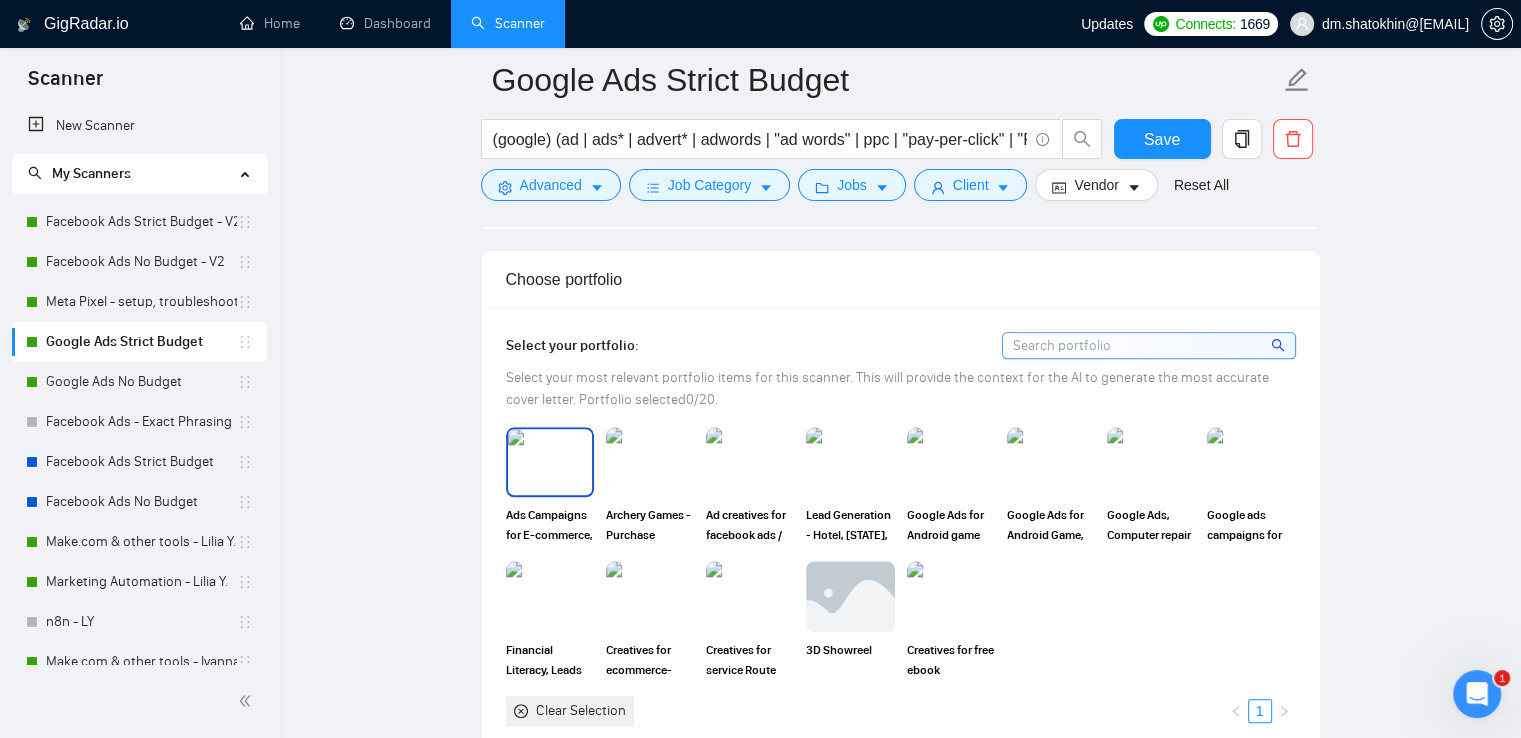 click at bounding box center [550, 462] 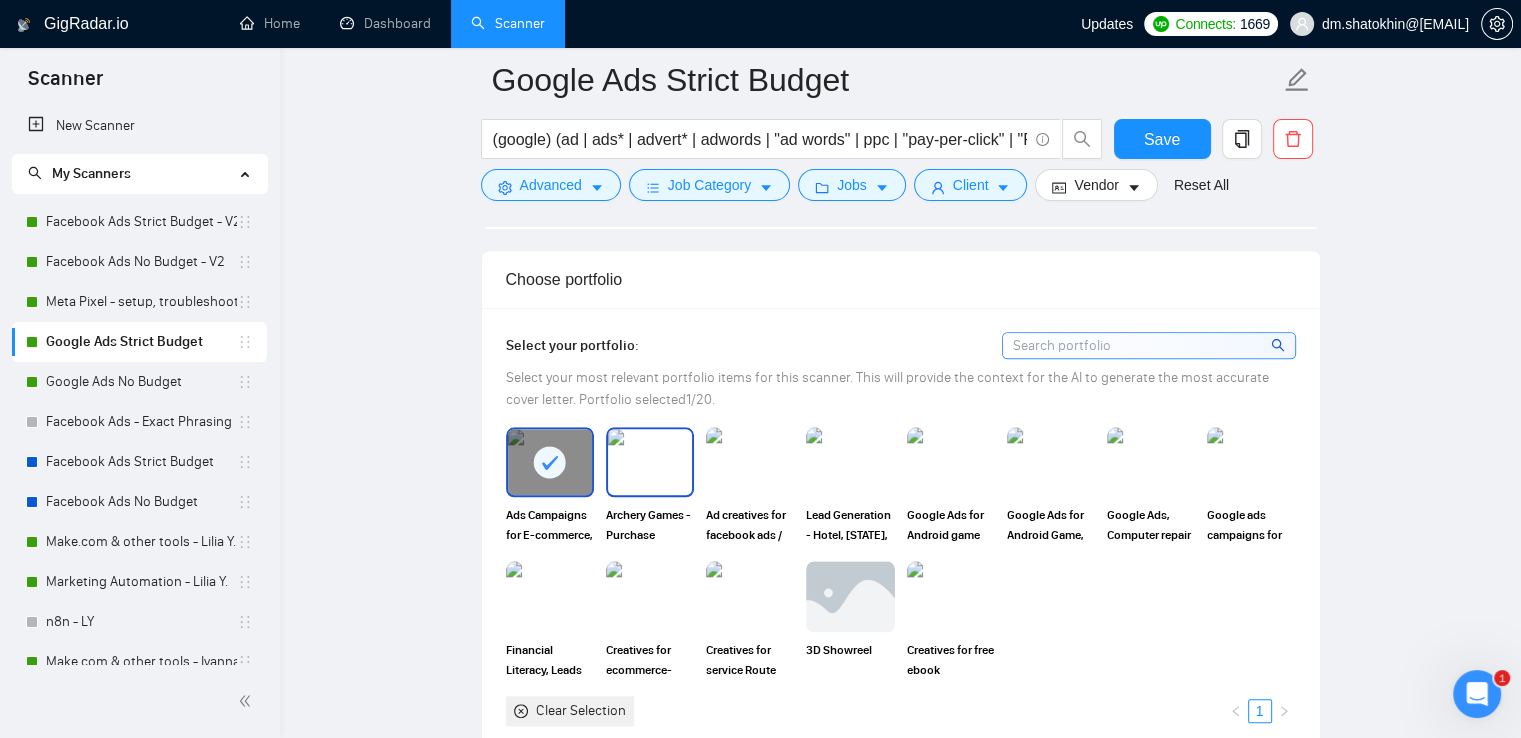 click at bounding box center [650, 462] 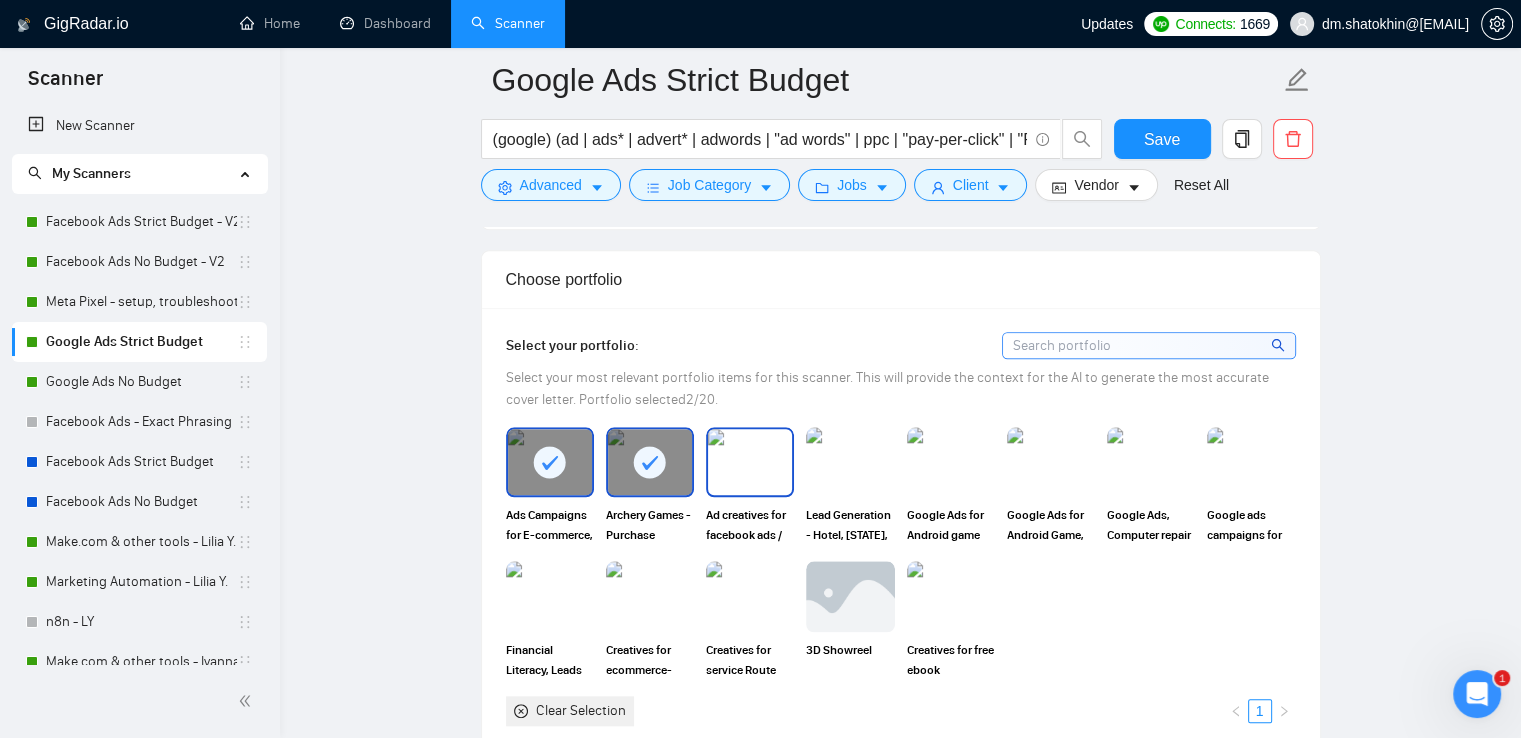 click at bounding box center [750, 462] 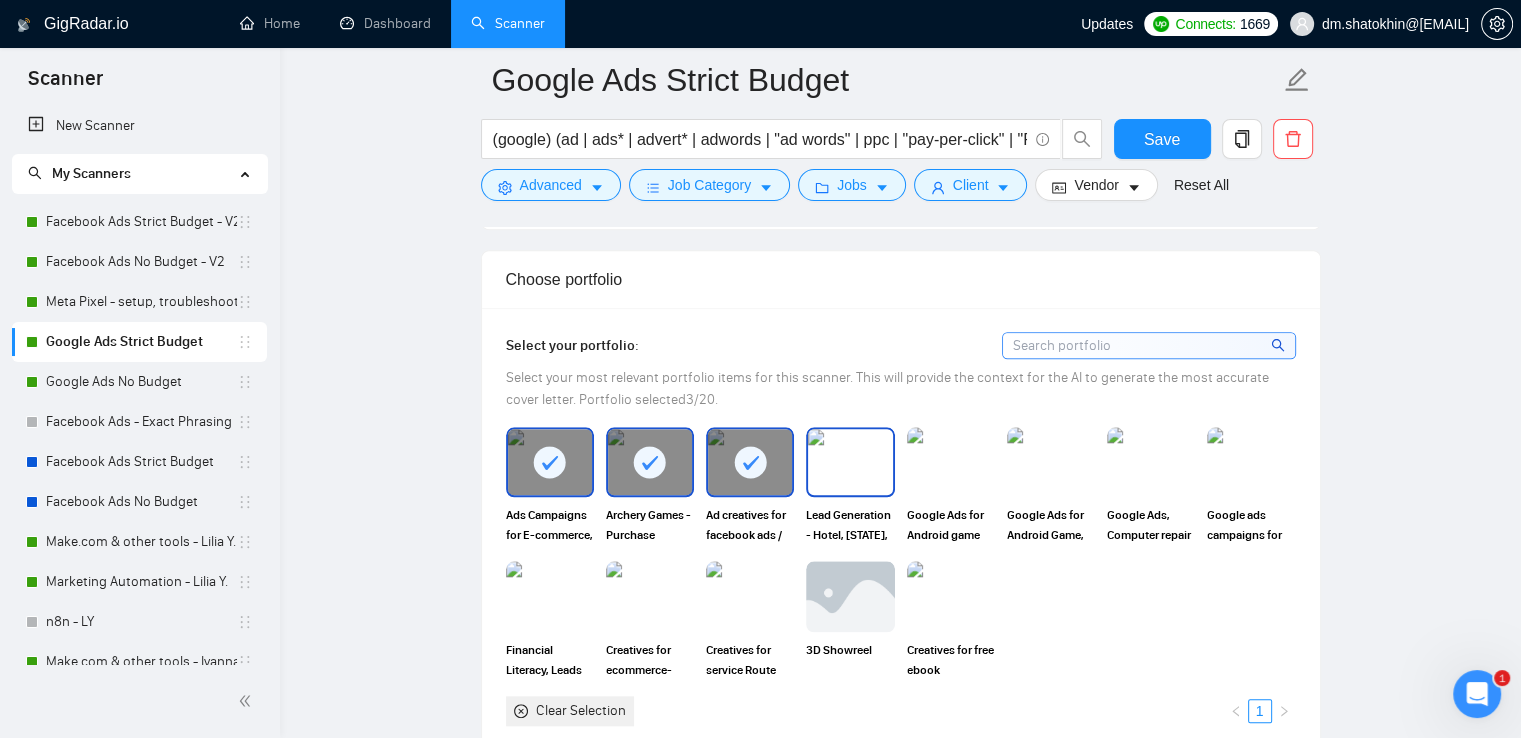click at bounding box center [850, 462] 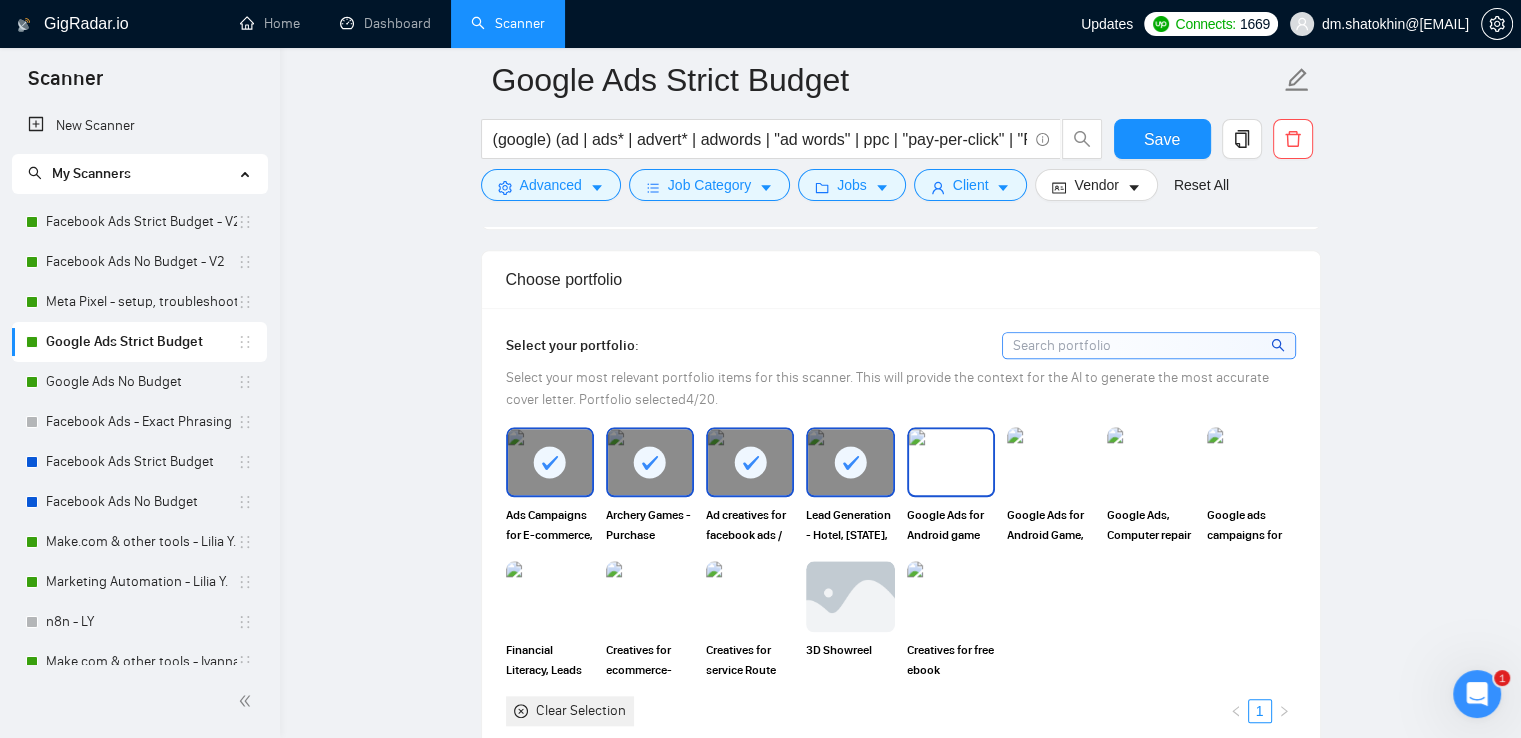 click at bounding box center [951, 462] 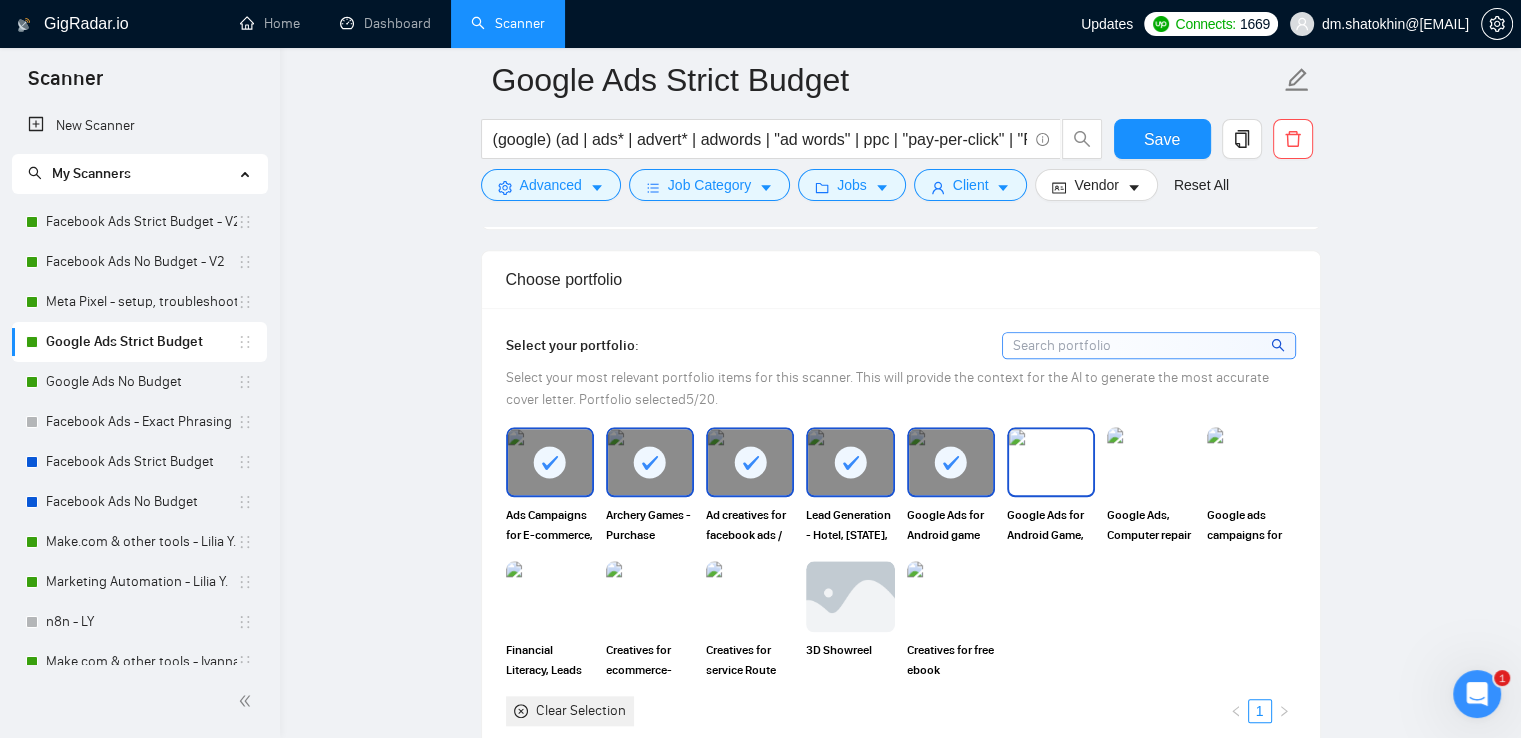 click at bounding box center (1051, 462) 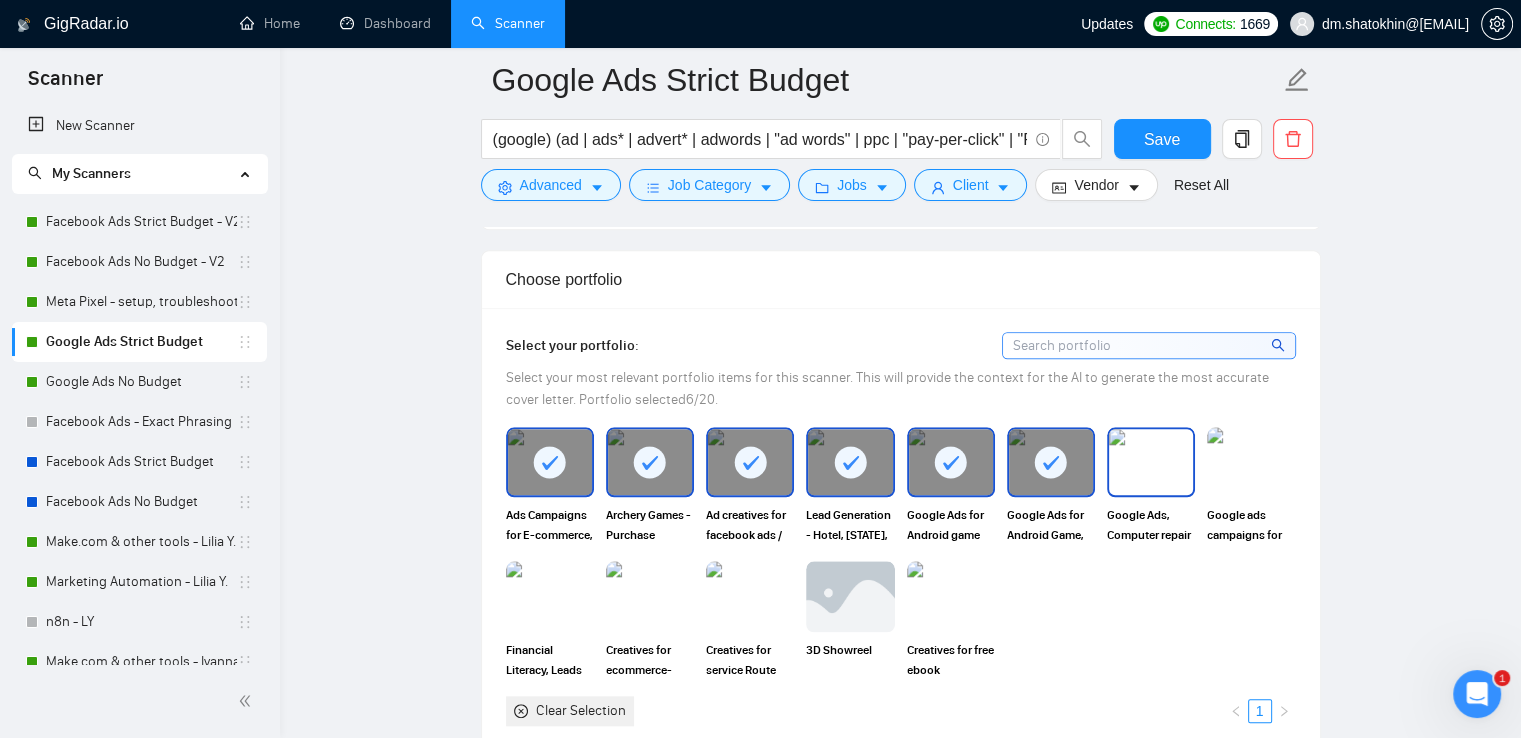click at bounding box center (1151, 462) 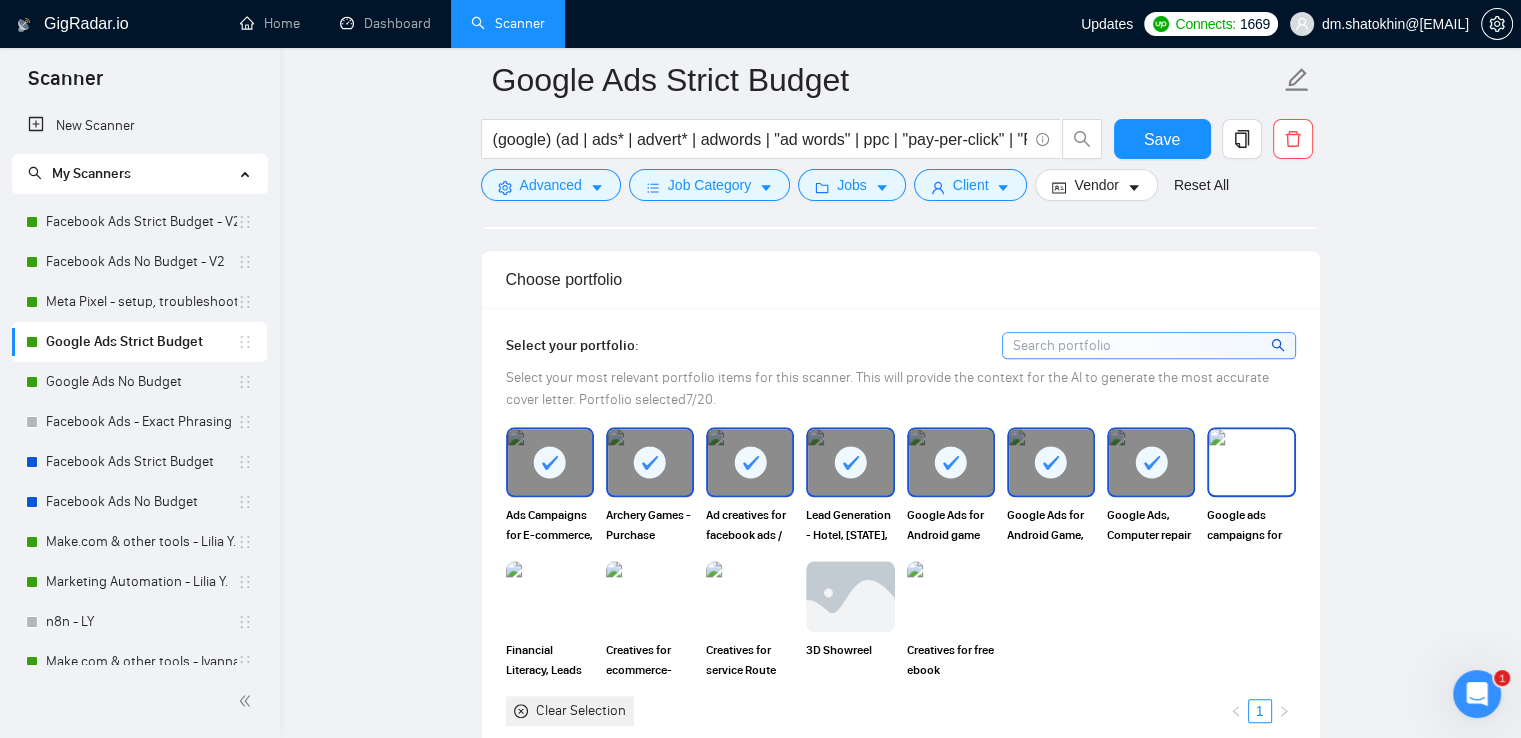 click at bounding box center (1251, 462) 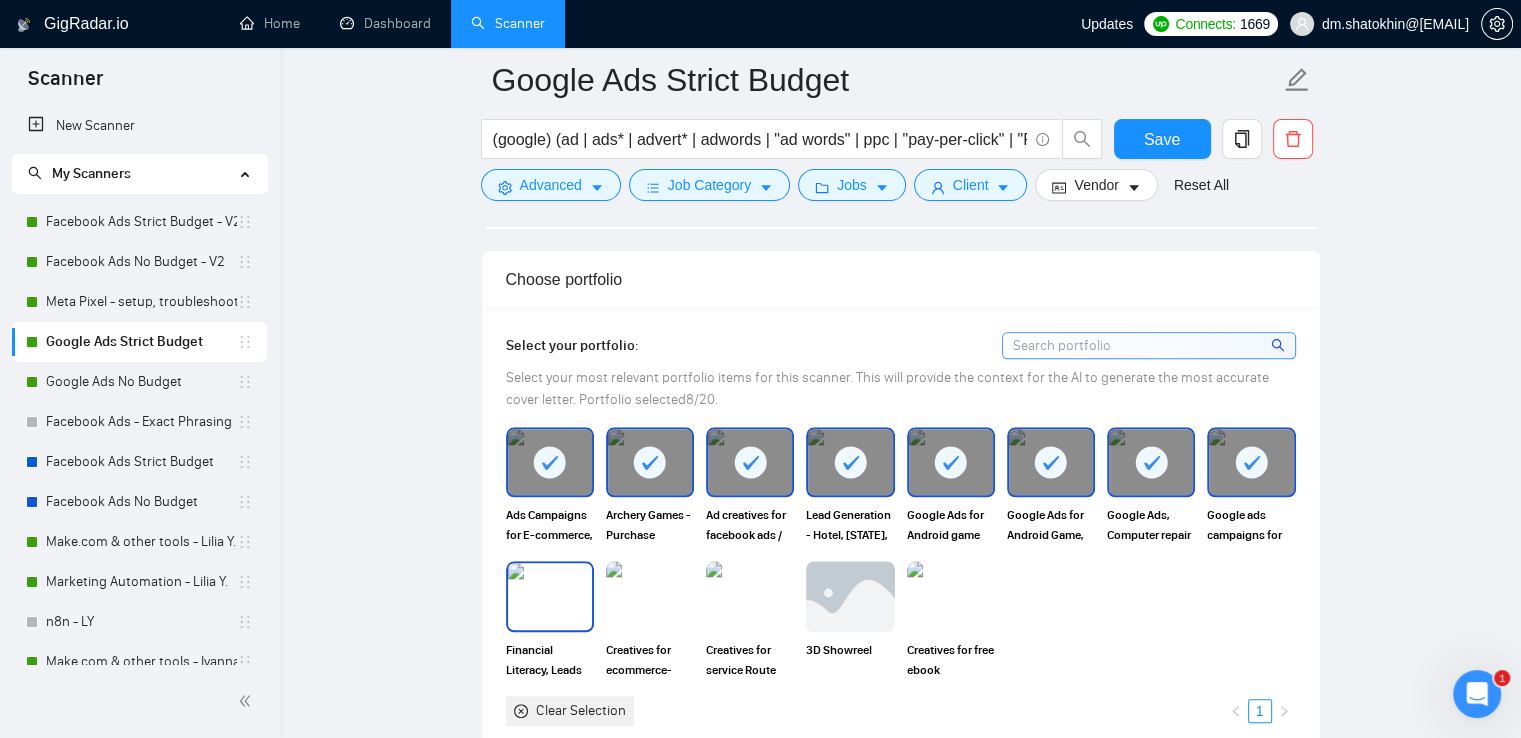 click at bounding box center [550, 596] 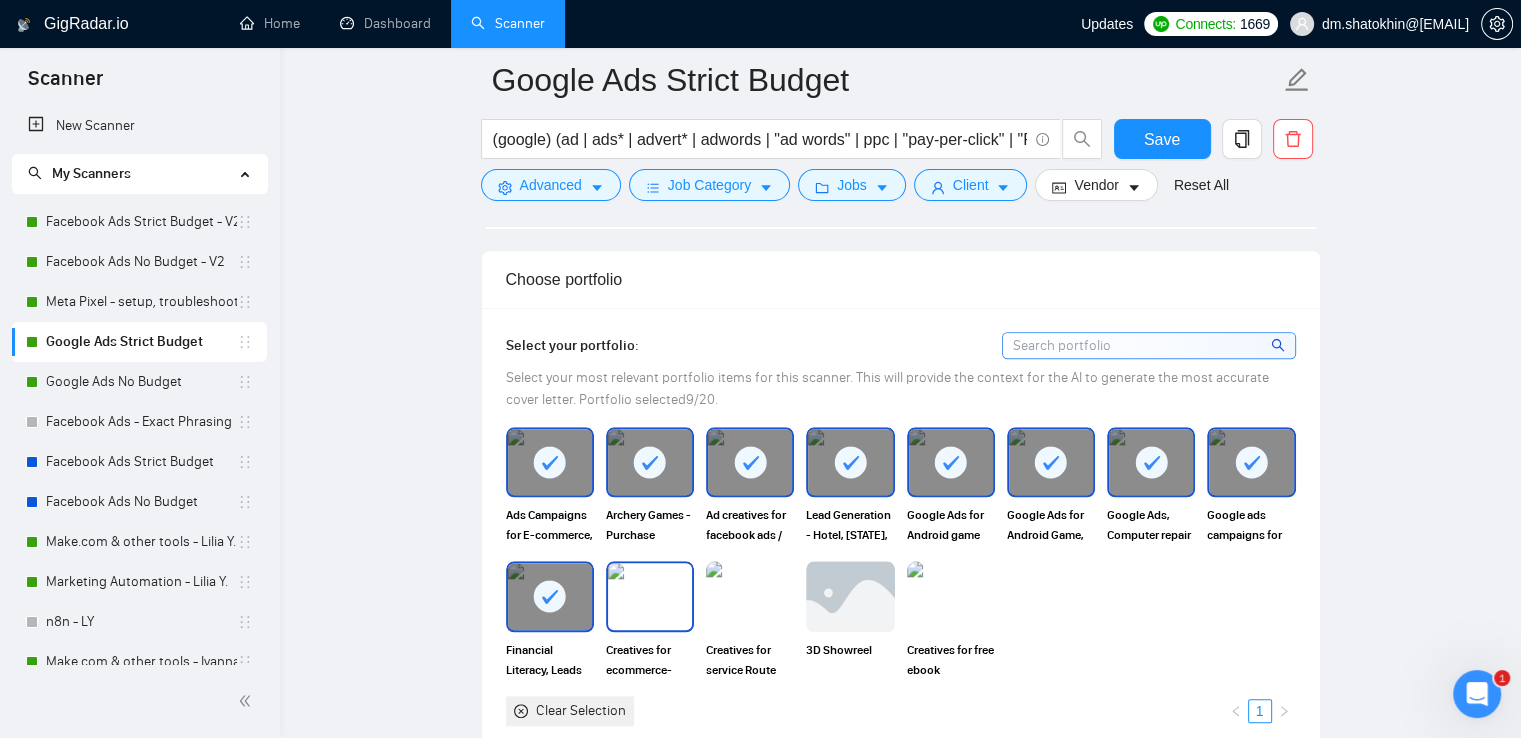 click at bounding box center (650, 596) 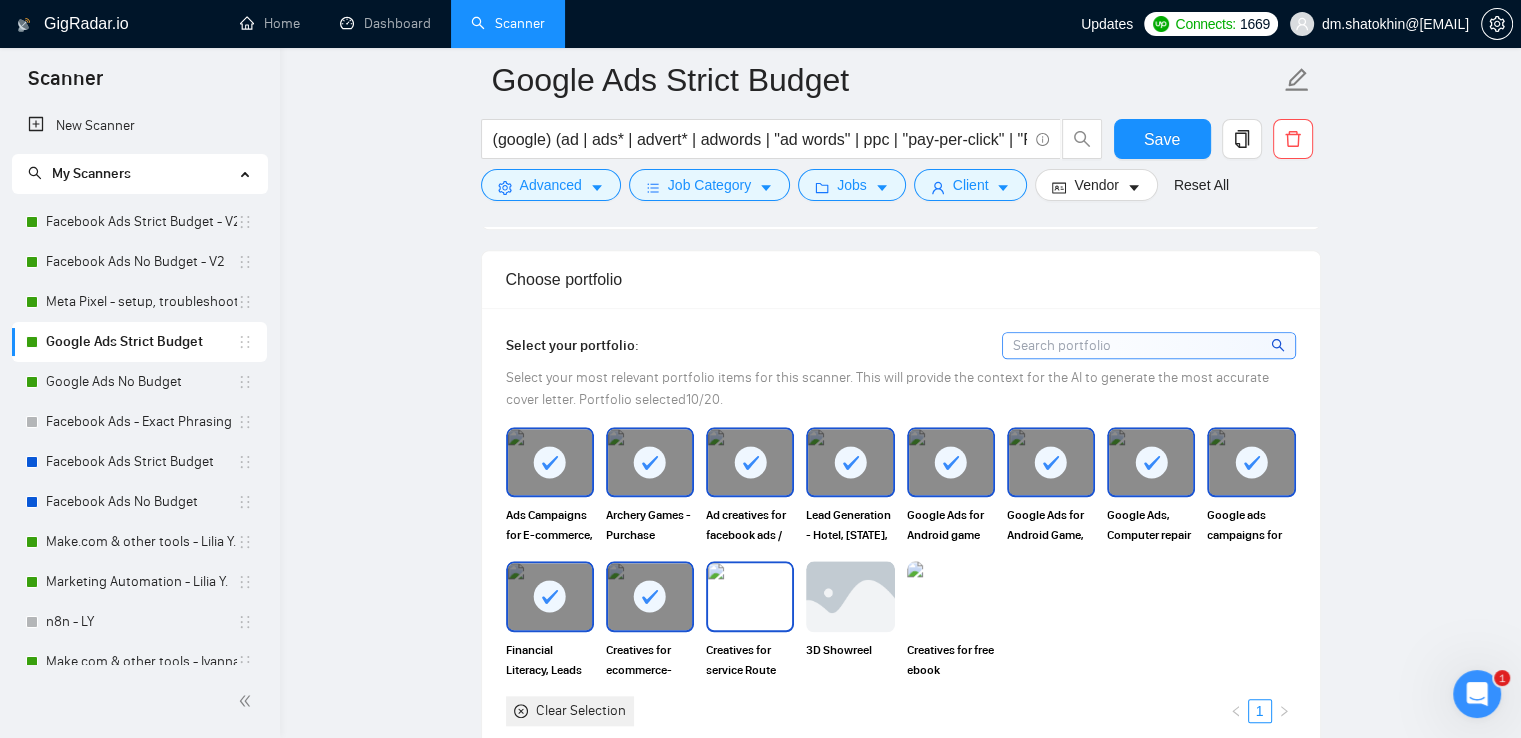 click at bounding box center [750, 596] 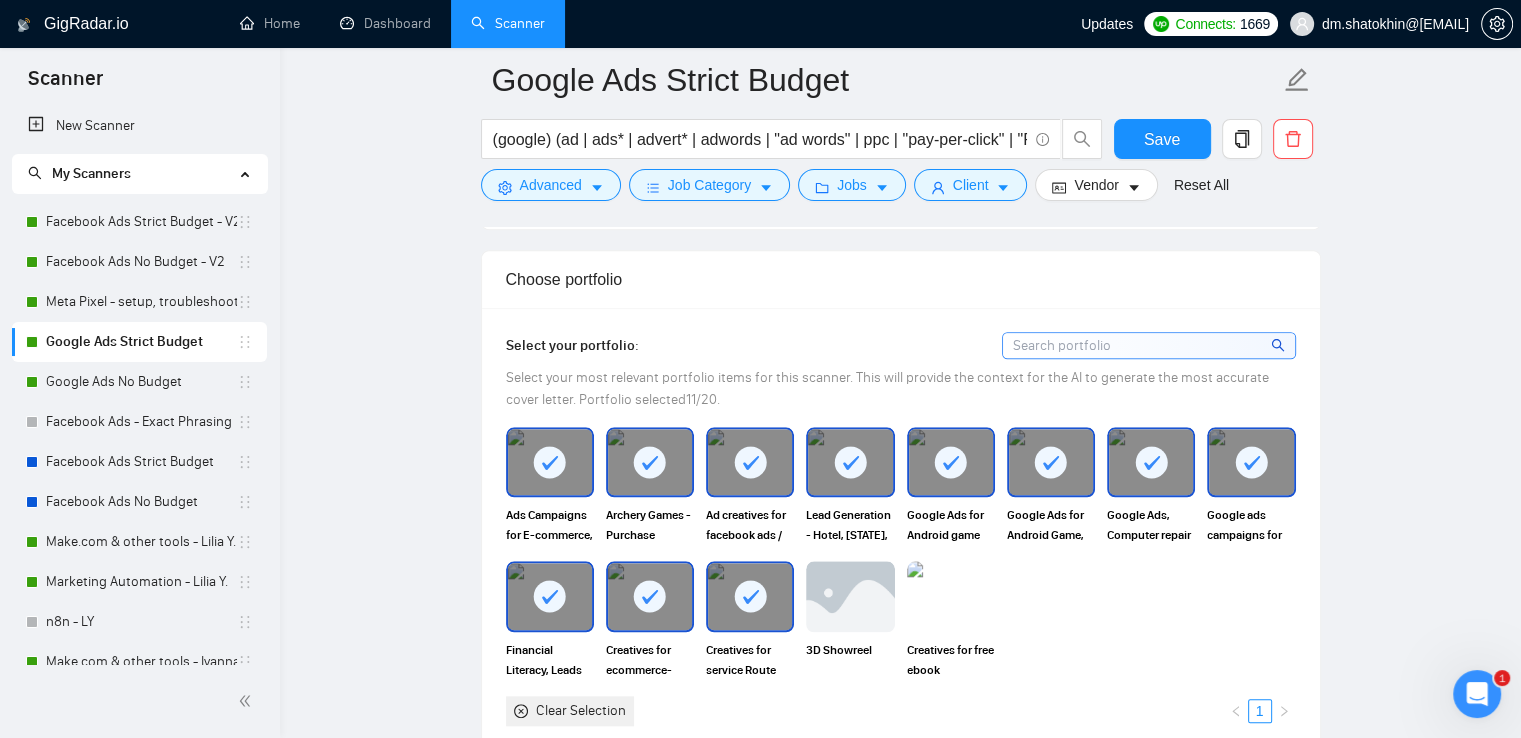 scroll, scrollTop: 1900, scrollLeft: 0, axis: vertical 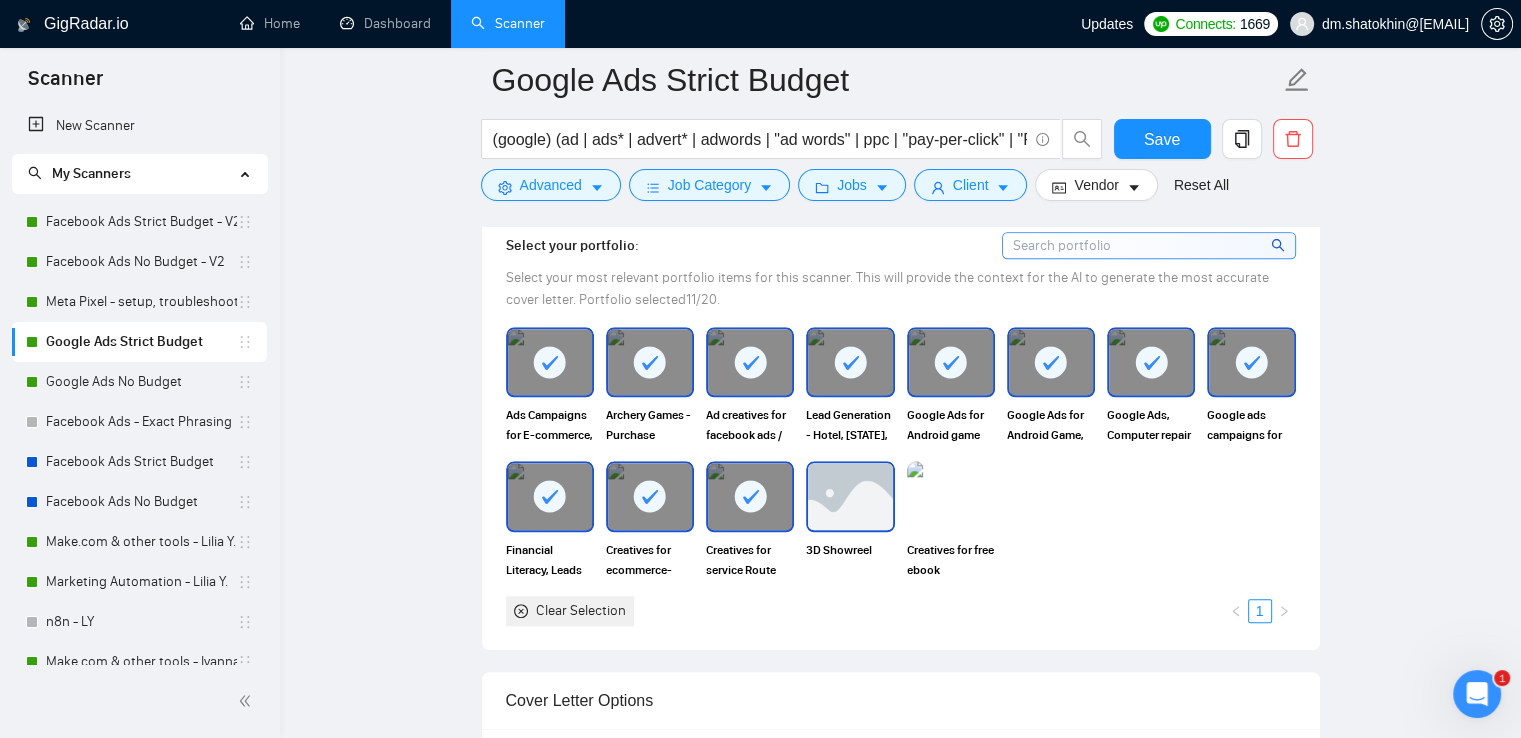 click at bounding box center [850, 496] 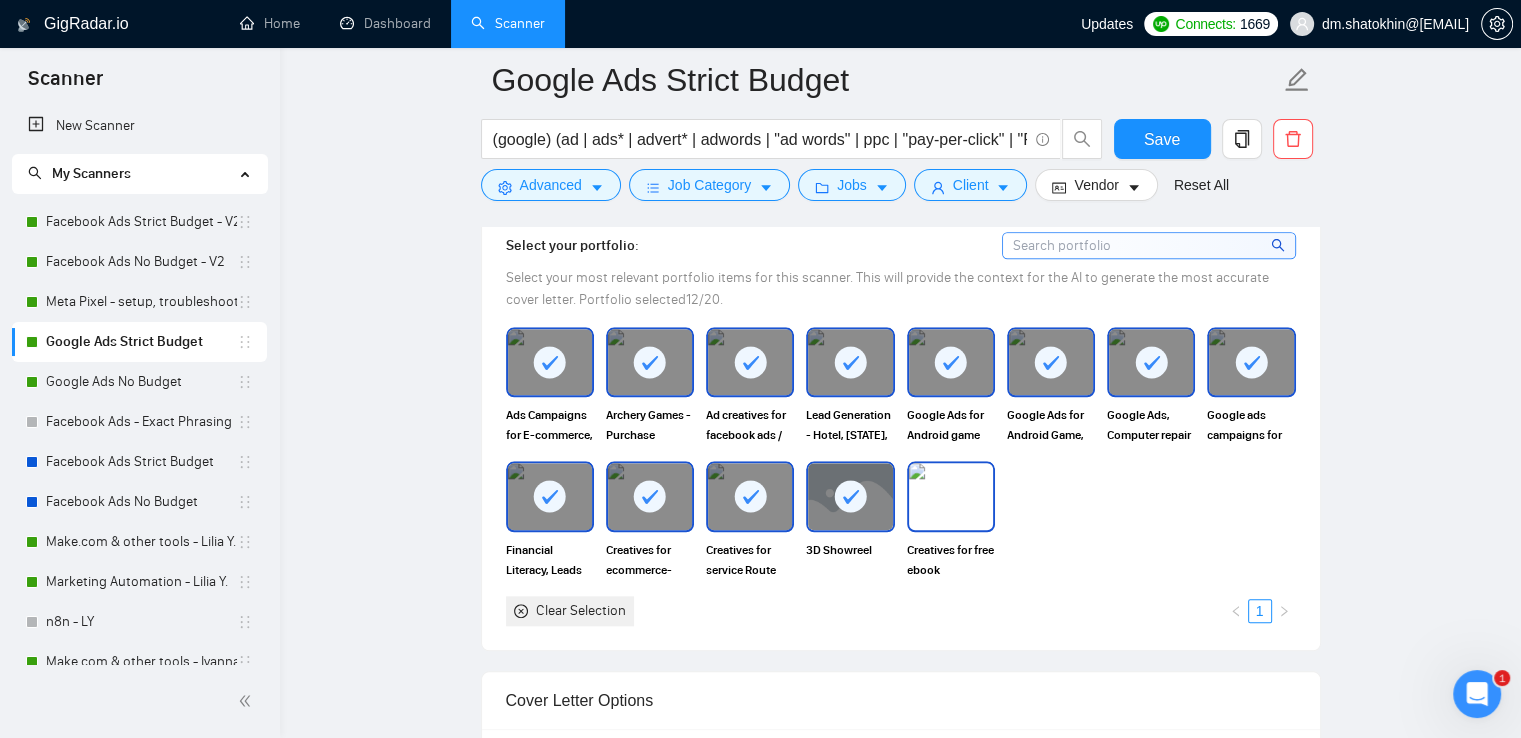 click at bounding box center (951, 496) 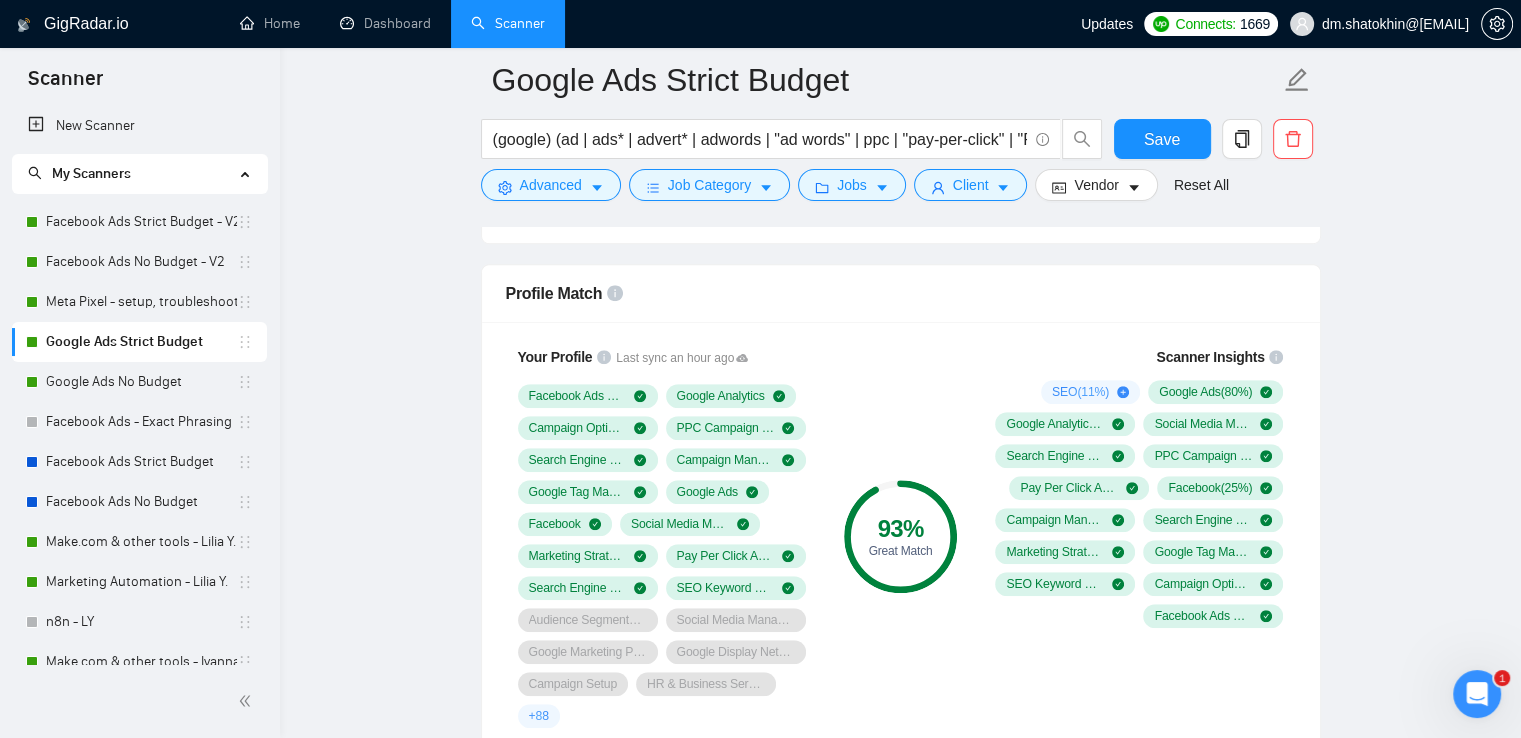 scroll, scrollTop: 1300, scrollLeft: 0, axis: vertical 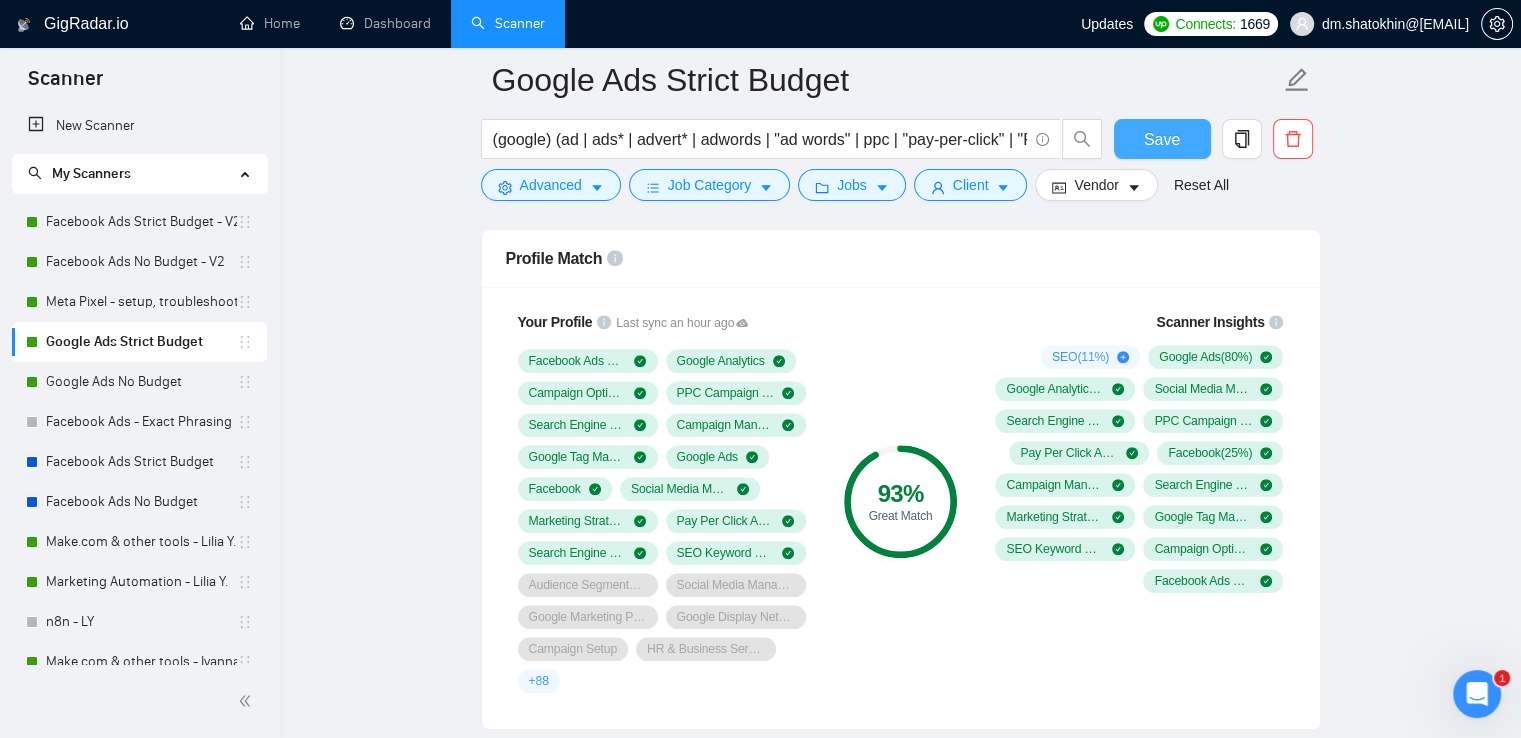 click on "Save" at bounding box center (1162, 139) 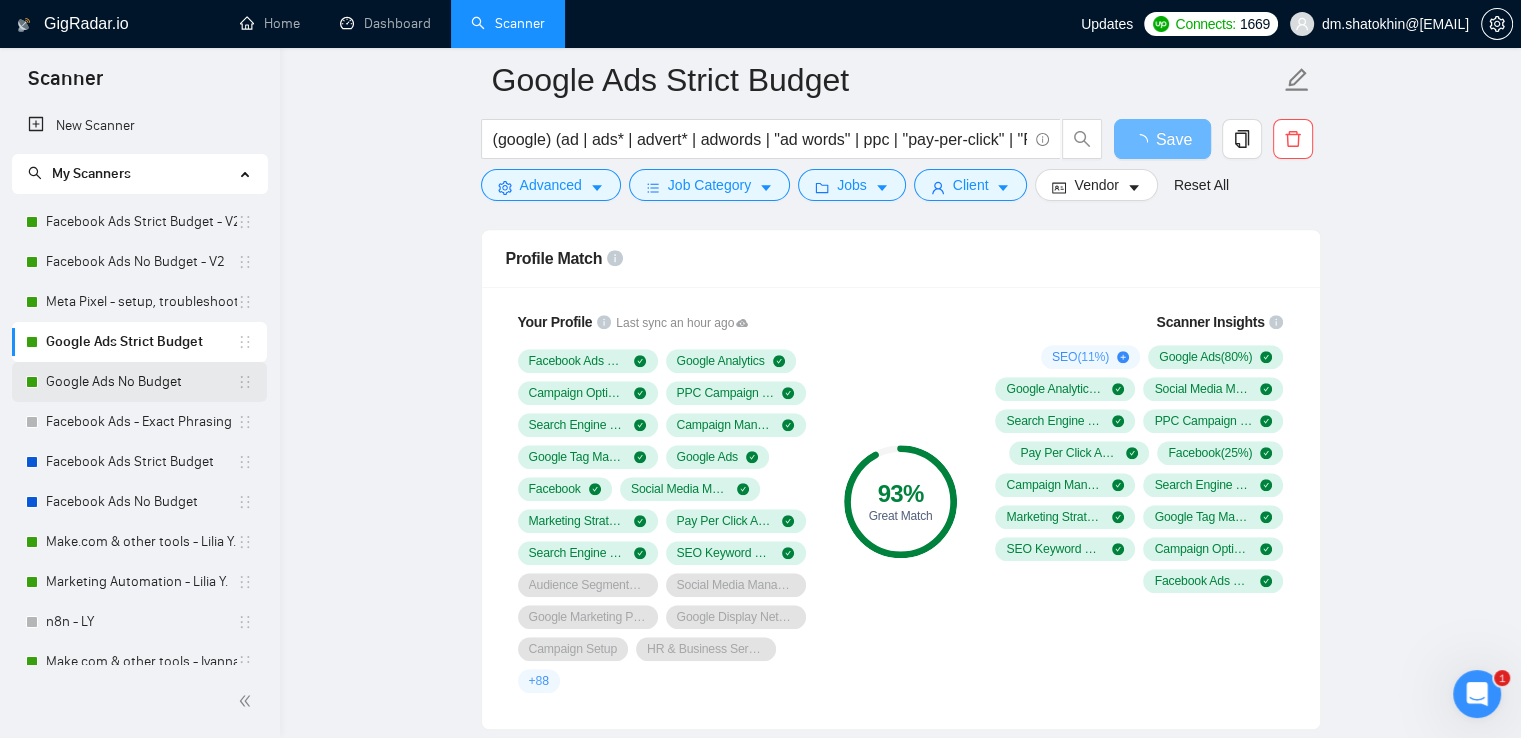 click on "Google Ads No Budget" at bounding box center (141, 382) 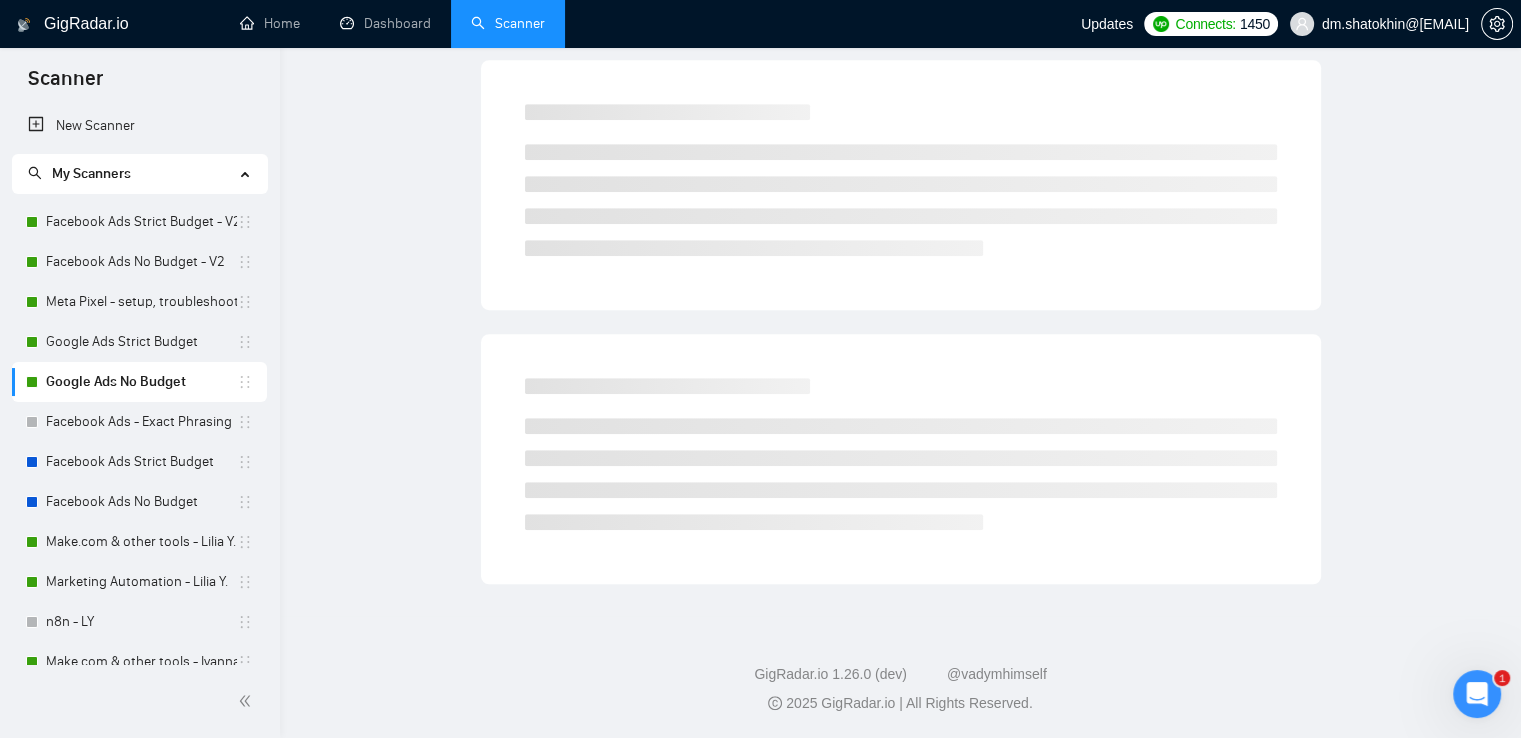 scroll, scrollTop: 0, scrollLeft: 0, axis: both 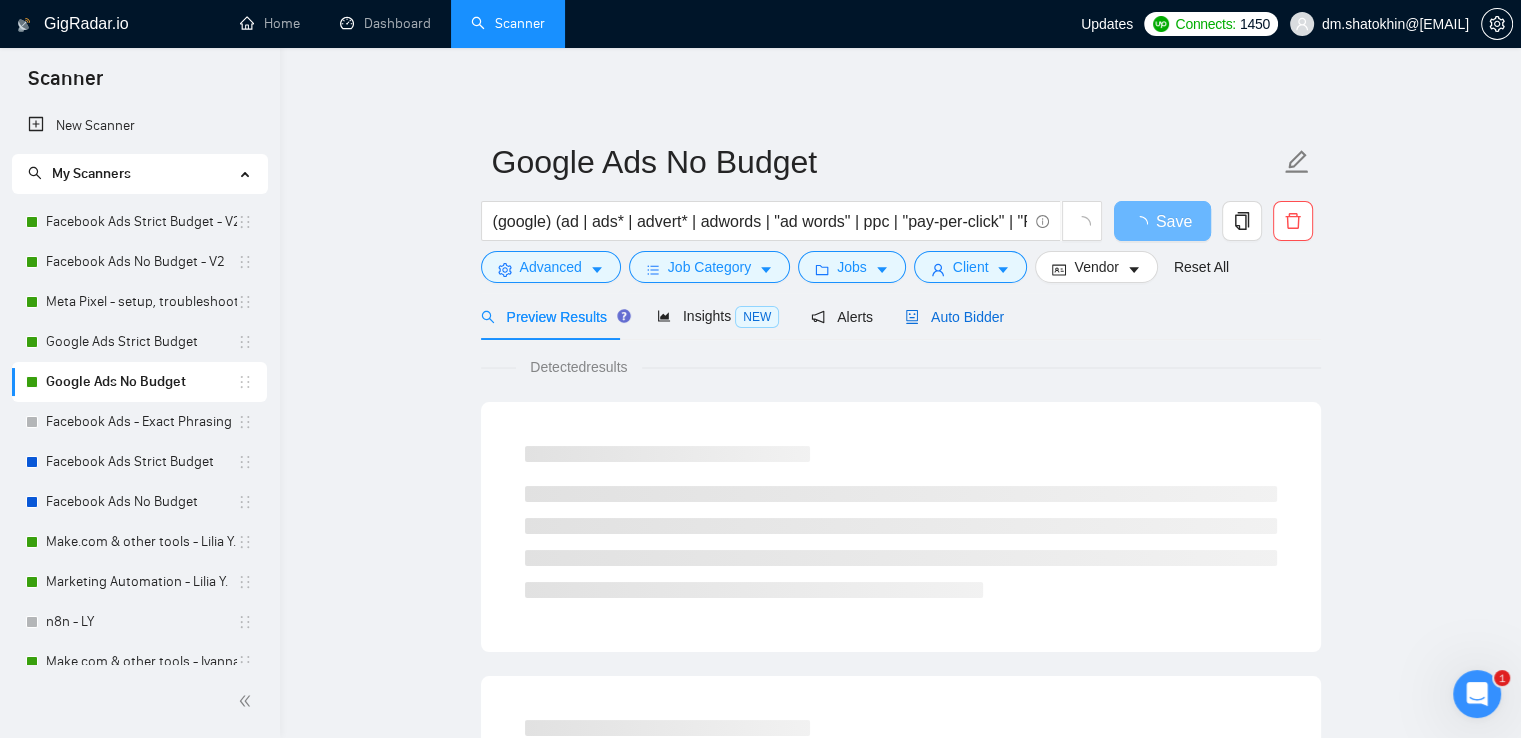 click on "Auto Bidder" at bounding box center [954, 317] 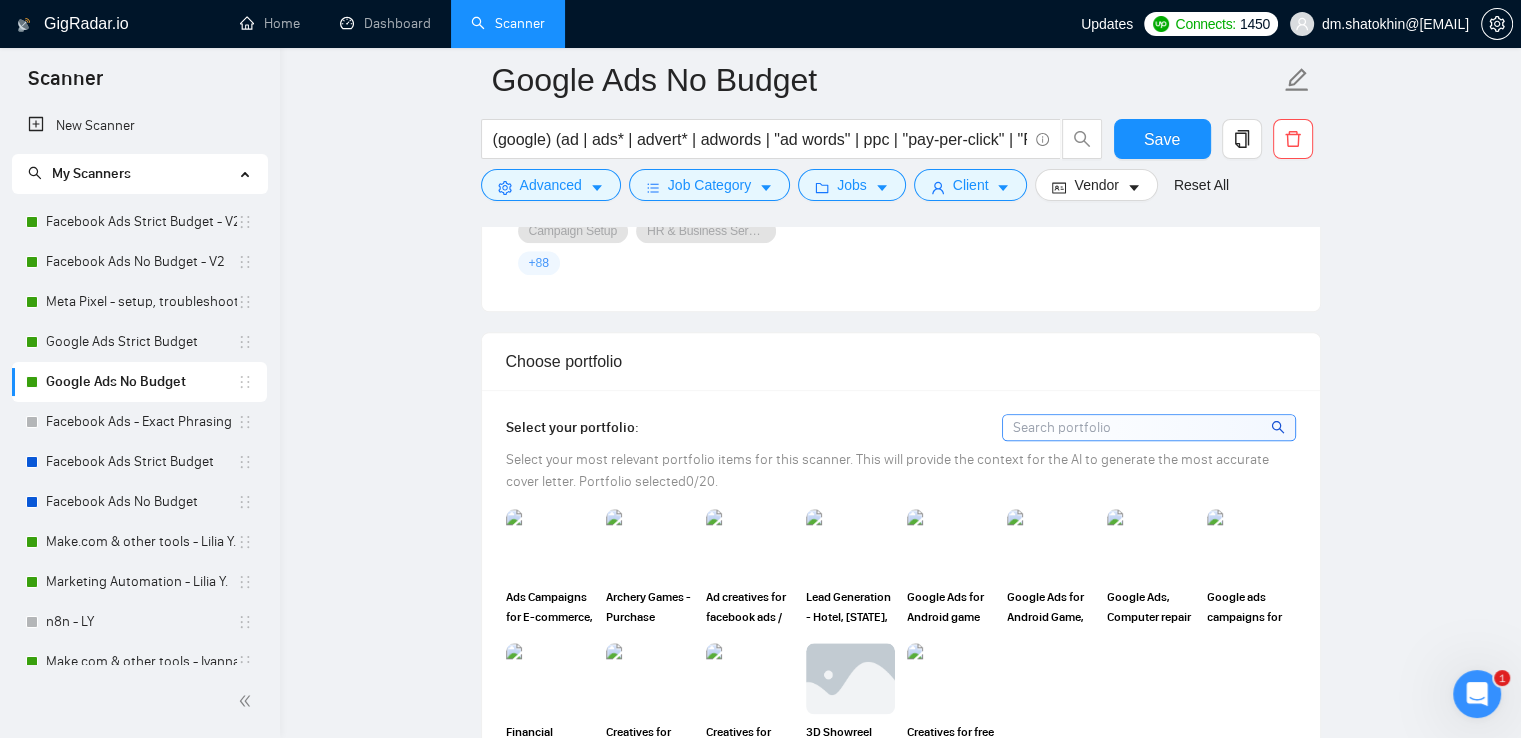 scroll, scrollTop: 1900, scrollLeft: 0, axis: vertical 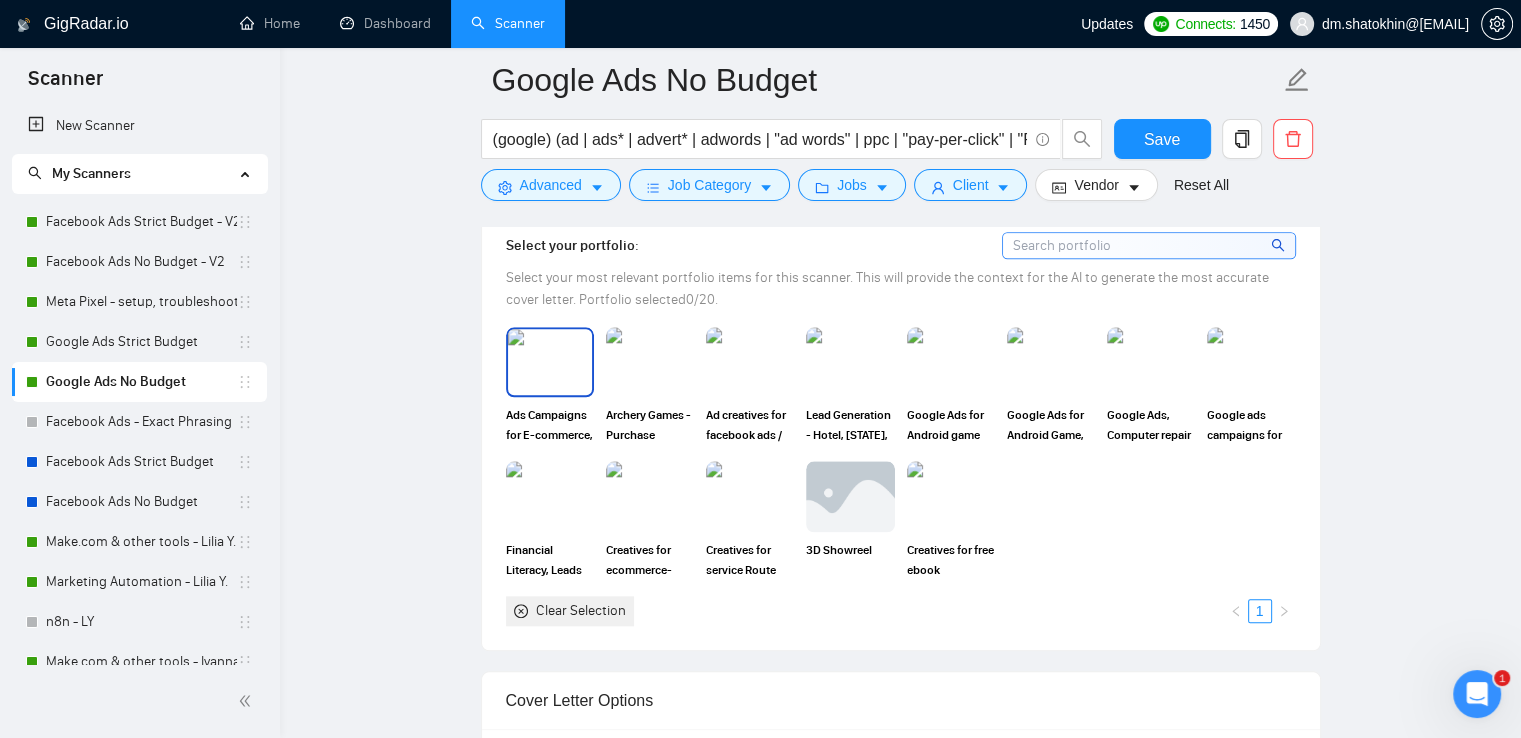 click at bounding box center [550, 362] 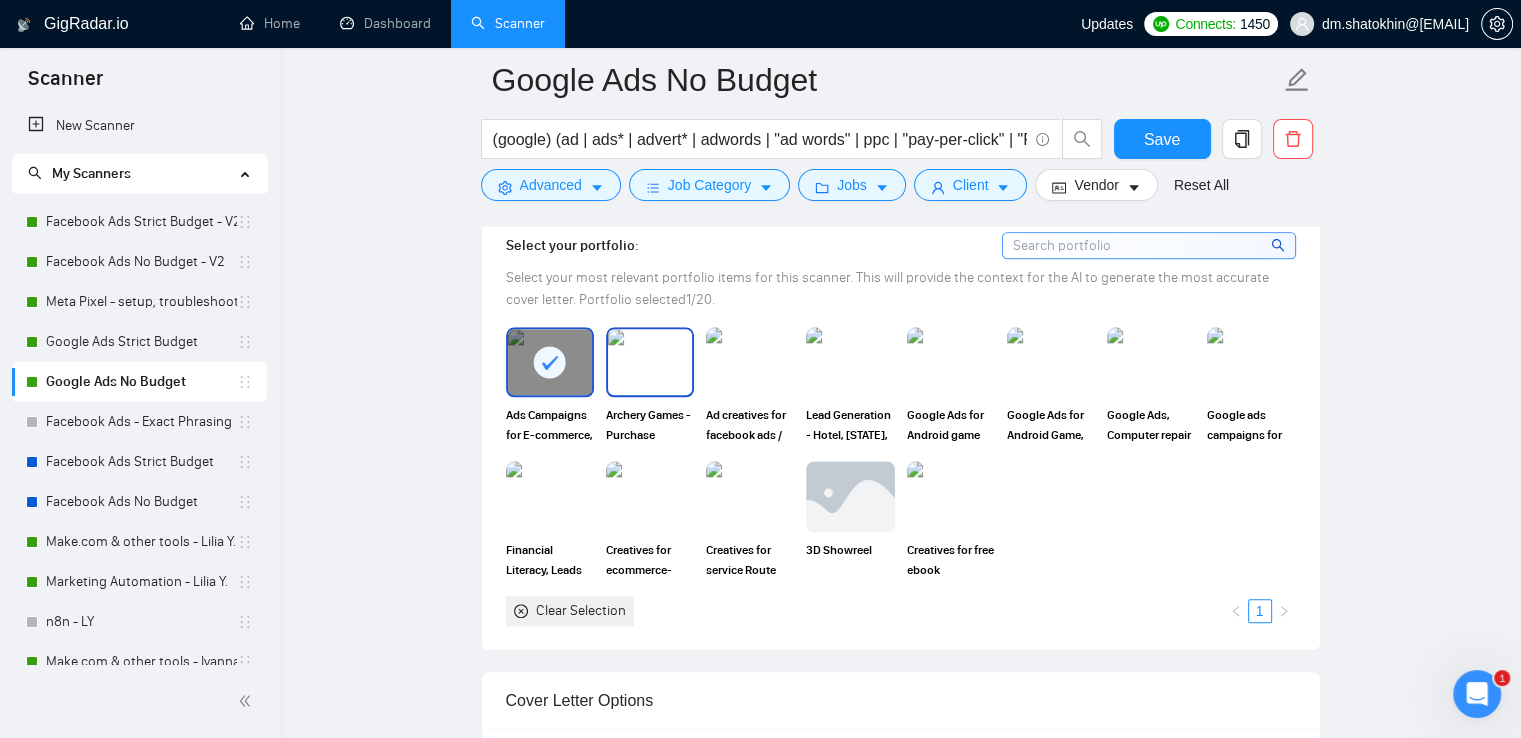 click at bounding box center [650, 362] 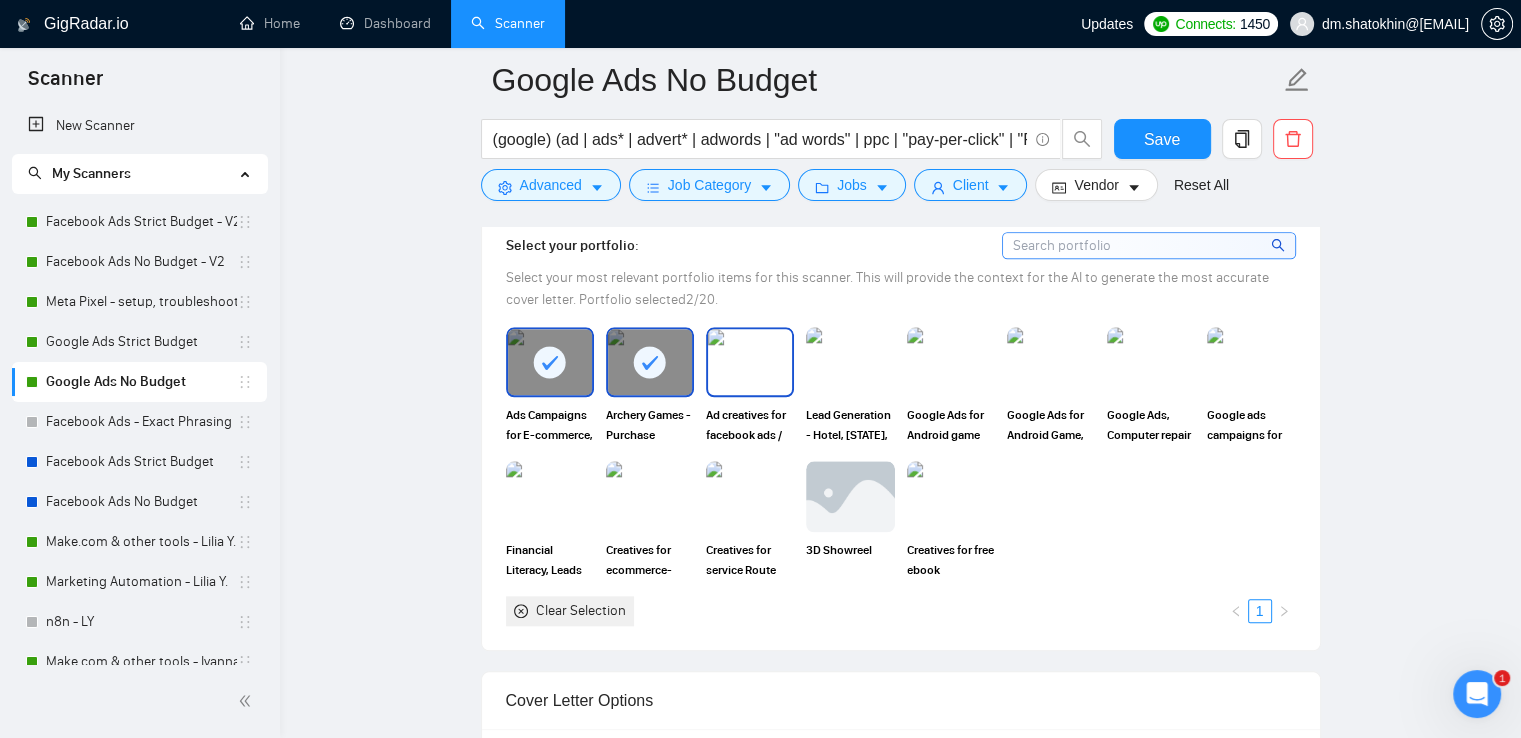 click at bounding box center (750, 362) 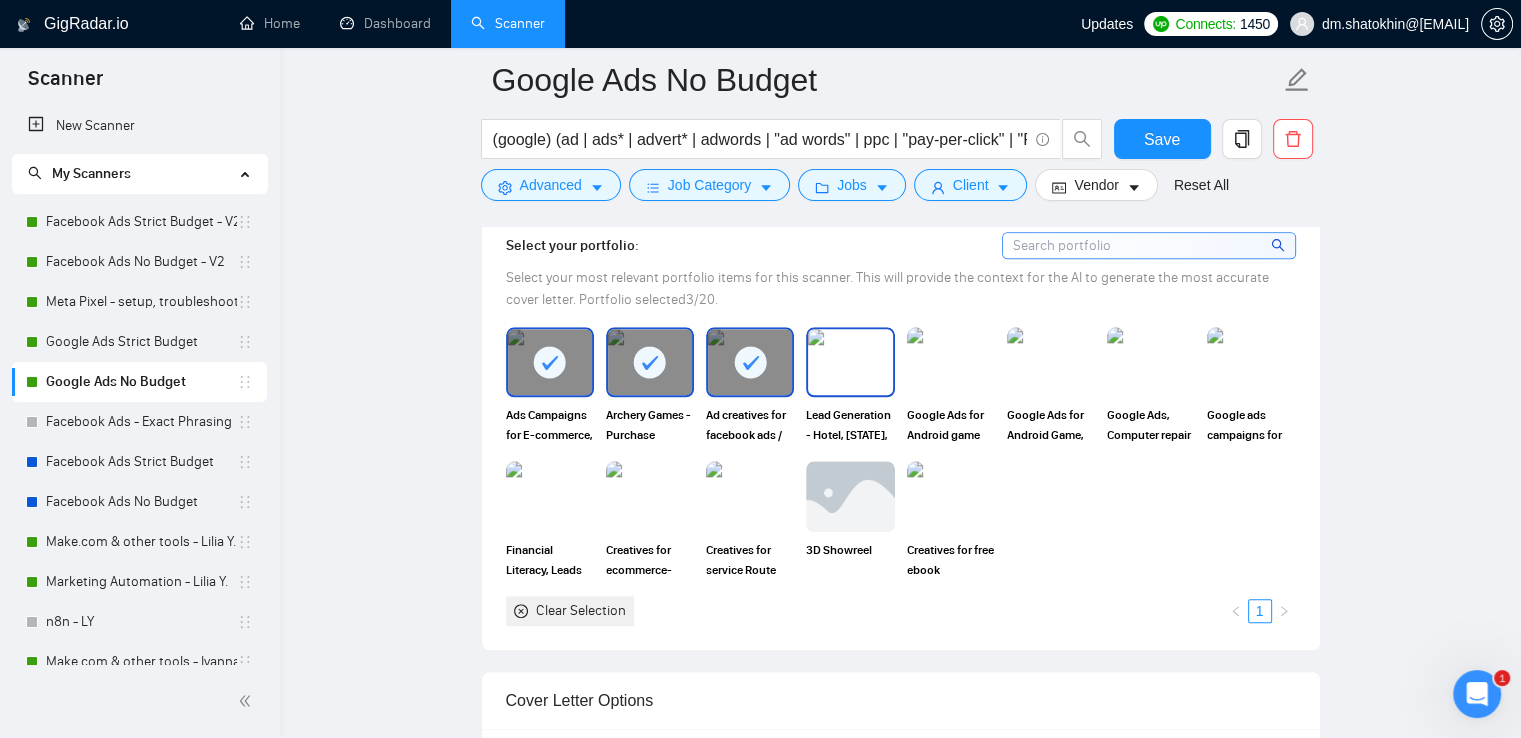 click on "Lead Generation - Hotel, [STATE], 20X Roas" at bounding box center [850, 386] 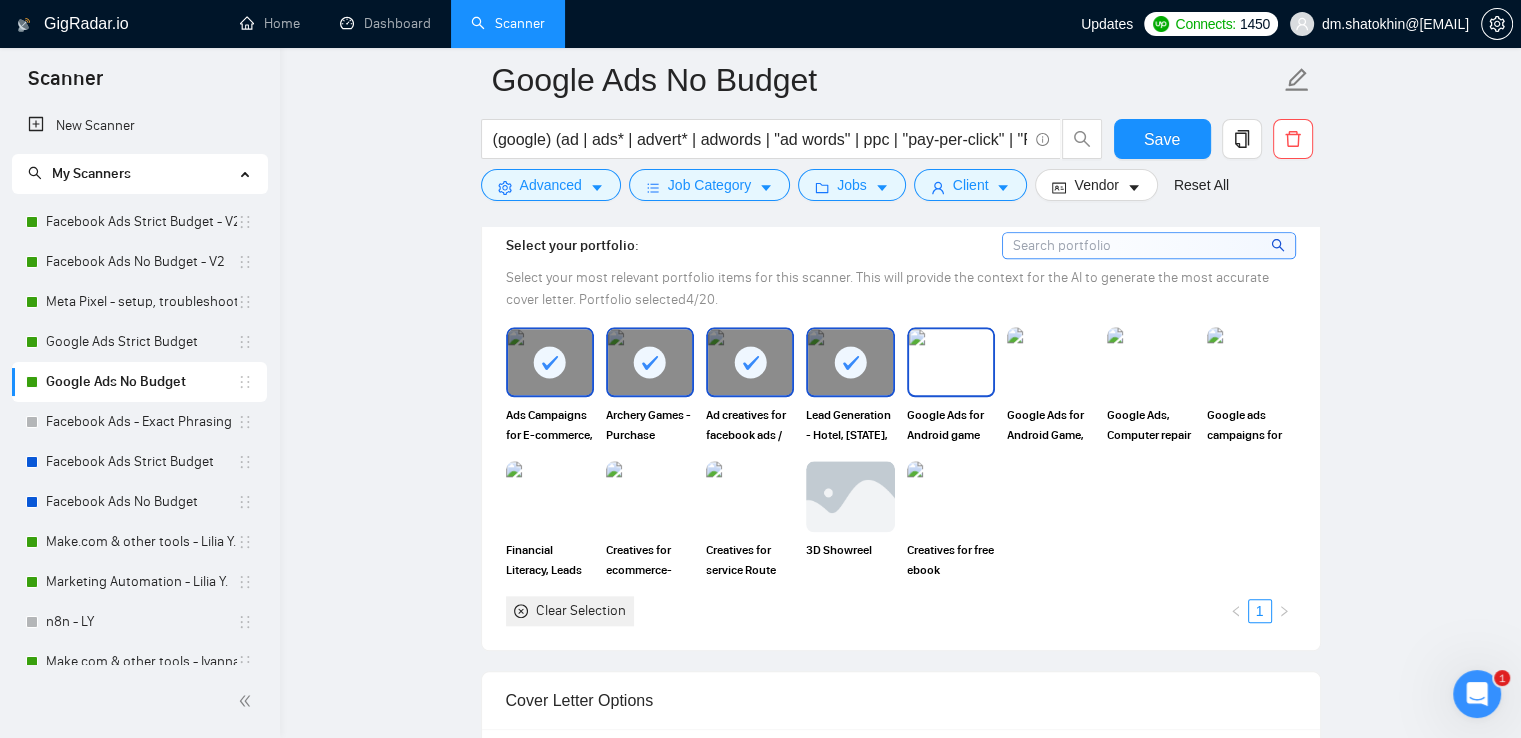 click at bounding box center (951, 362) 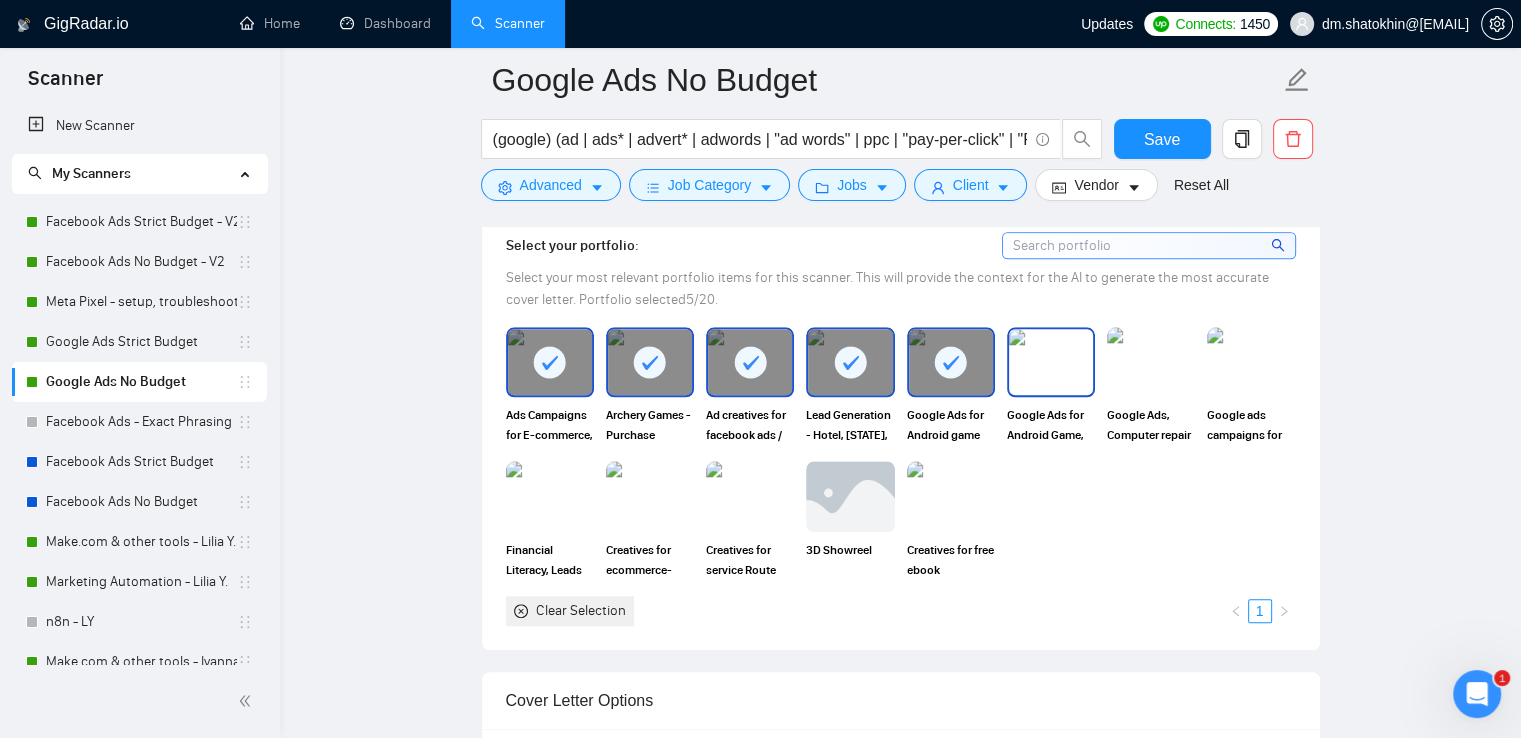 click at bounding box center (1051, 362) 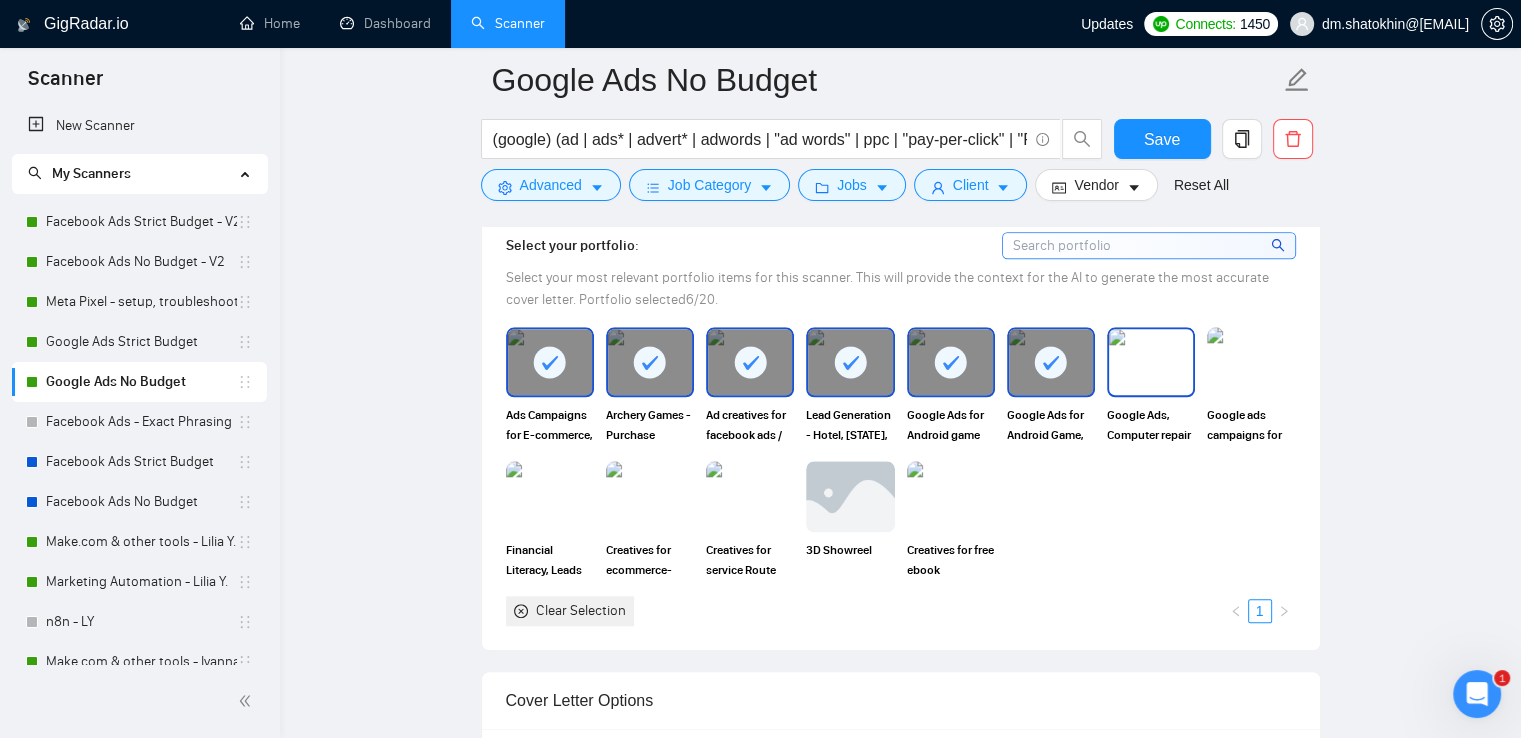 click at bounding box center (1151, 362) 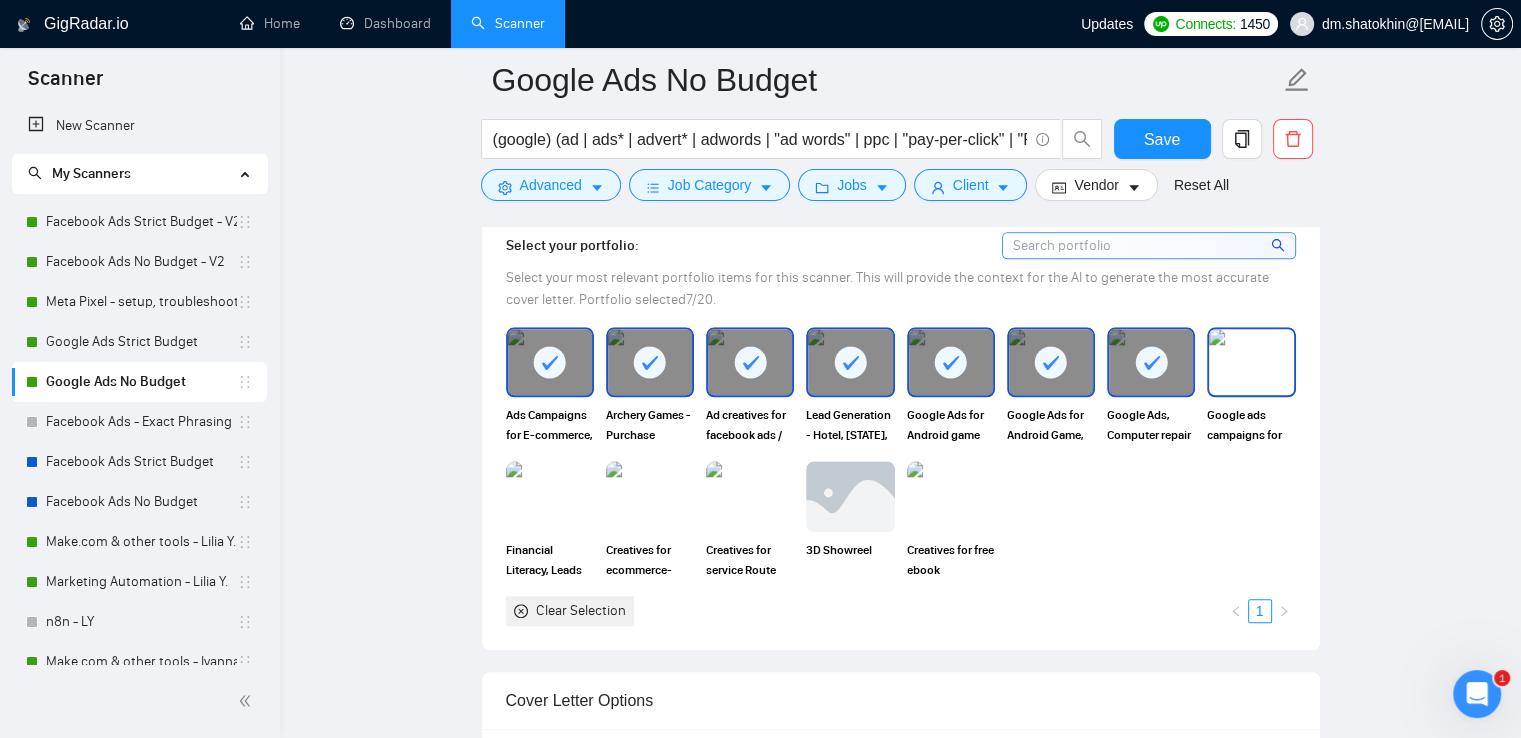 click at bounding box center (1251, 362) 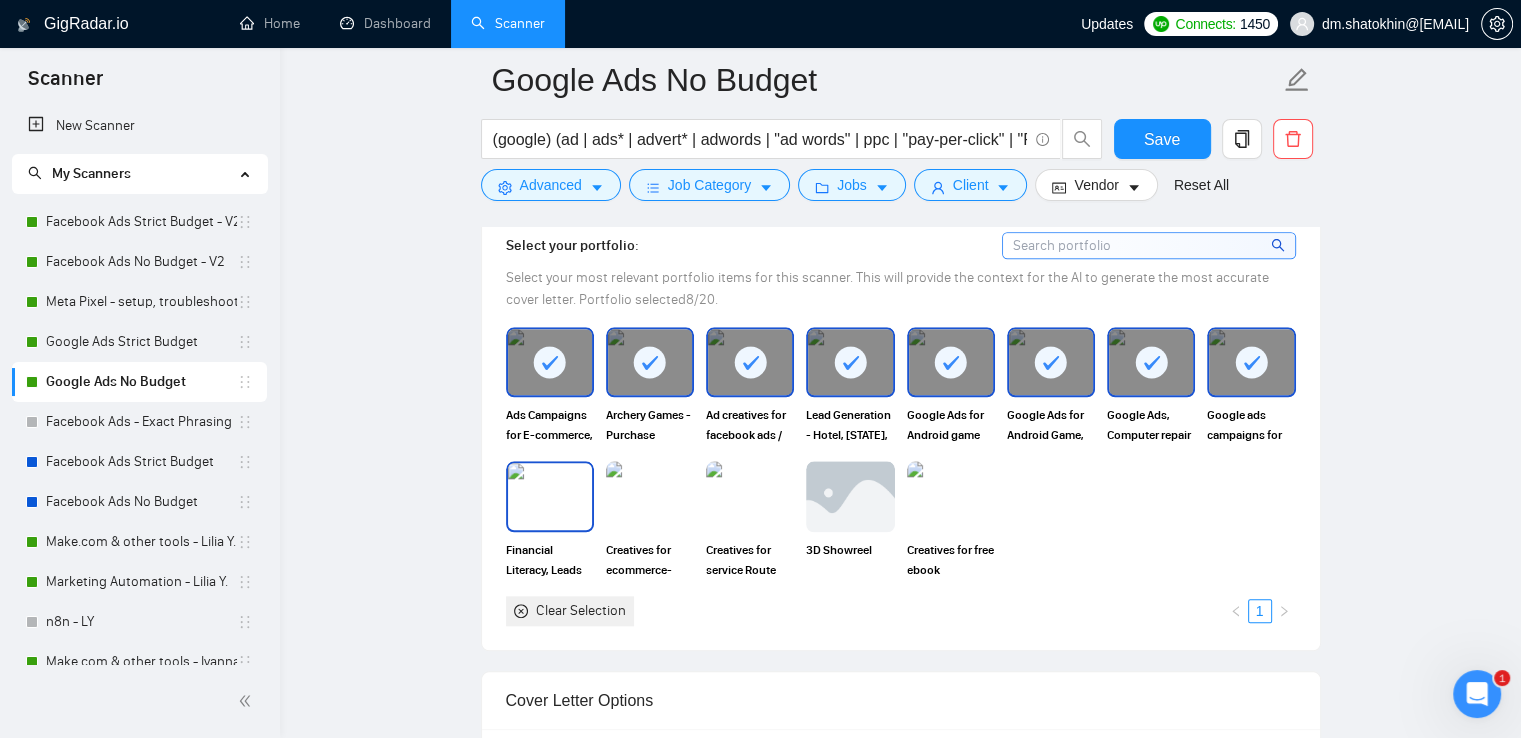 click at bounding box center [550, 496] 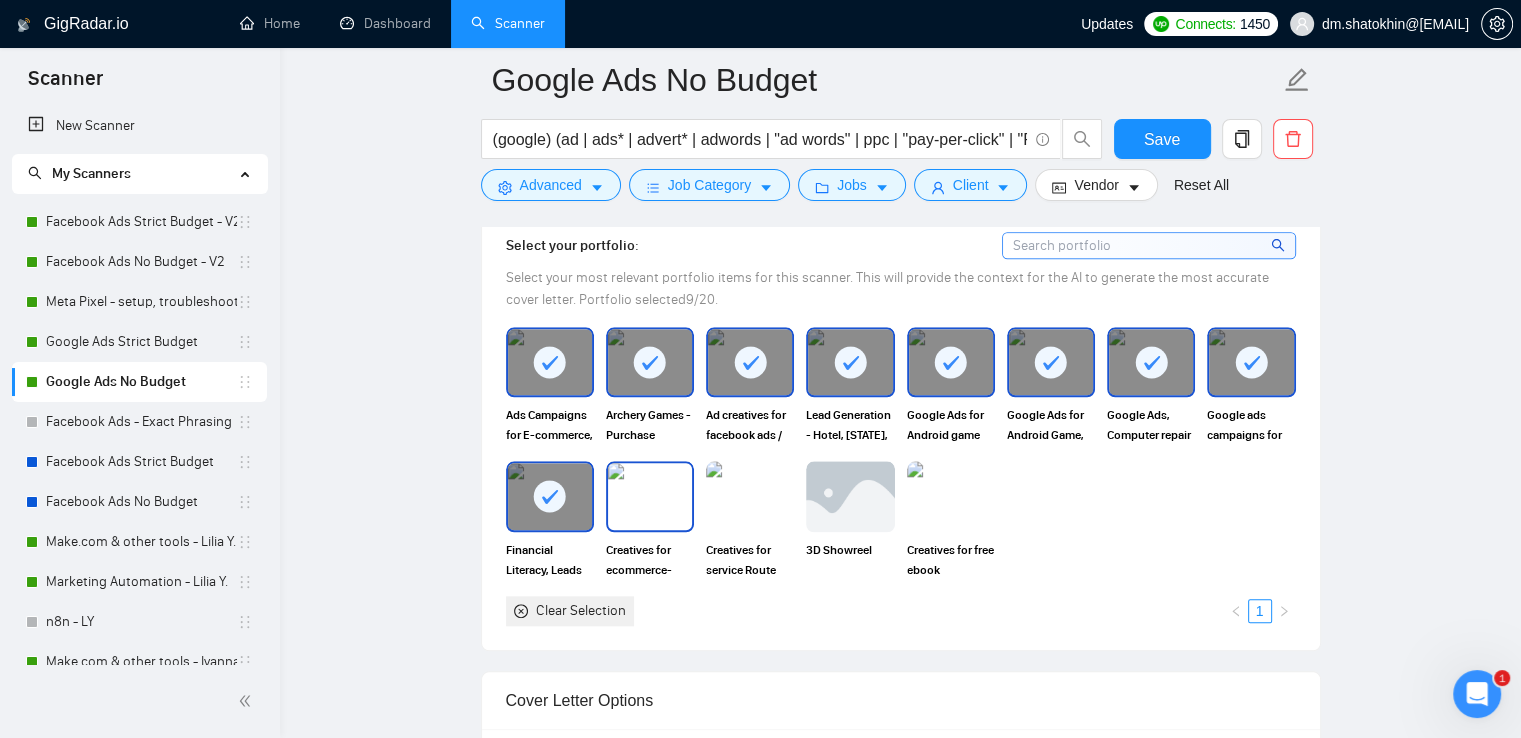 click at bounding box center [650, 496] 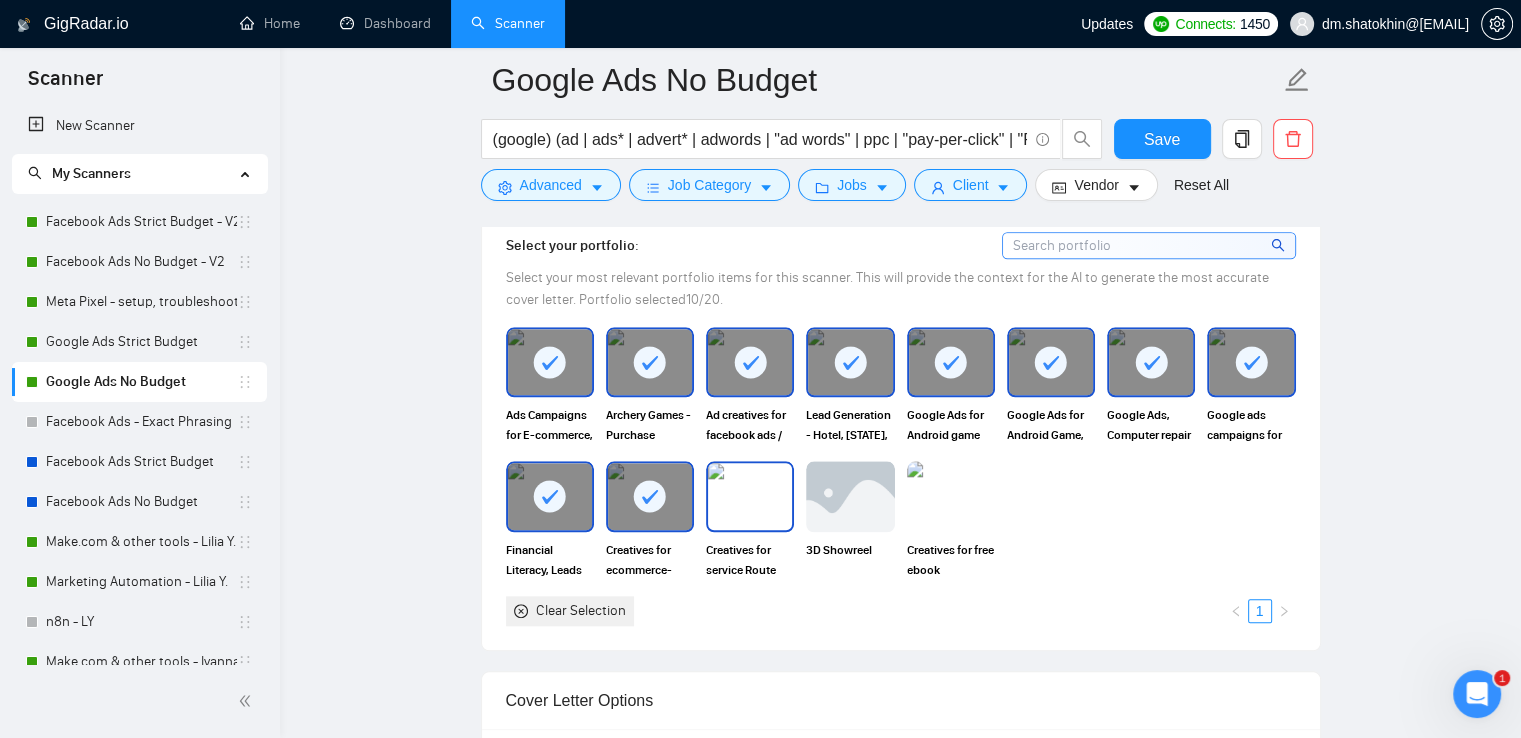 click at bounding box center (750, 496) 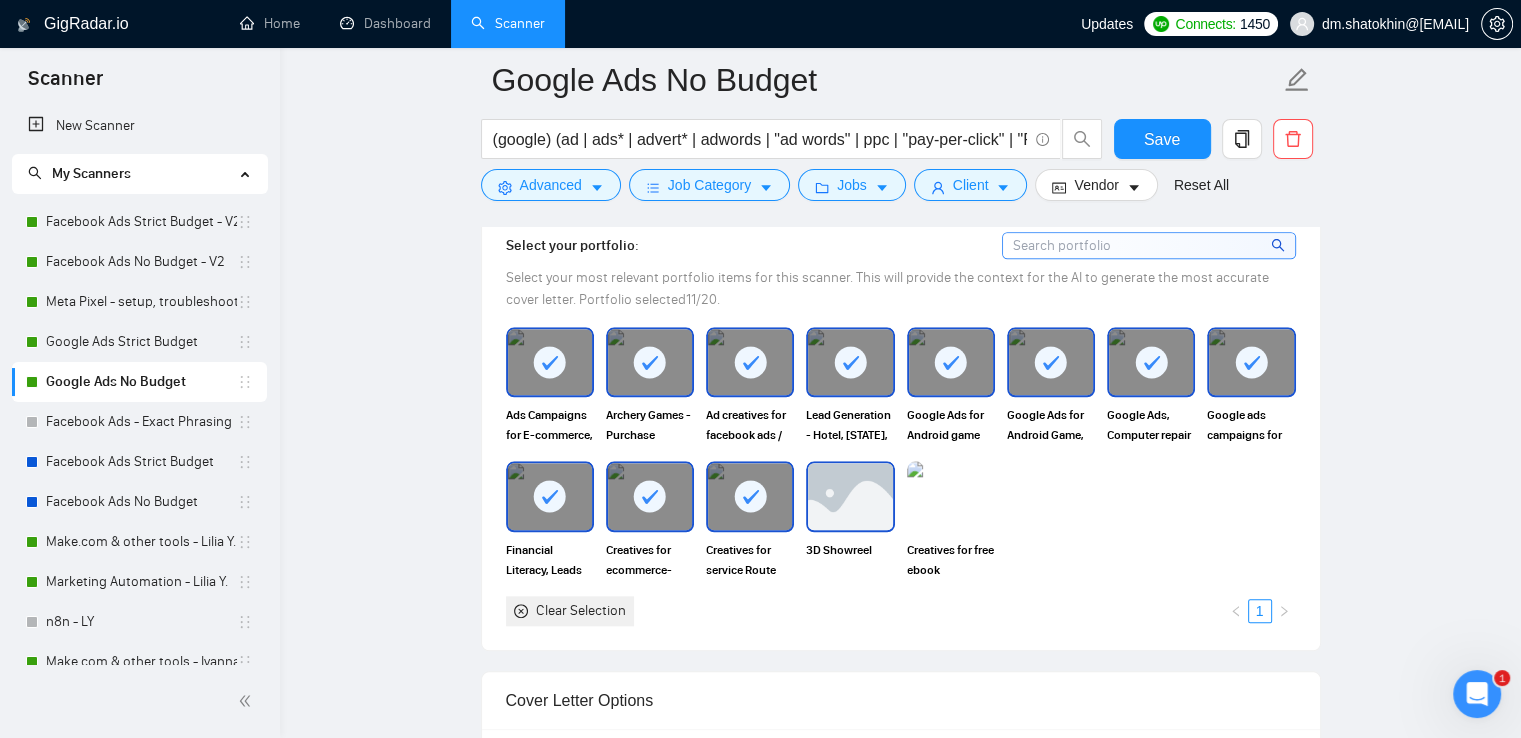click at bounding box center [850, 496] 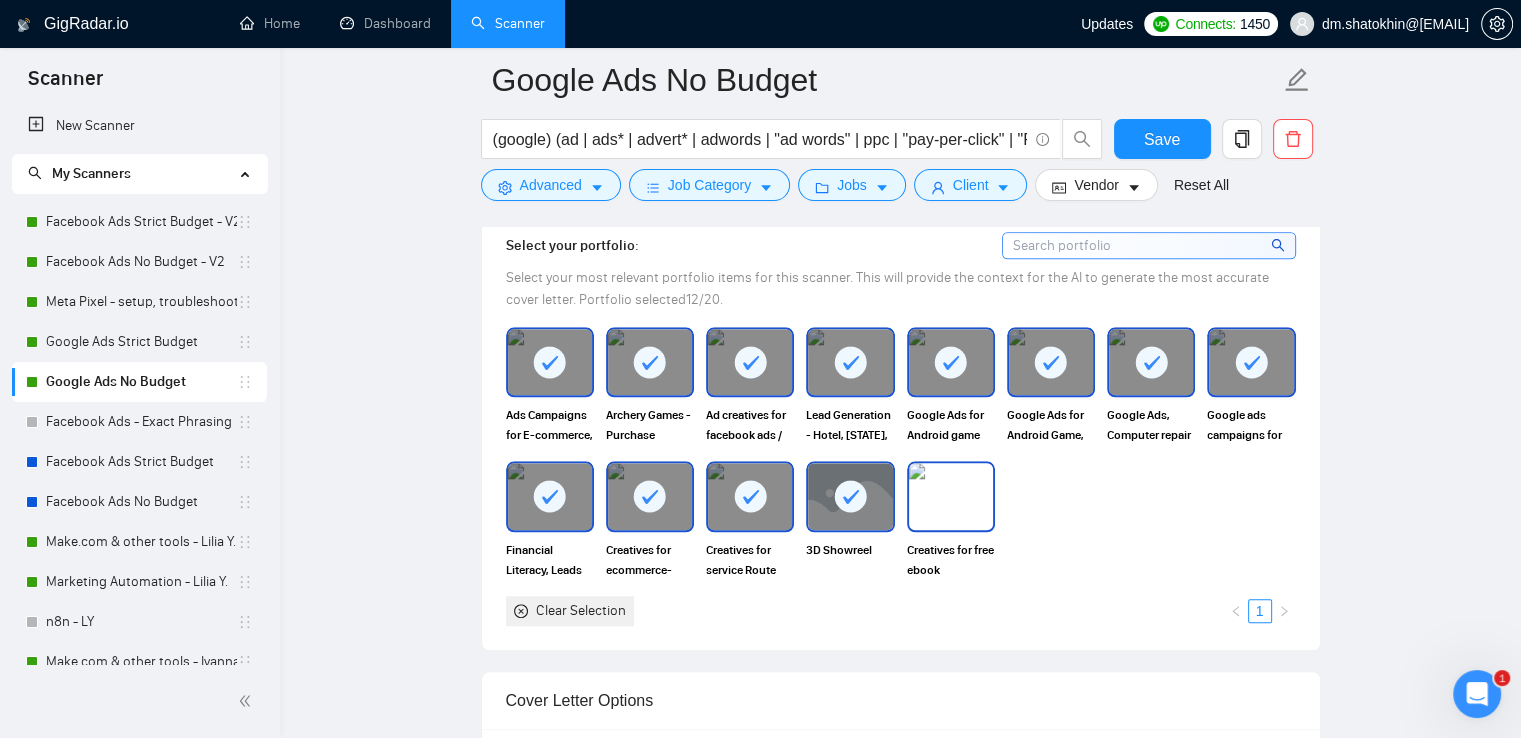 click at bounding box center (951, 496) 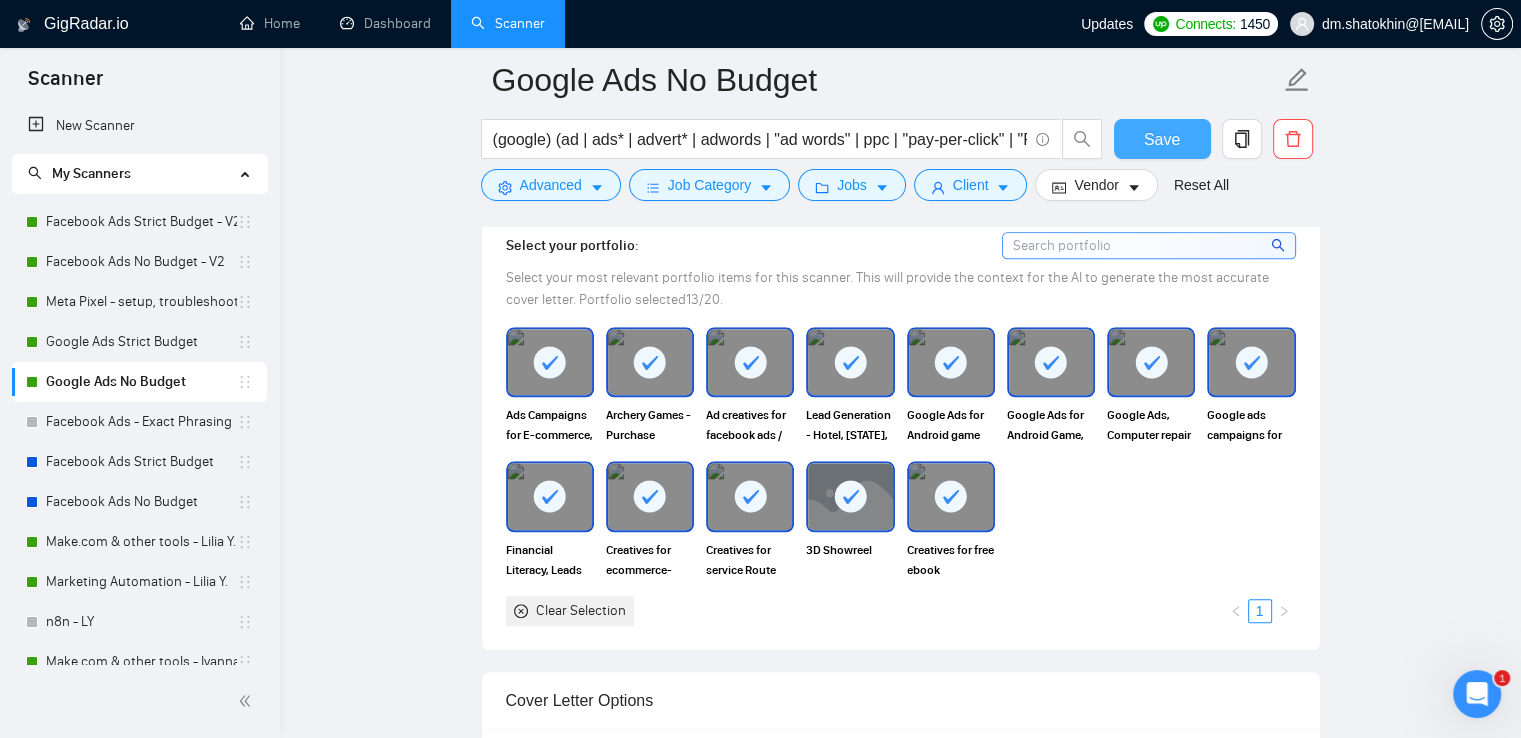 click on "Save" at bounding box center [1162, 139] 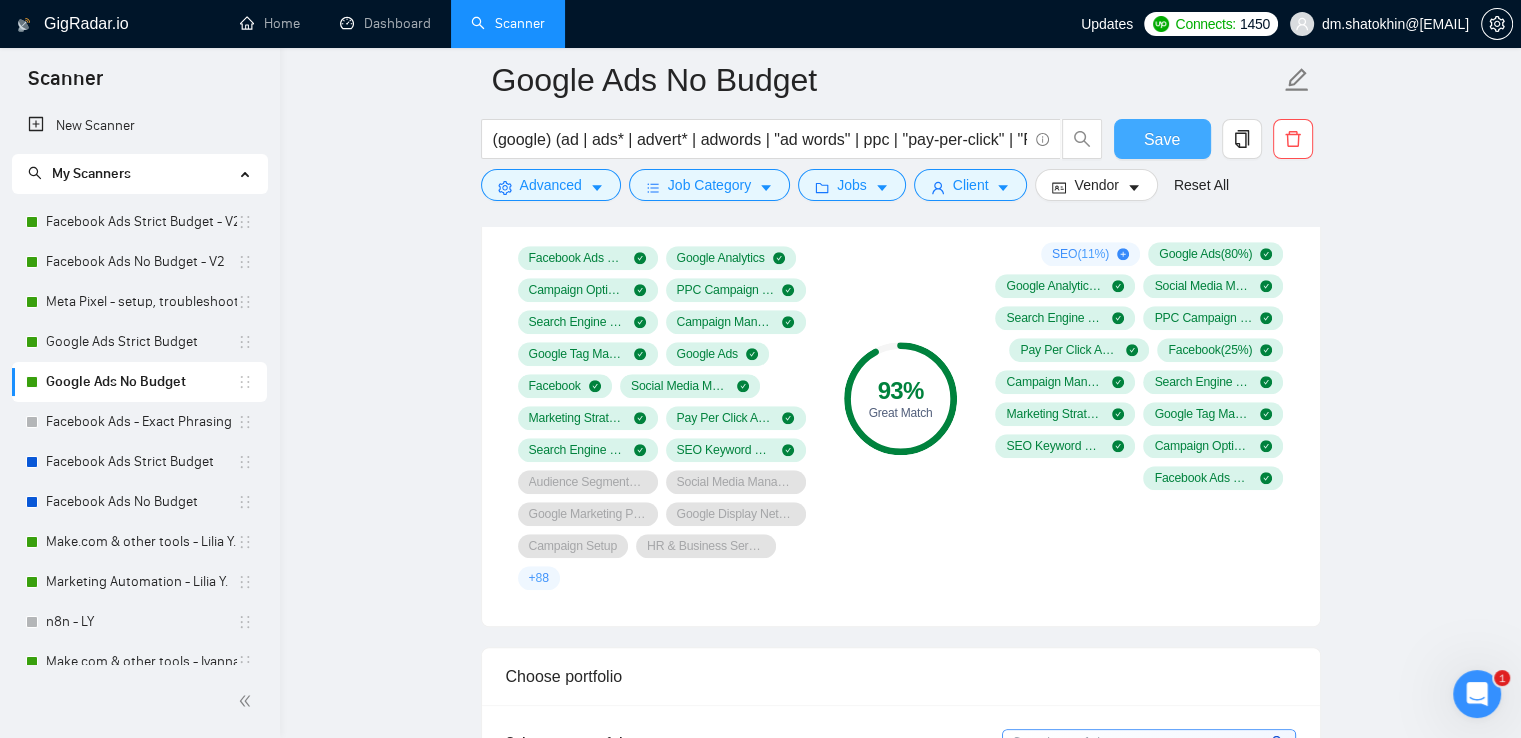 scroll, scrollTop: 1400, scrollLeft: 0, axis: vertical 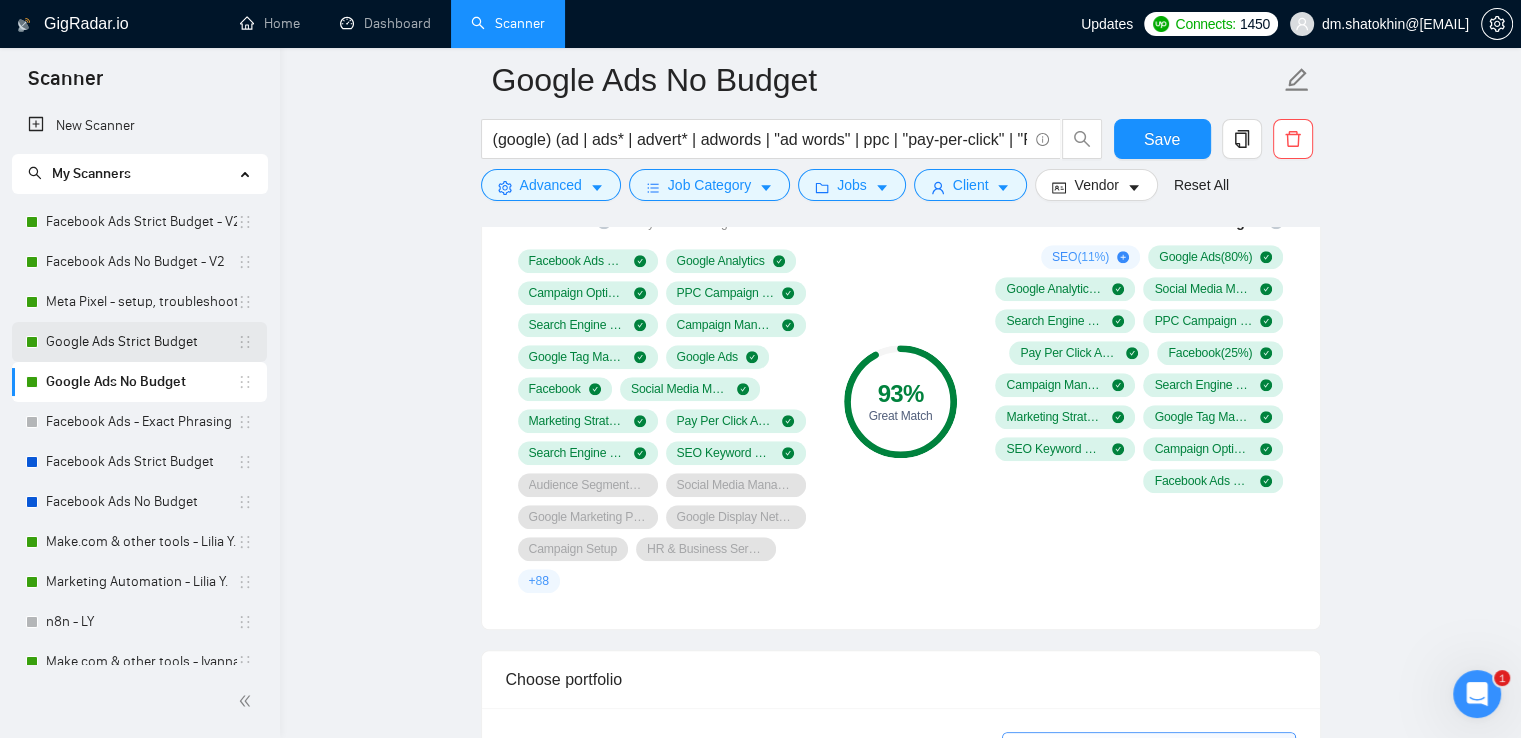 click on "Google Ads Strict Budget" at bounding box center [141, 342] 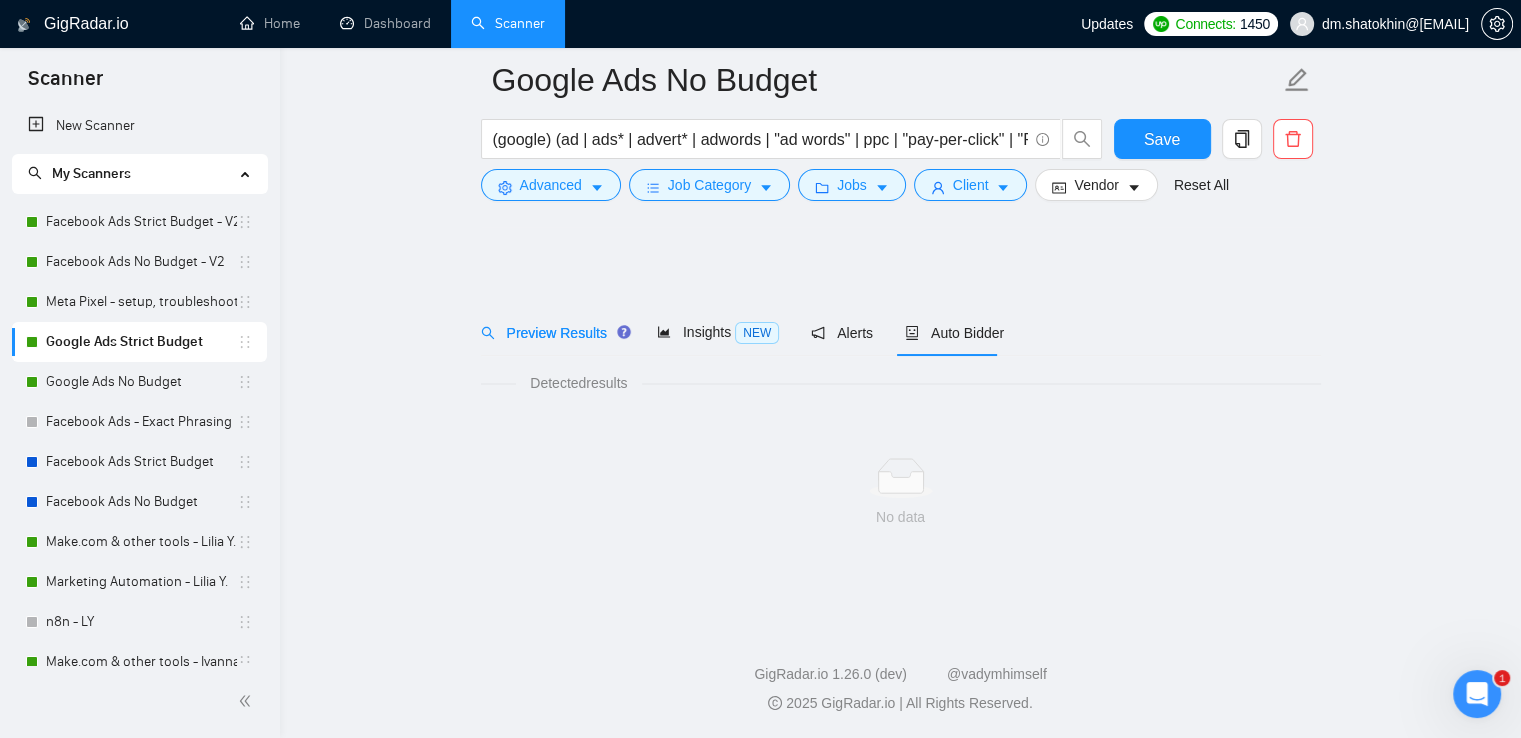 scroll, scrollTop: 0, scrollLeft: 0, axis: both 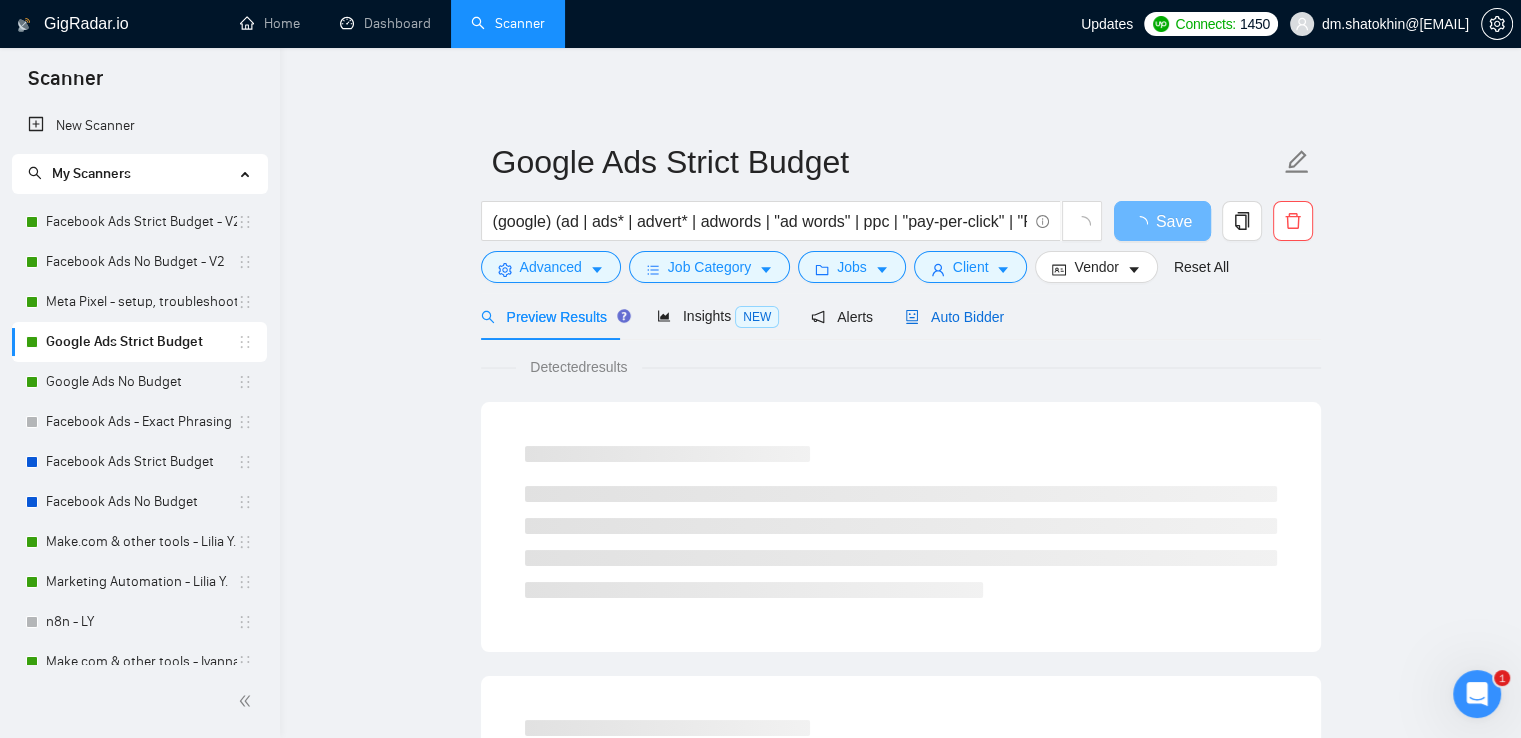 click on "Auto Bidder" at bounding box center (954, 317) 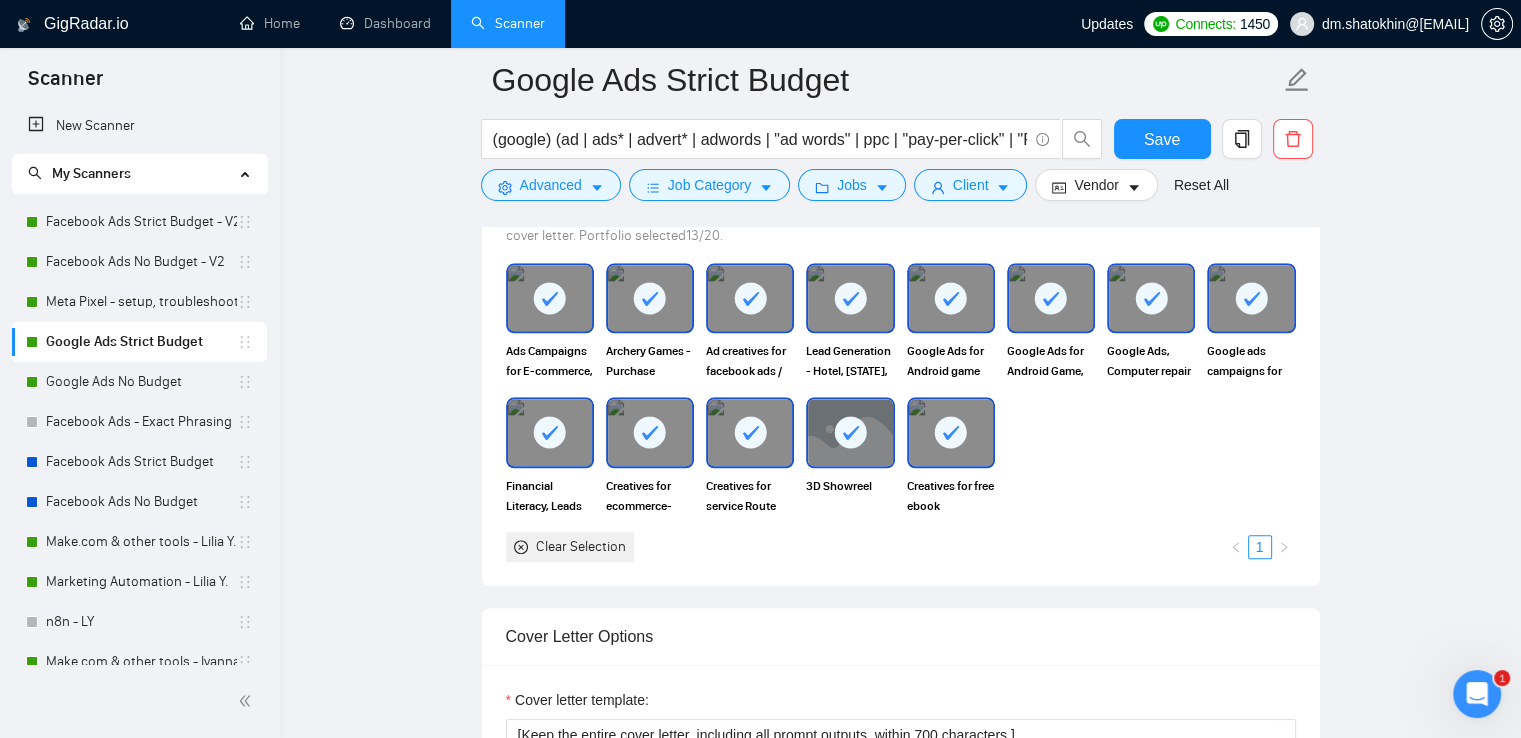scroll, scrollTop: 2100, scrollLeft: 0, axis: vertical 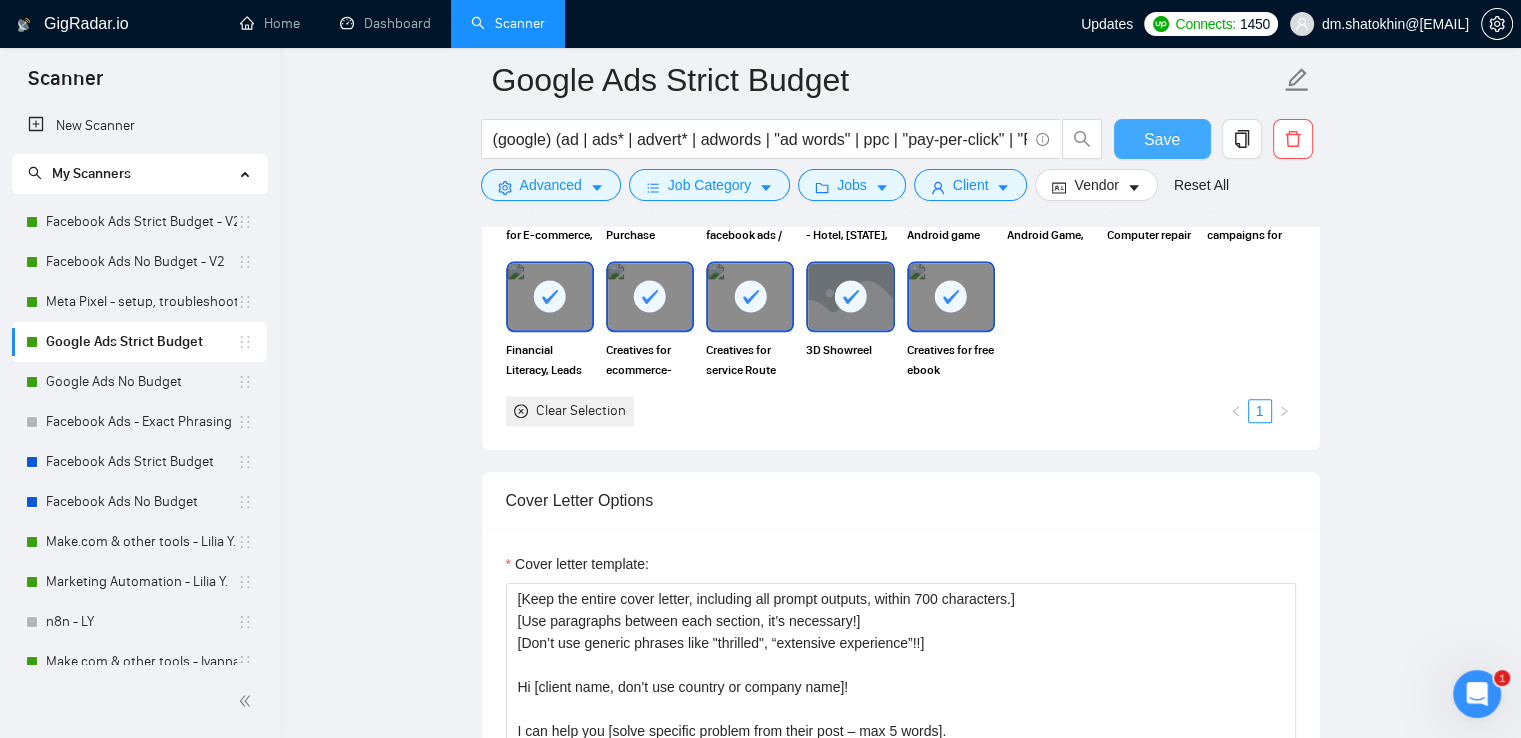 click on "Save" at bounding box center (1162, 139) 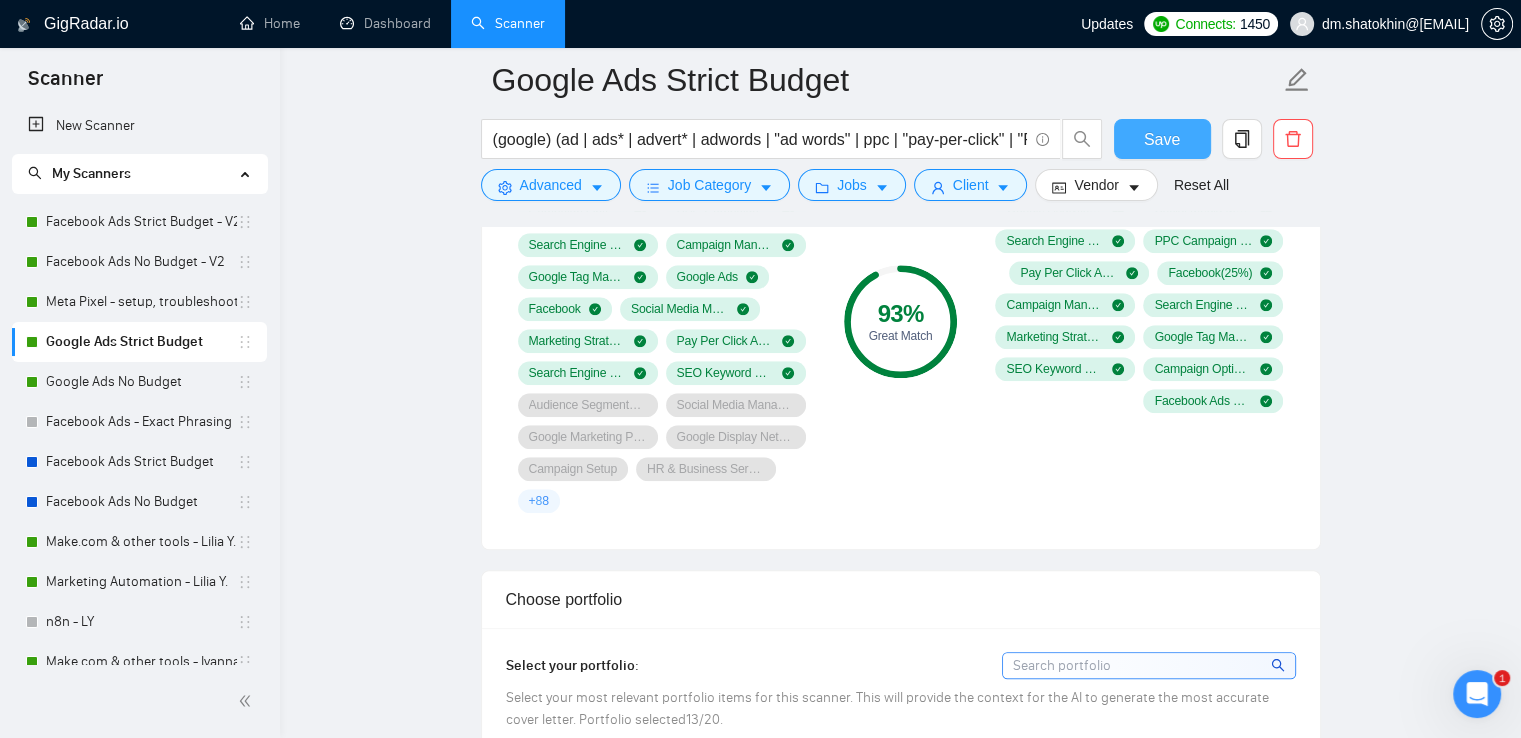 scroll, scrollTop: 1300, scrollLeft: 0, axis: vertical 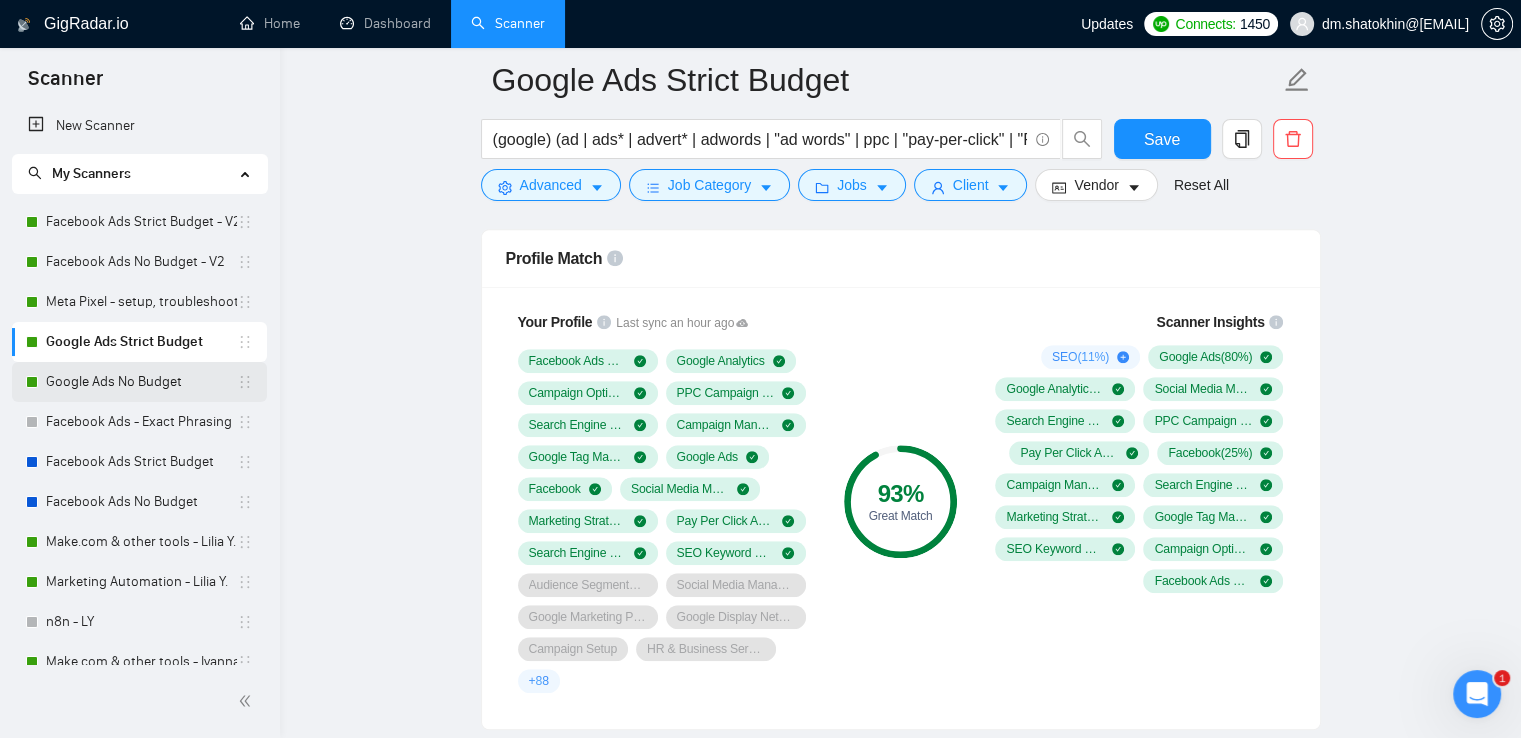 click on "Google Ads No Budget" at bounding box center (141, 382) 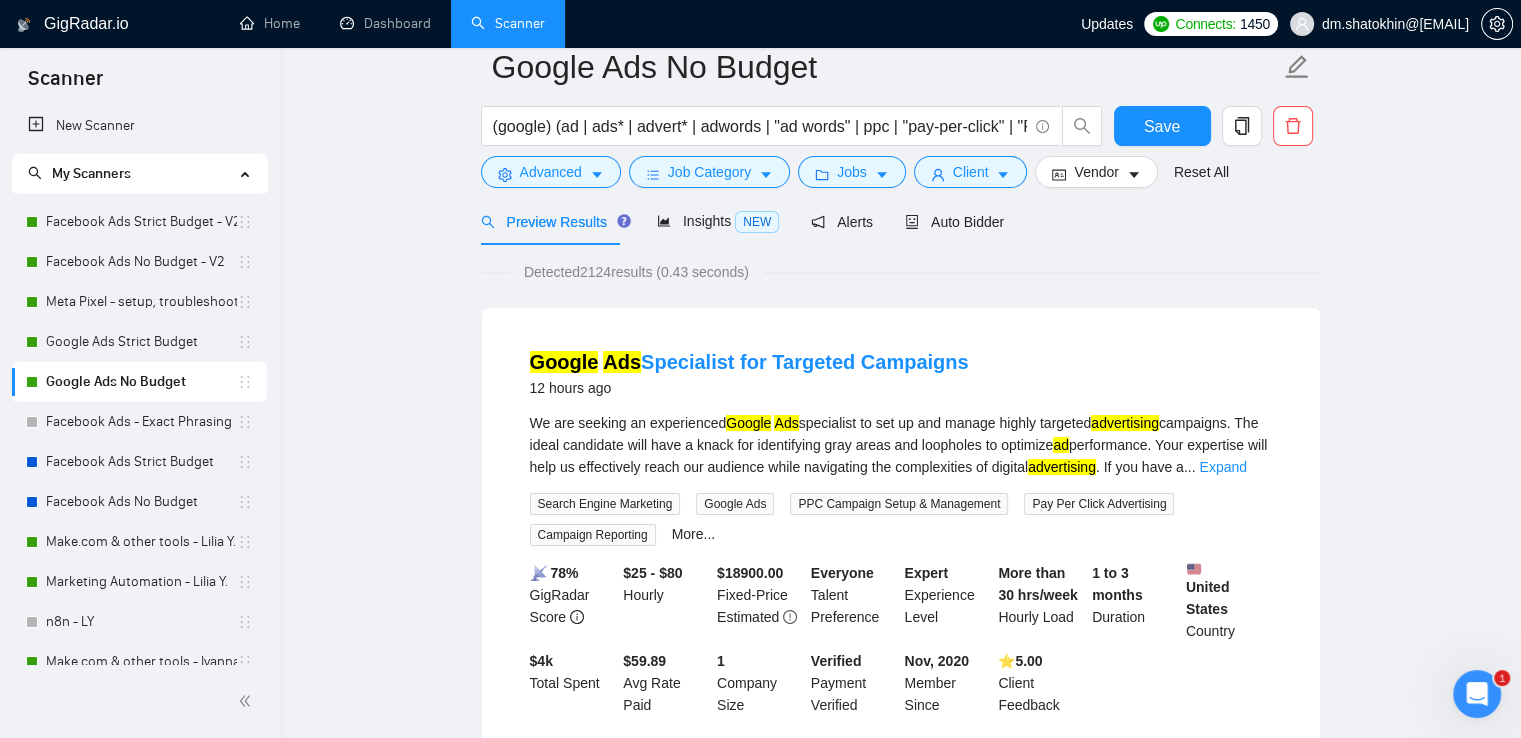 scroll, scrollTop: 0, scrollLeft: 0, axis: both 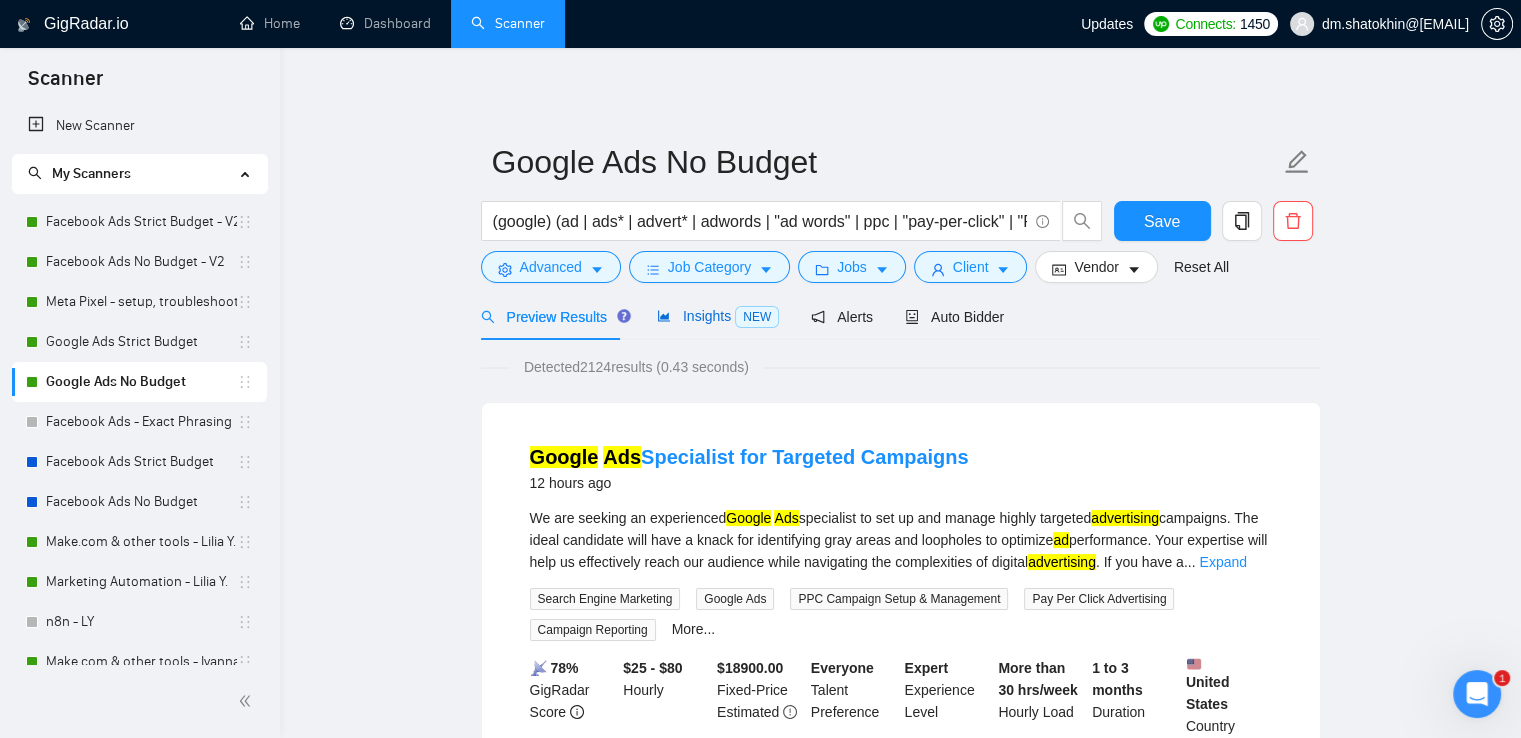 click on "Insights NEW" at bounding box center (718, 316) 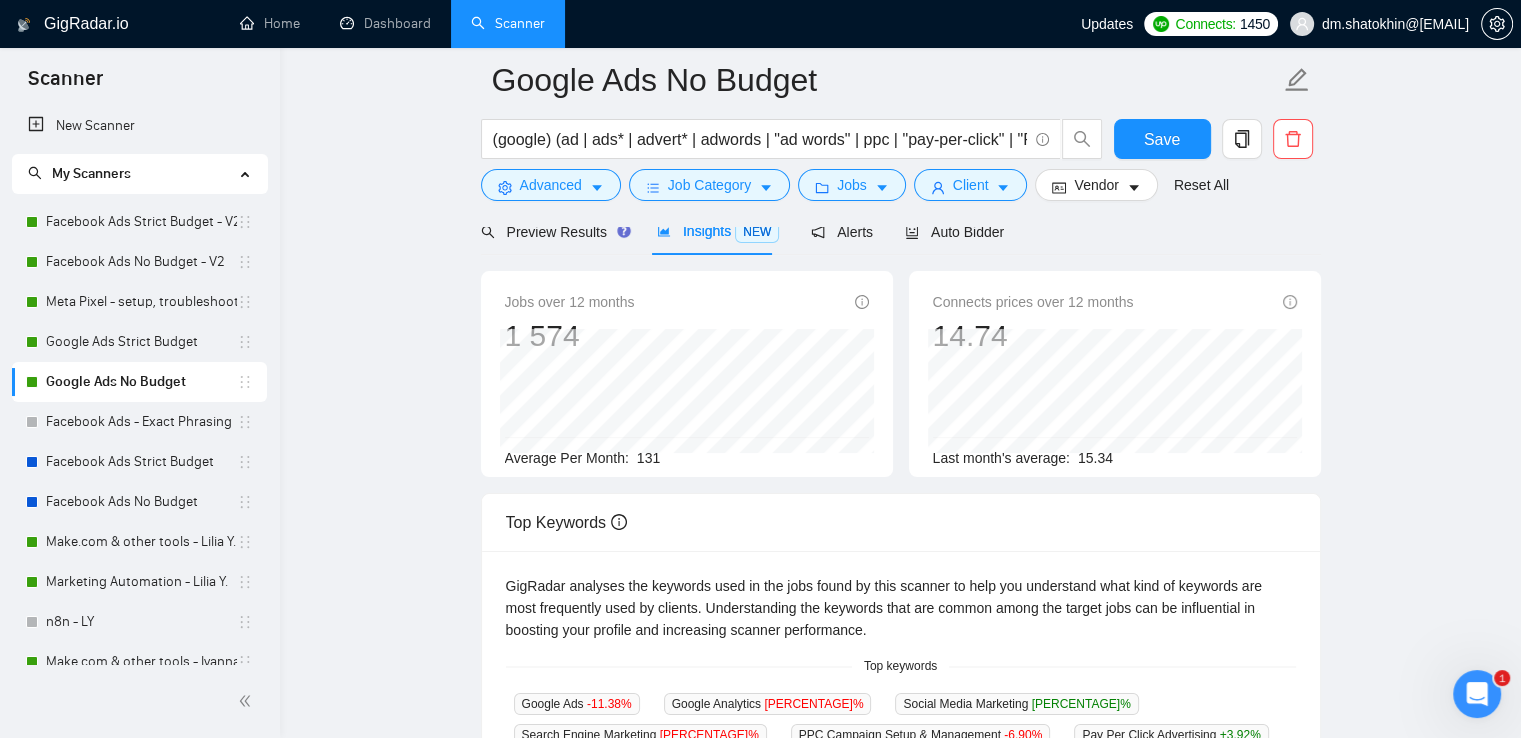 scroll, scrollTop: 100, scrollLeft: 0, axis: vertical 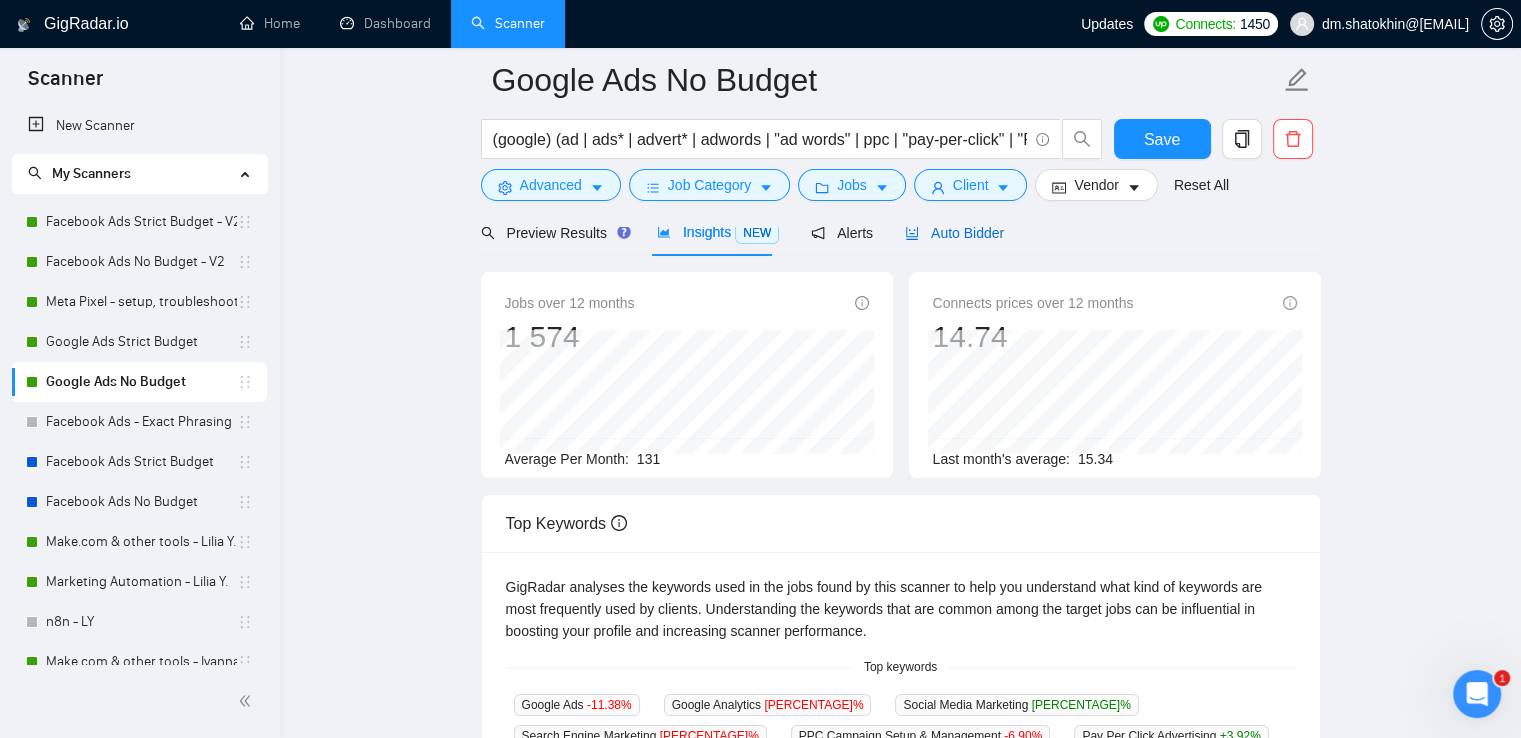 click on "Auto Bidder" at bounding box center [954, 233] 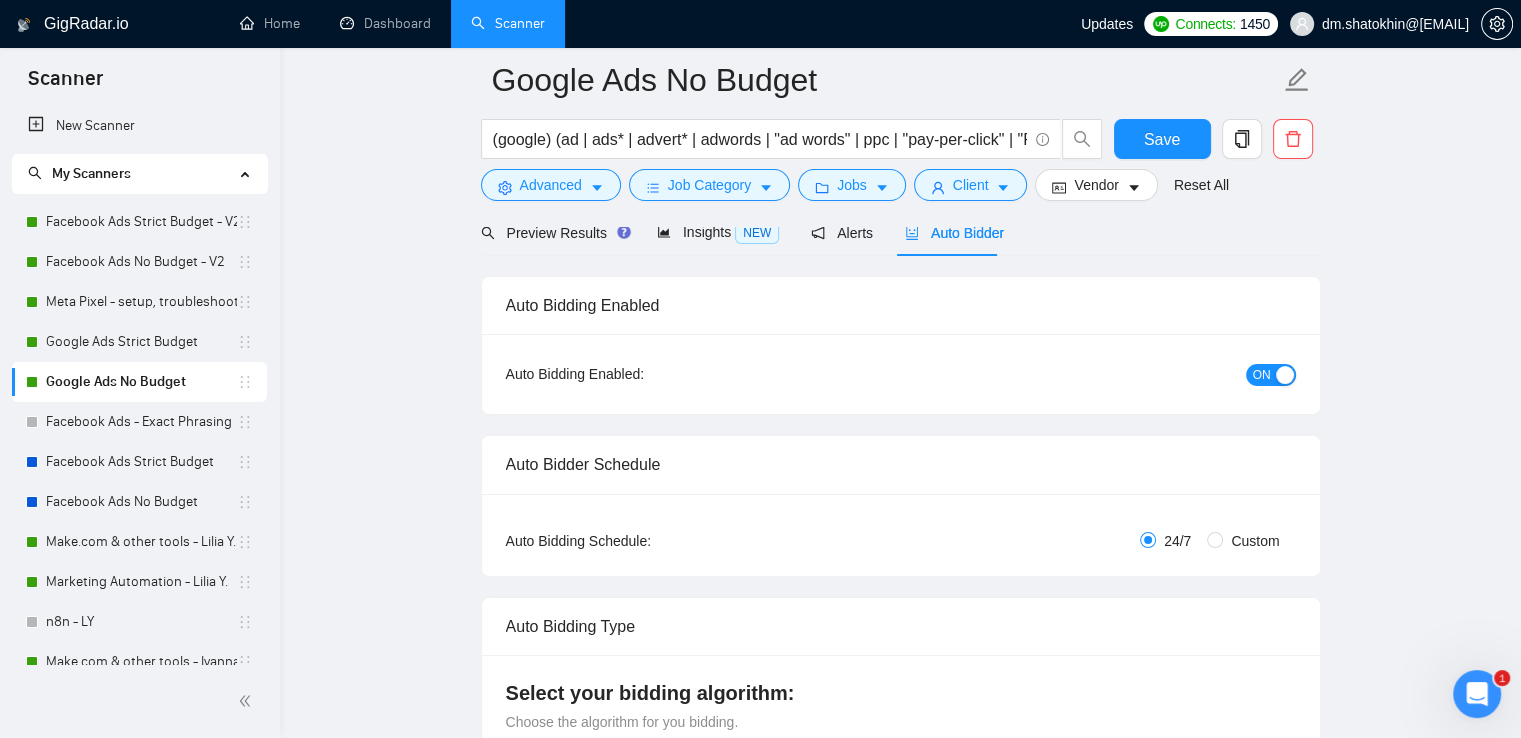 type 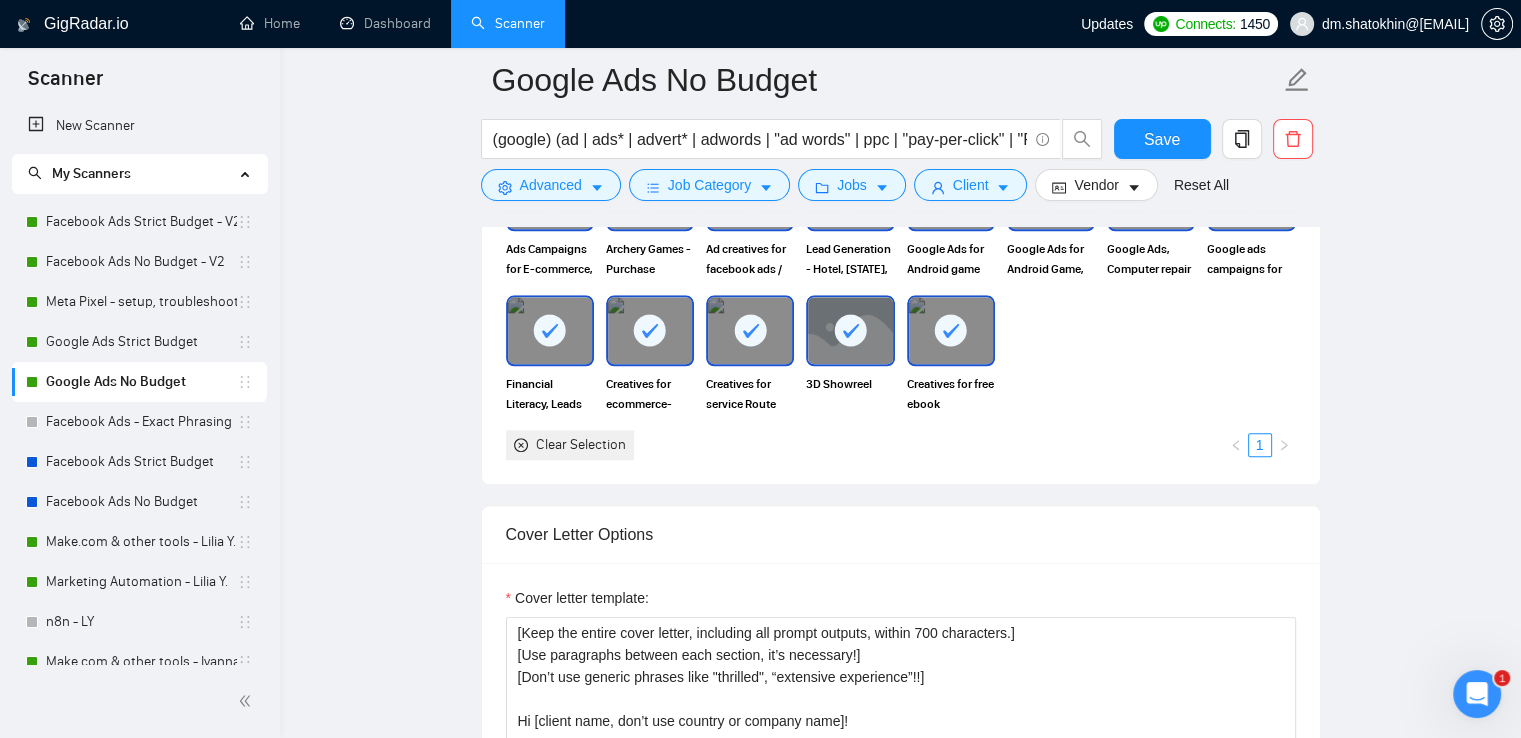 scroll, scrollTop: 1900, scrollLeft: 0, axis: vertical 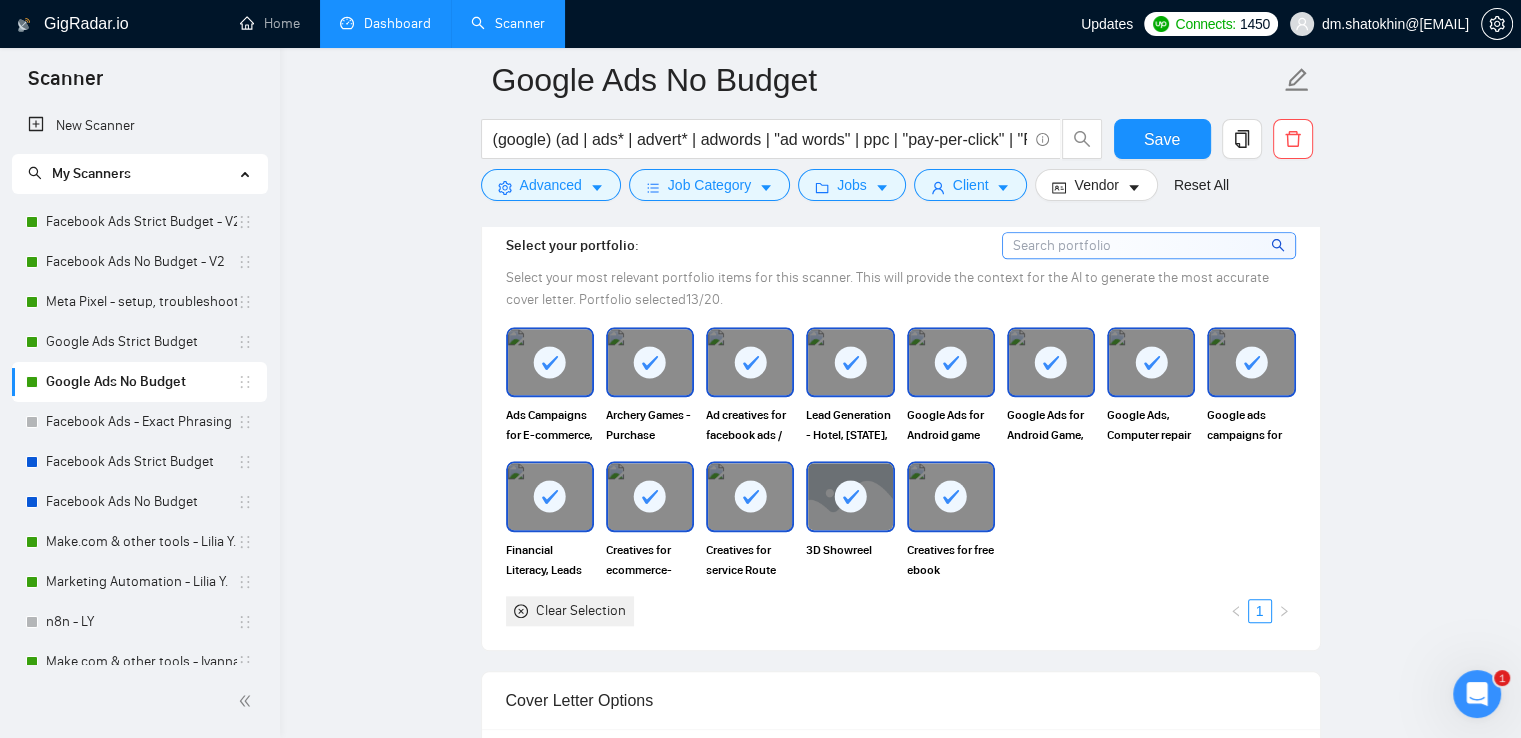 click on "Dashboard" at bounding box center (385, 23) 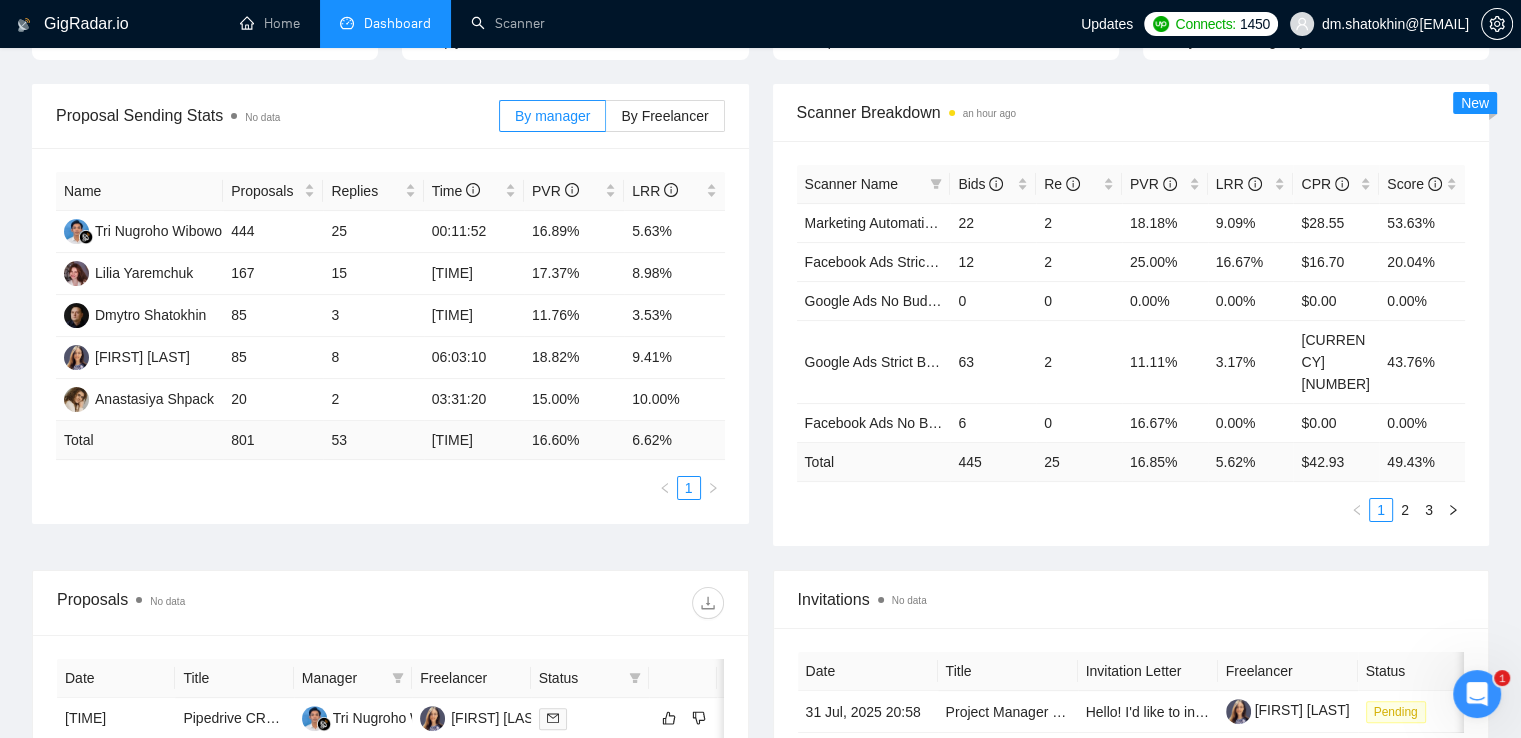 scroll, scrollTop: 0, scrollLeft: 0, axis: both 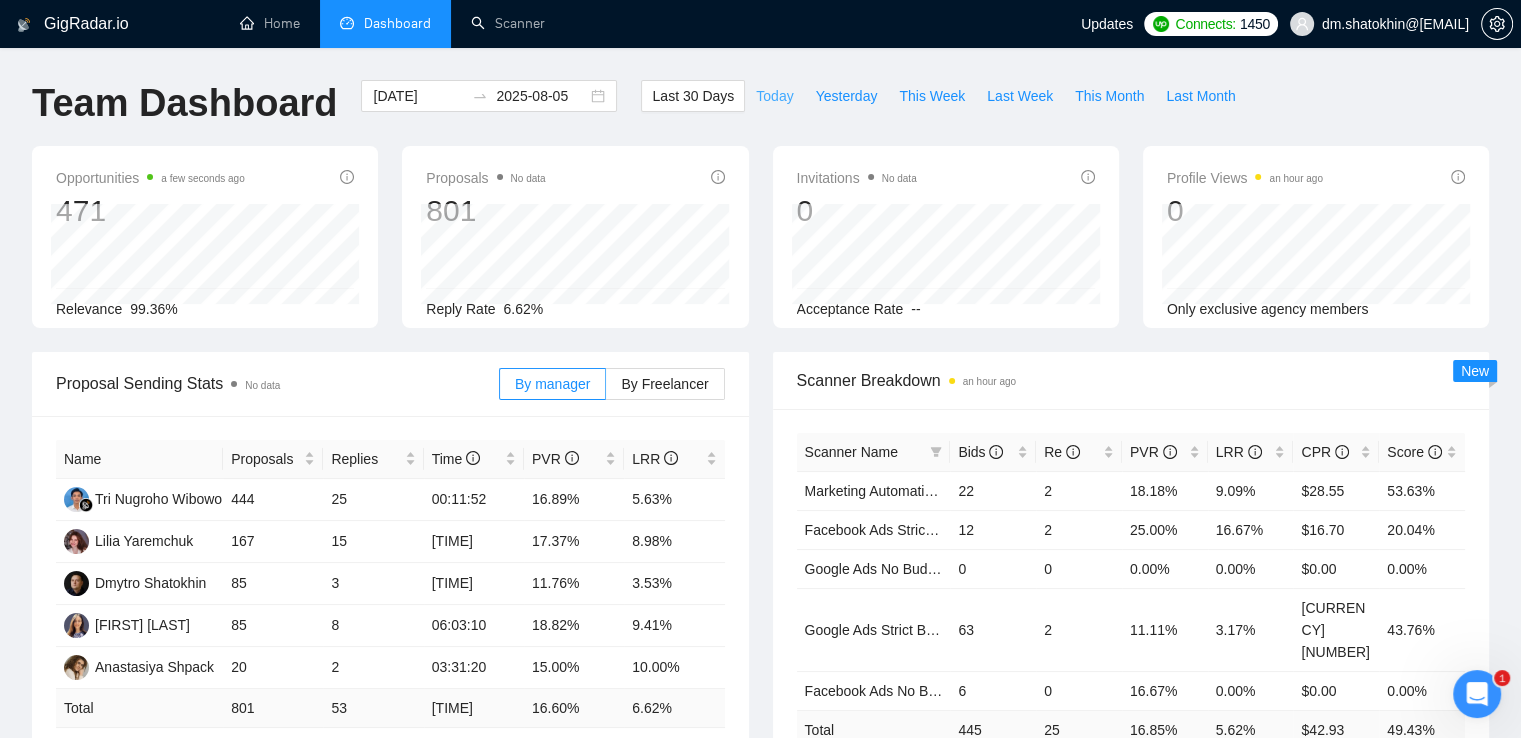 click on "Today" at bounding box center [774, 96] 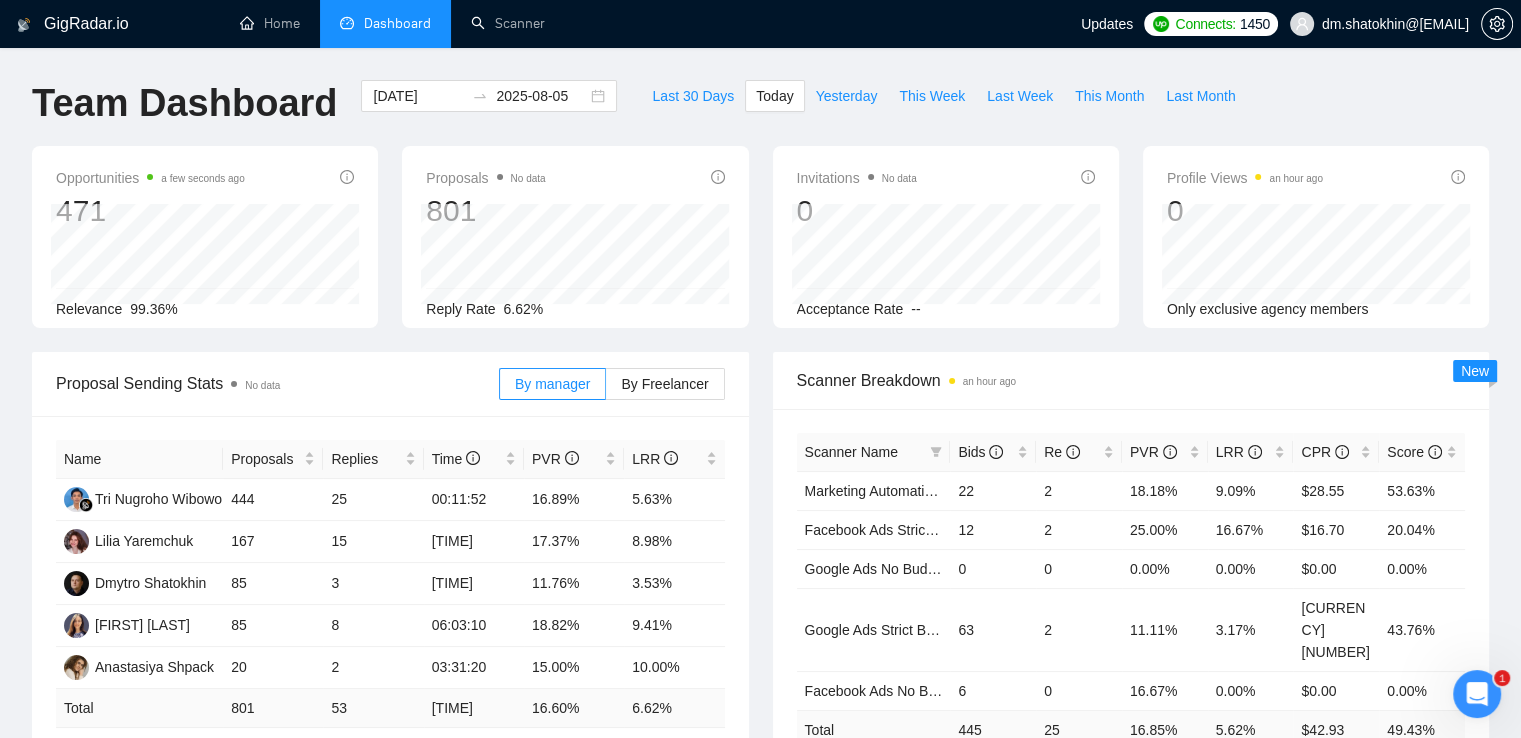 type on "2025-08-05" 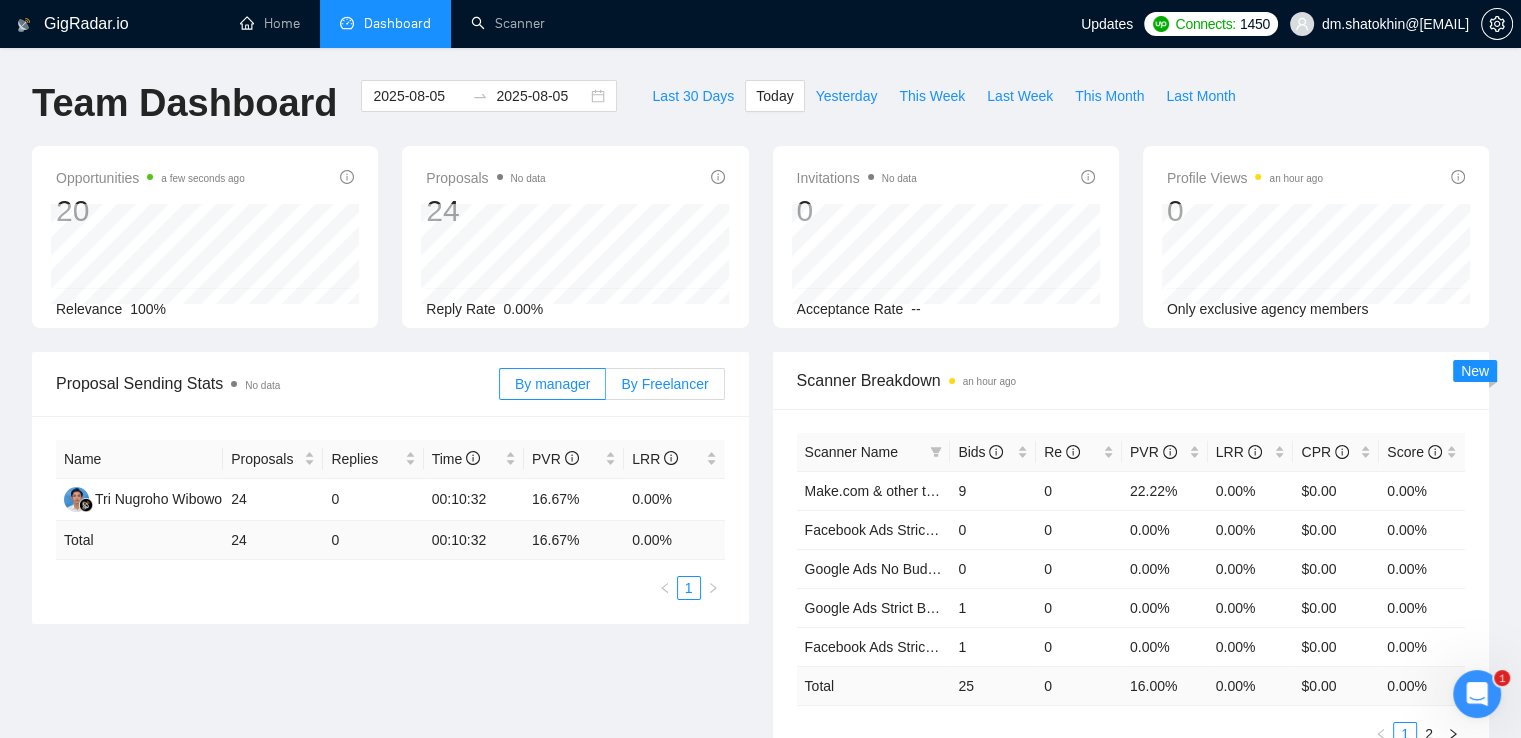 click on "By Freelancer" at bounding box center (664, 384) 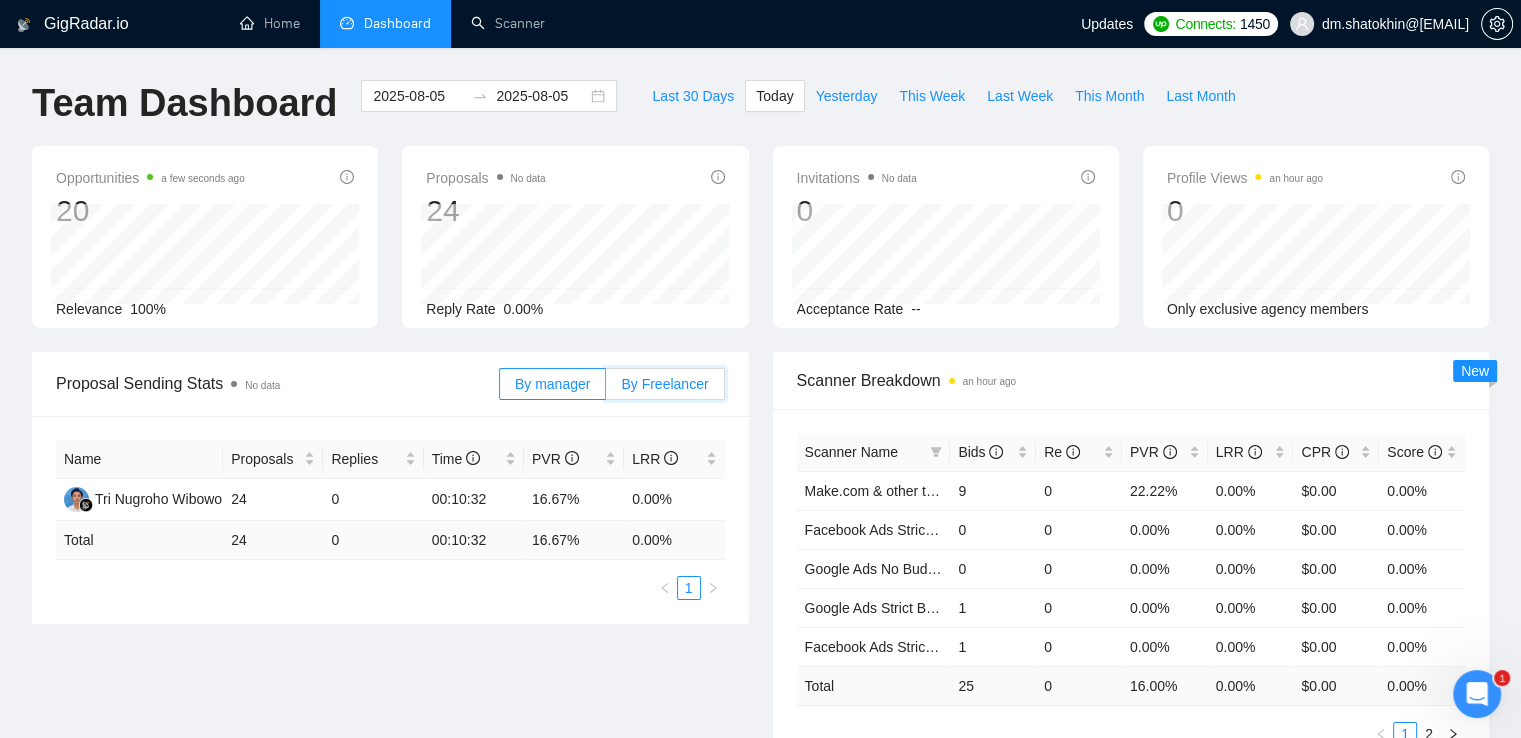 click on "By Freelancer" at bounding box center [606, 389] 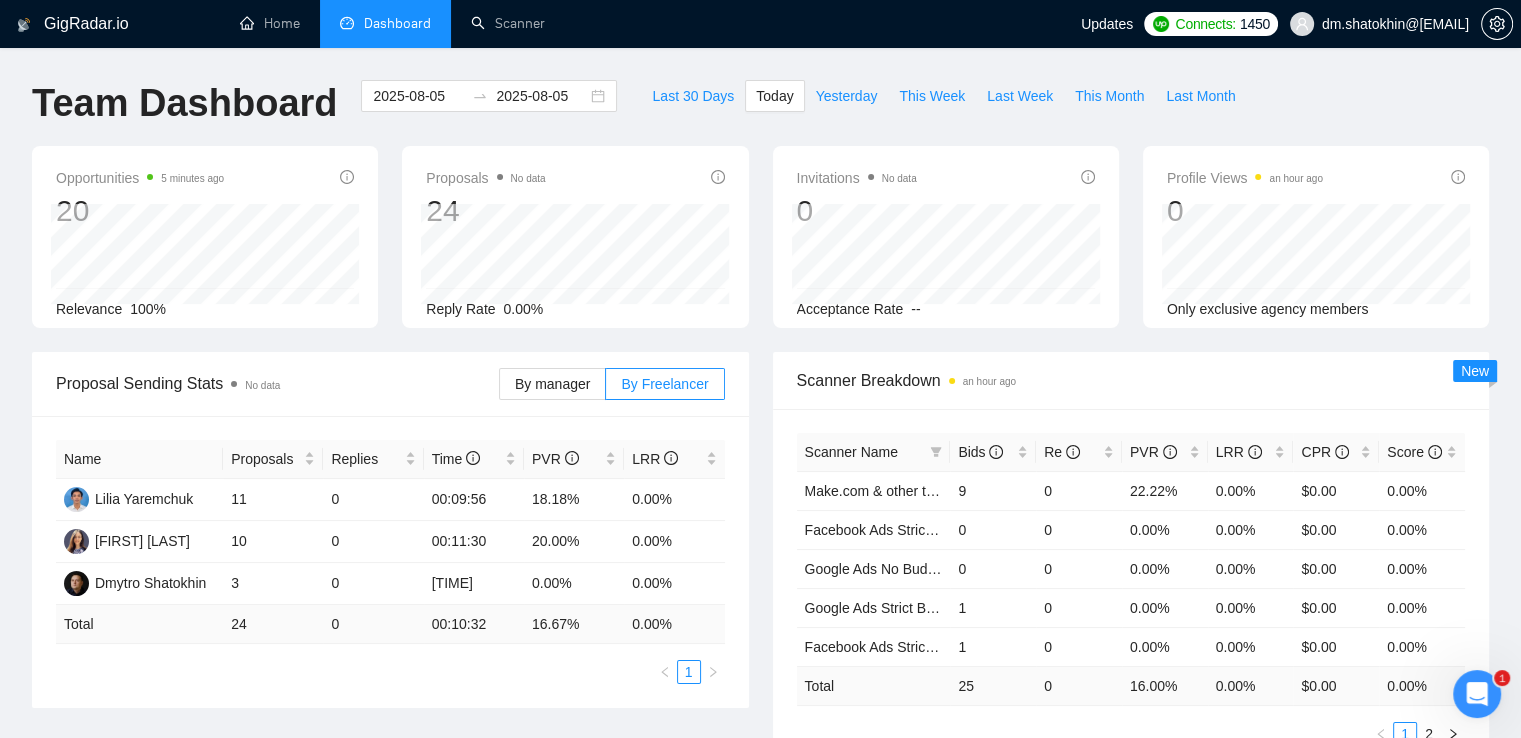 click 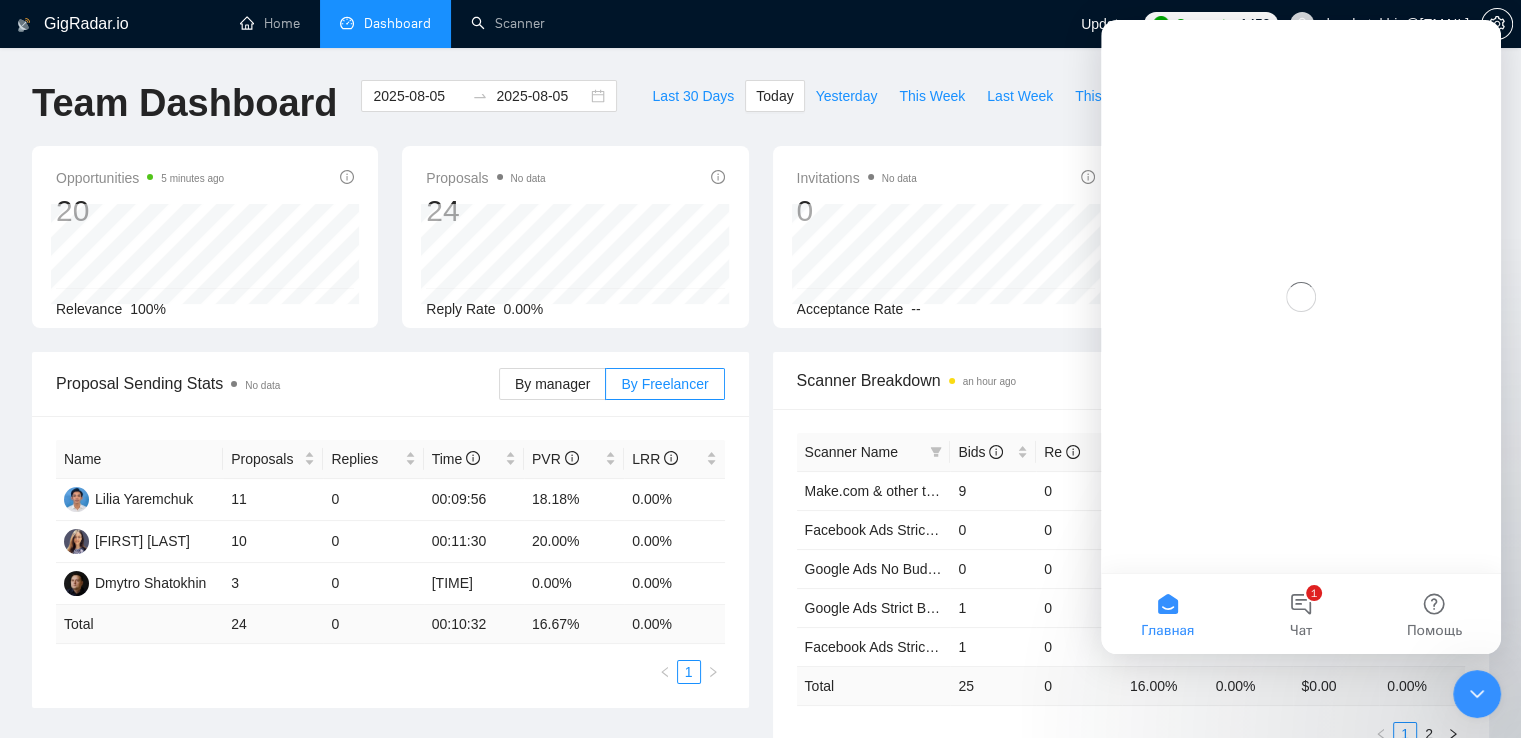 scroll, scrollTop: 0, scrollLeft: 0, axis: both 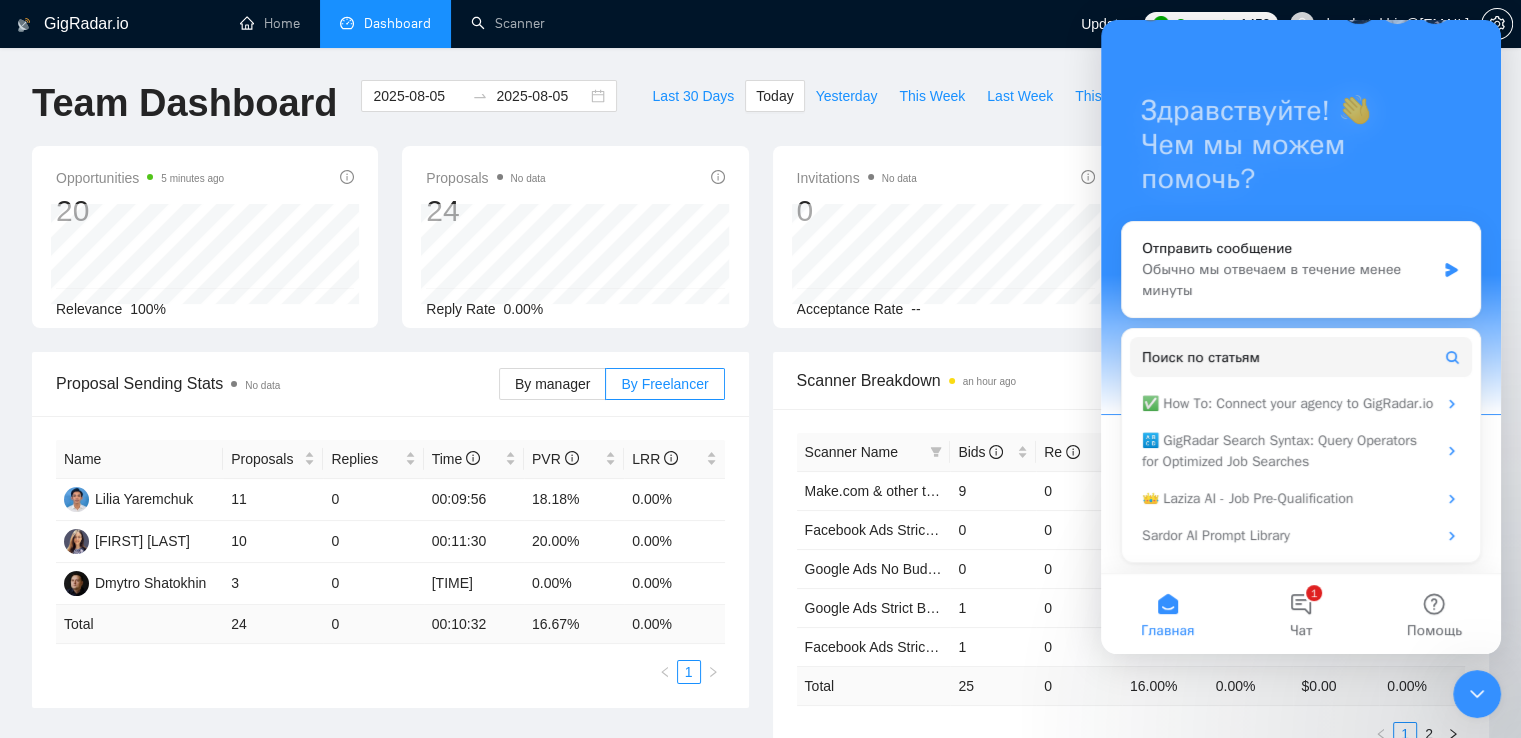 click on "GigRadar.io Home Dashboard Scanner Updates  Connects: 1450 dm.shatokhin@[EMAIL] Team Dashboard [DATE] [DATE] Last 30 Days Today Yesterday This Week Last Week This Month Last Month Opportunities 5 minutes ago 20   Relevance 100% Proposals No data 24   [DATE]
Sent 24 Reply Rate 0.00% Invitations No data 0   Acceptance Rate -- Profile Views an hour ago 0   Only exclusive agency members Proposal Sending Stats No data By manager By Freelancer Name Proposals Replies Time   PVR   LRR   [FULL_NAME]  11 0 00:09:56 18.18% 0.00% [FULL_NAME] 10 0 00:11:30 20.00% 0.00% [FULL_NAME] 3 0 00:09:28 0.00% 0.00% Total 24 0 00:10:32 16.67 % 0.00 % 1 Scanner Breakdown an hour ago Scanner Name Bids   Re   PVR   LRR   CPR   Score   Make.com & other tools - [INITIAL]  9 0 22.22% 0.00% $0.00 0.00% Facebook Ads Strict Budget 0 0 0.00% 0.00% $0.00 0.00% Google Ads No Budget 0 0 0.00% 0.00% $0.00 0.00% Google Ads Strict Budget 1 0 0.00% 0.00% $0.00 0.00% Facebook Ads Strict Budget - V2 1 0 0.00%" at bounding box center [760, 821] 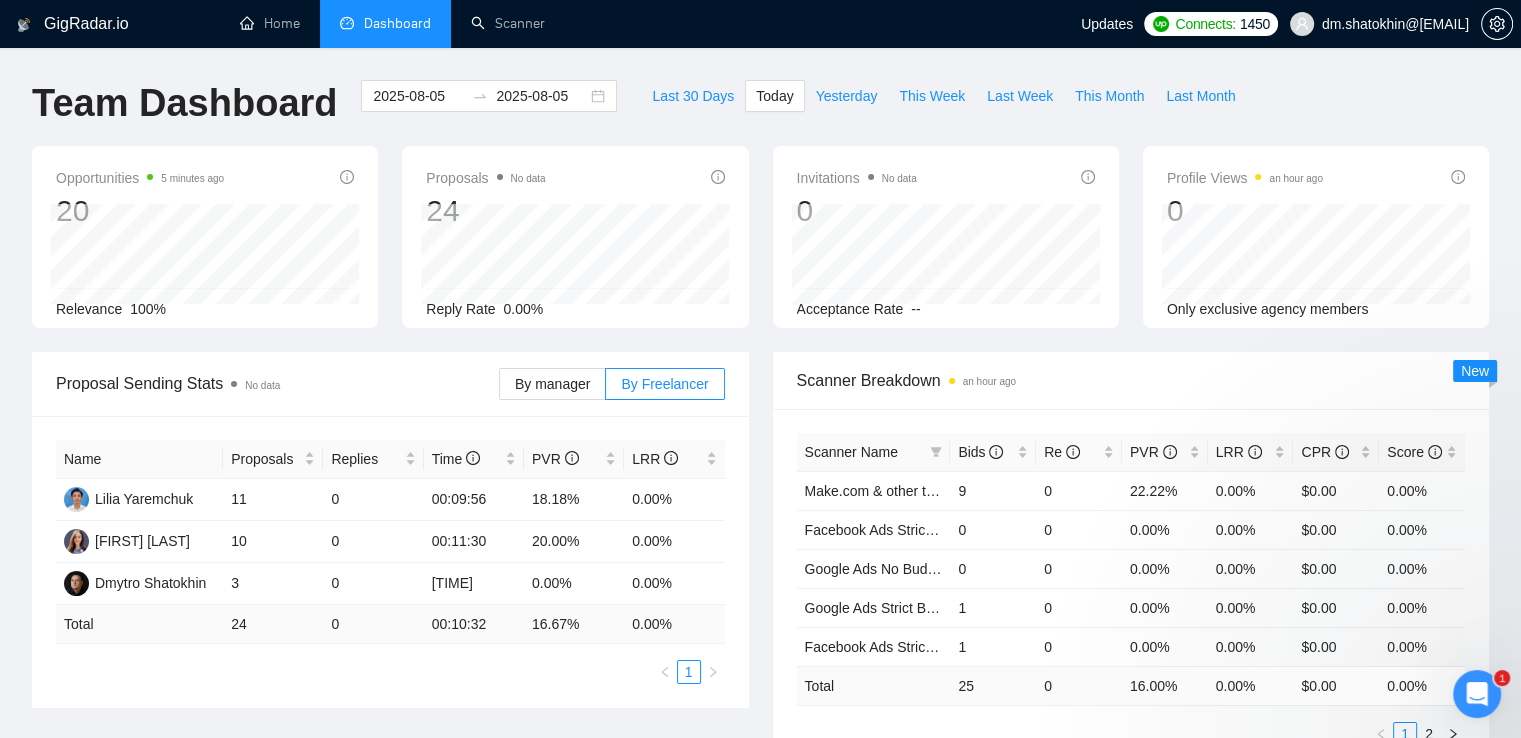 scroll, scrollTop: 0, scrollLeft: 0, axis: both 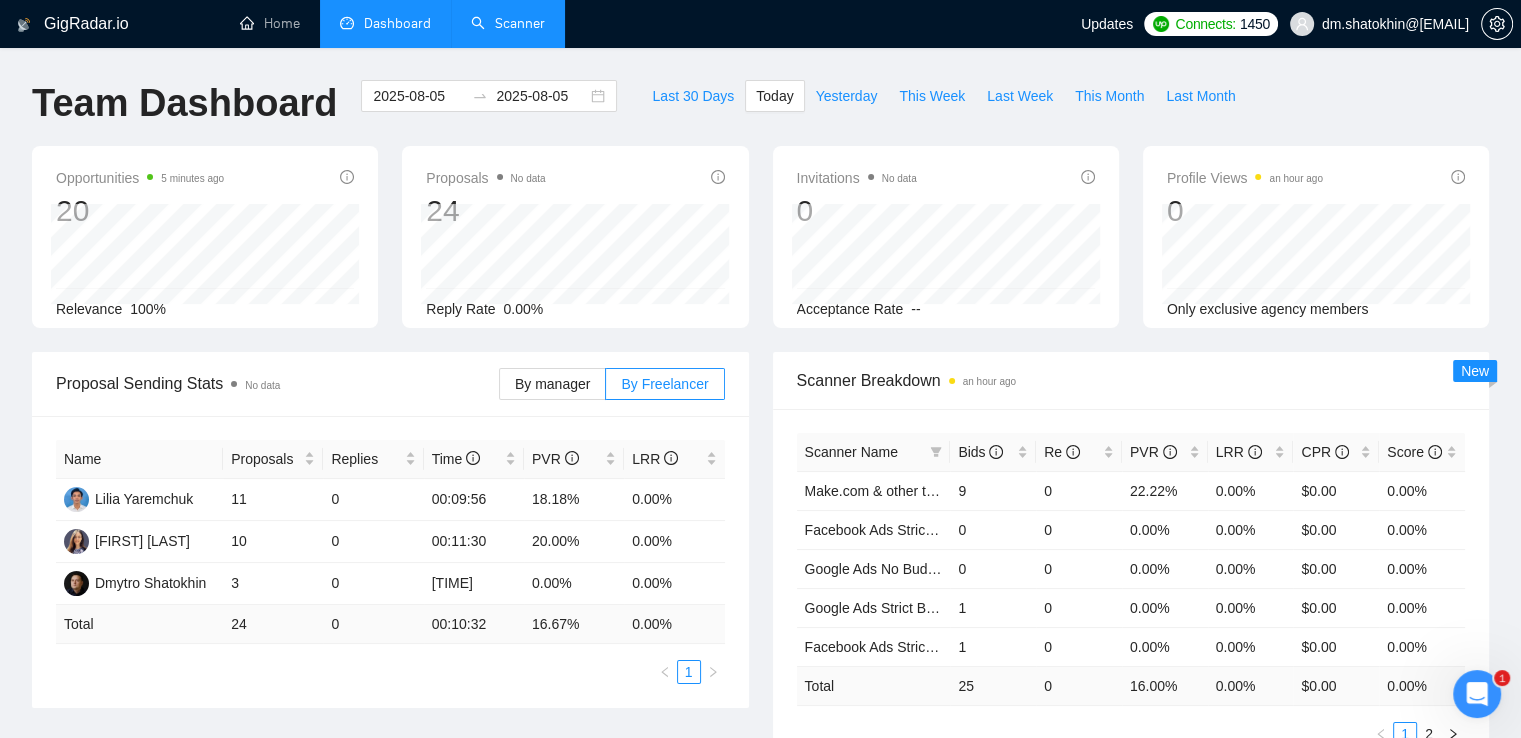 click on "Scanner" at bounding box center (508, 23) 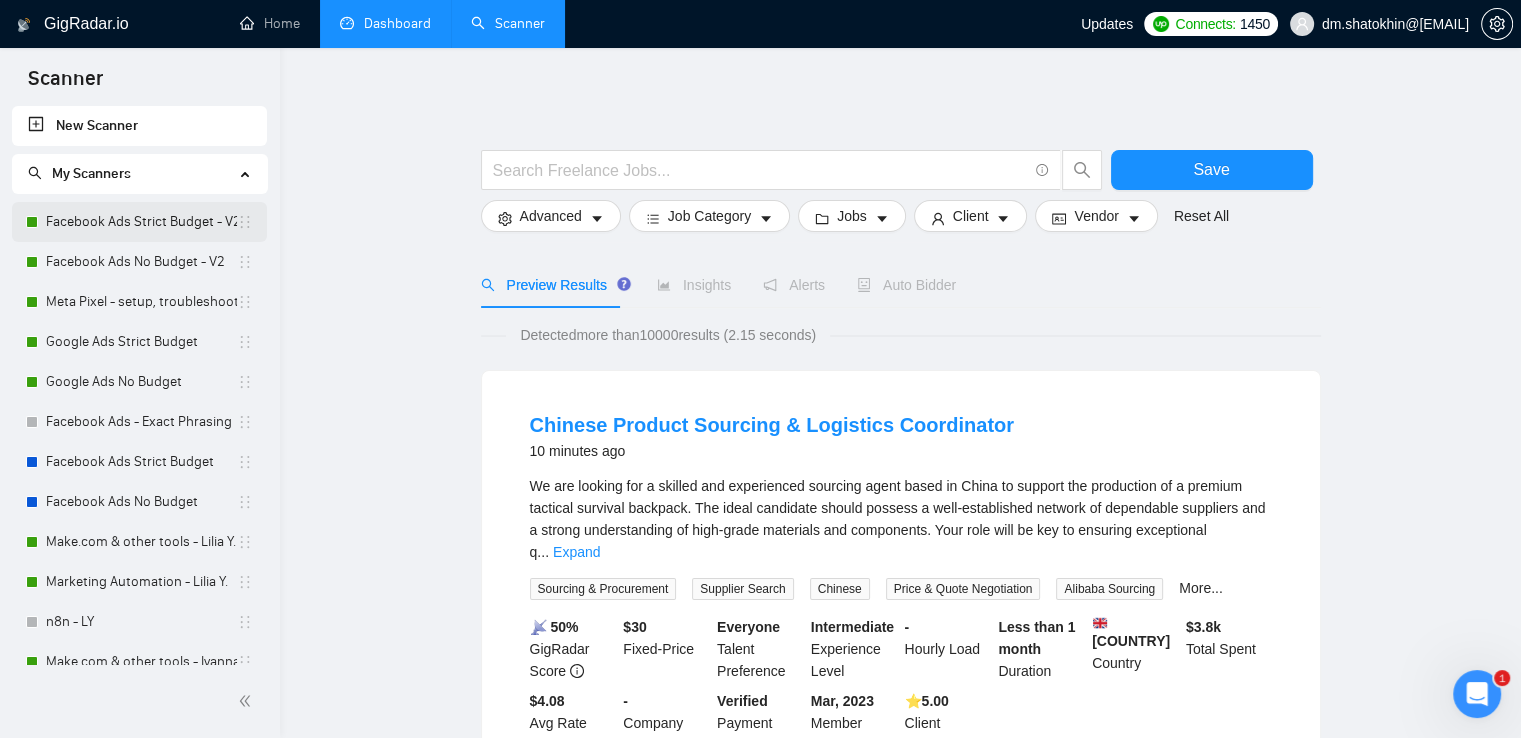 click on "Facebook Ads Strict Budget - V2" at bounding box center [141, 222] 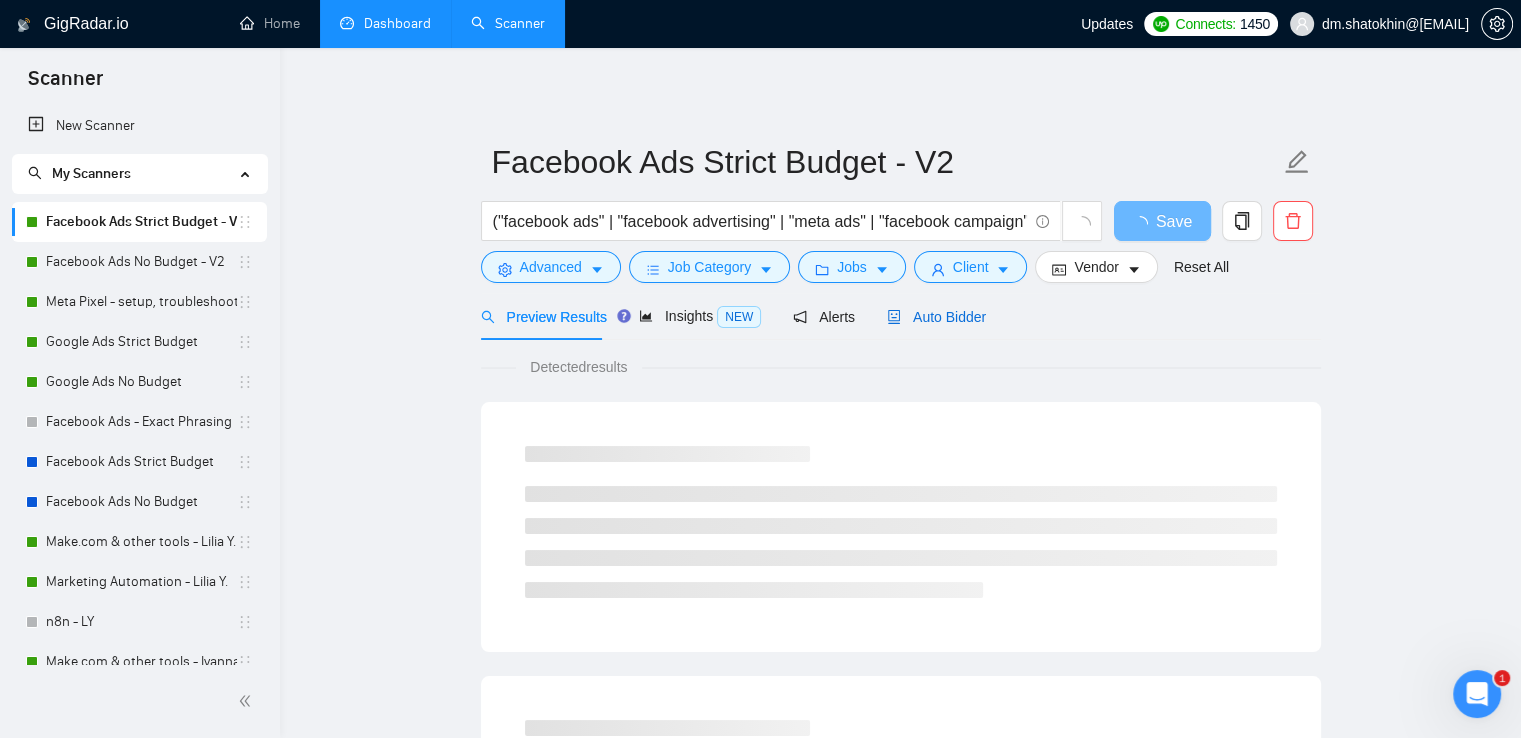 click on "Auto Bidder" at bounding box center [936, 317] 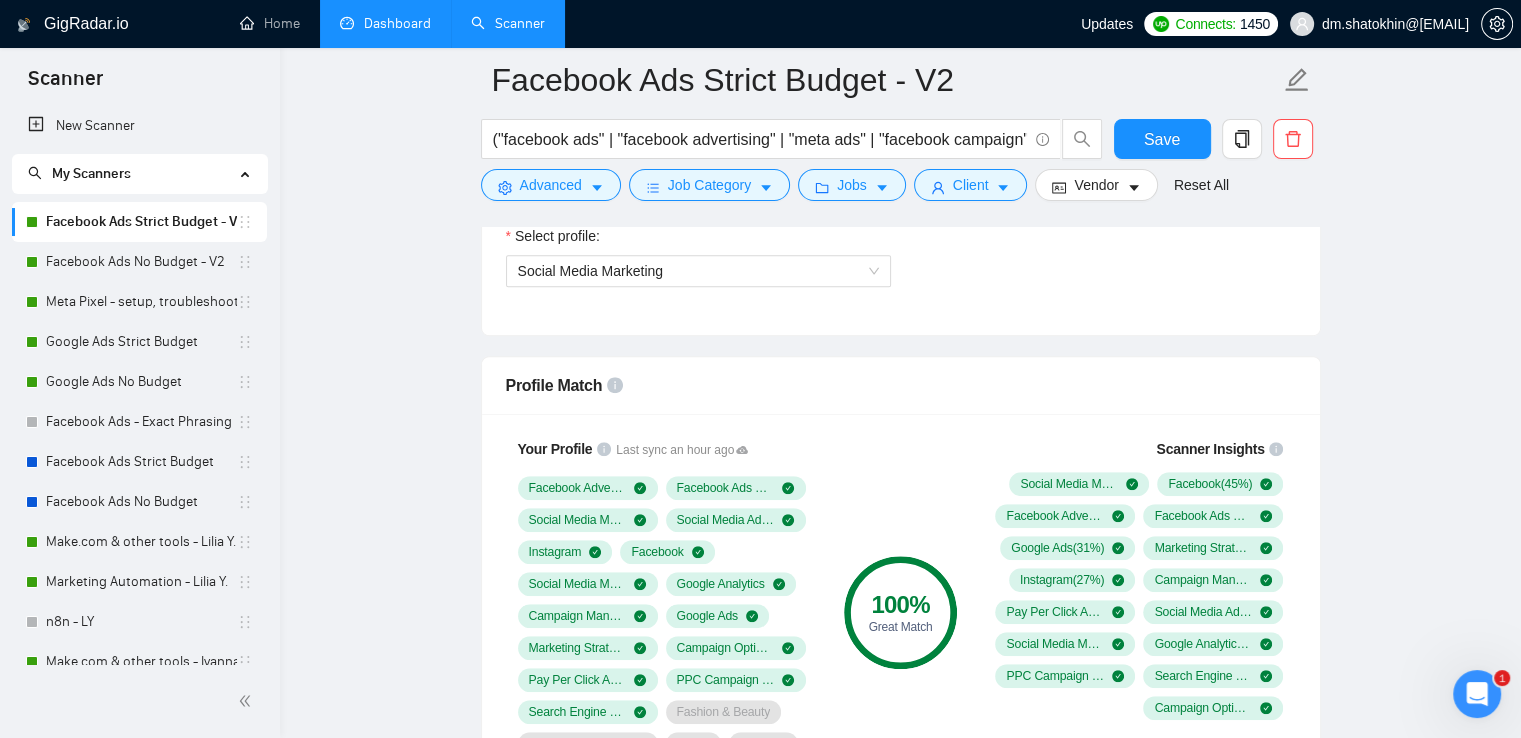 scroll, scrollTop: 1300, scrollLeft: 0, axis: vertical 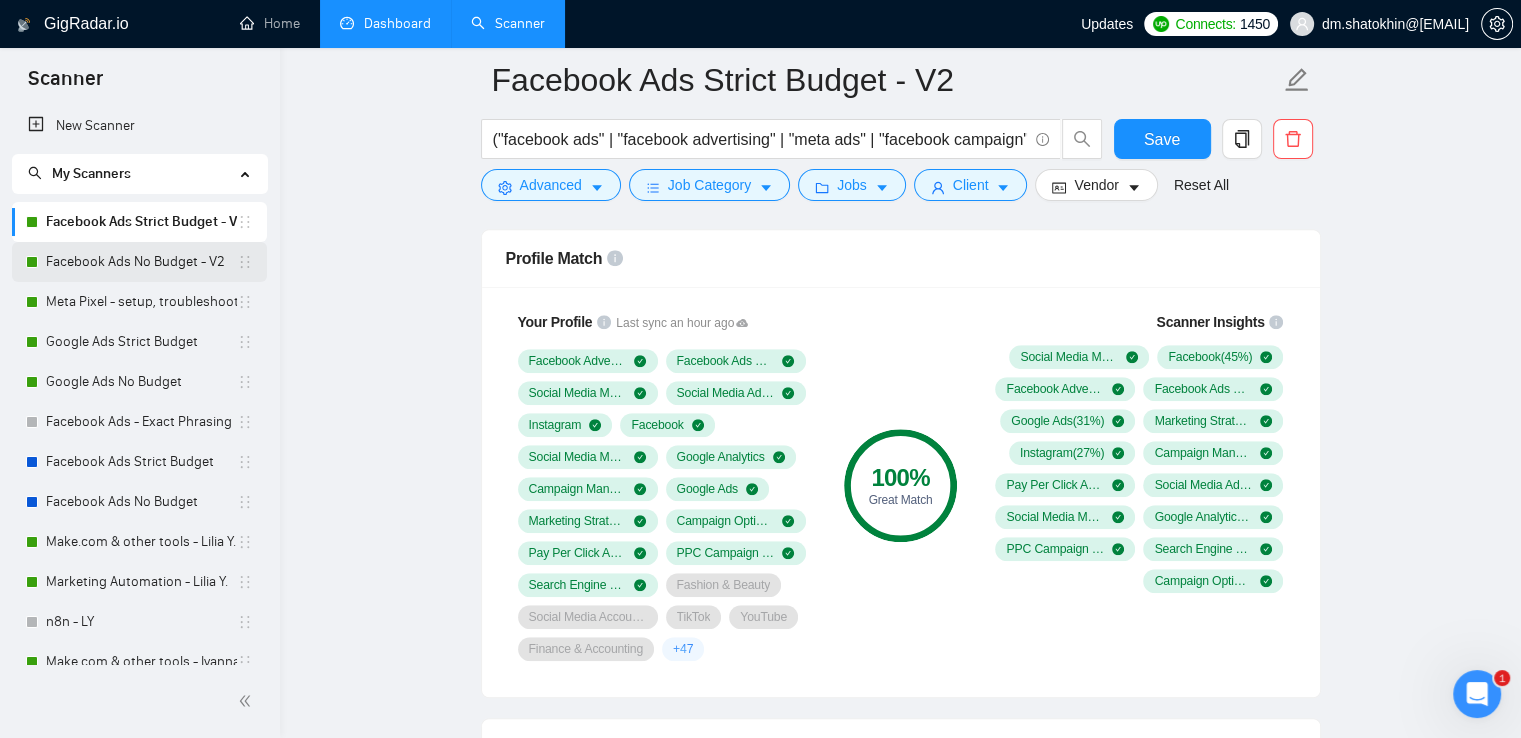 click on "Facebook Ads No Budget - V2" at bounding box center (141, 262) 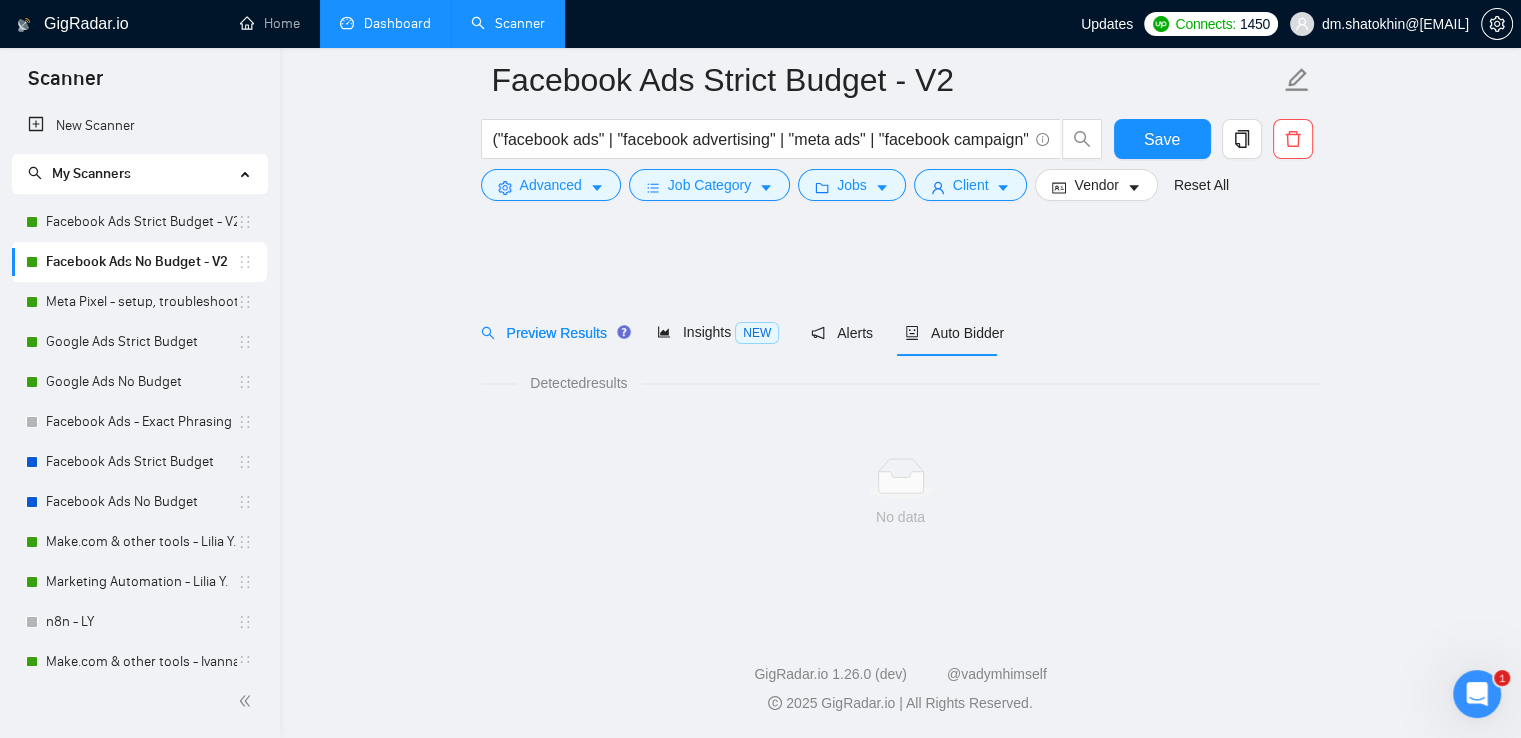 scroll, scrollTop: 0, scrollLeft: 0, axis: both 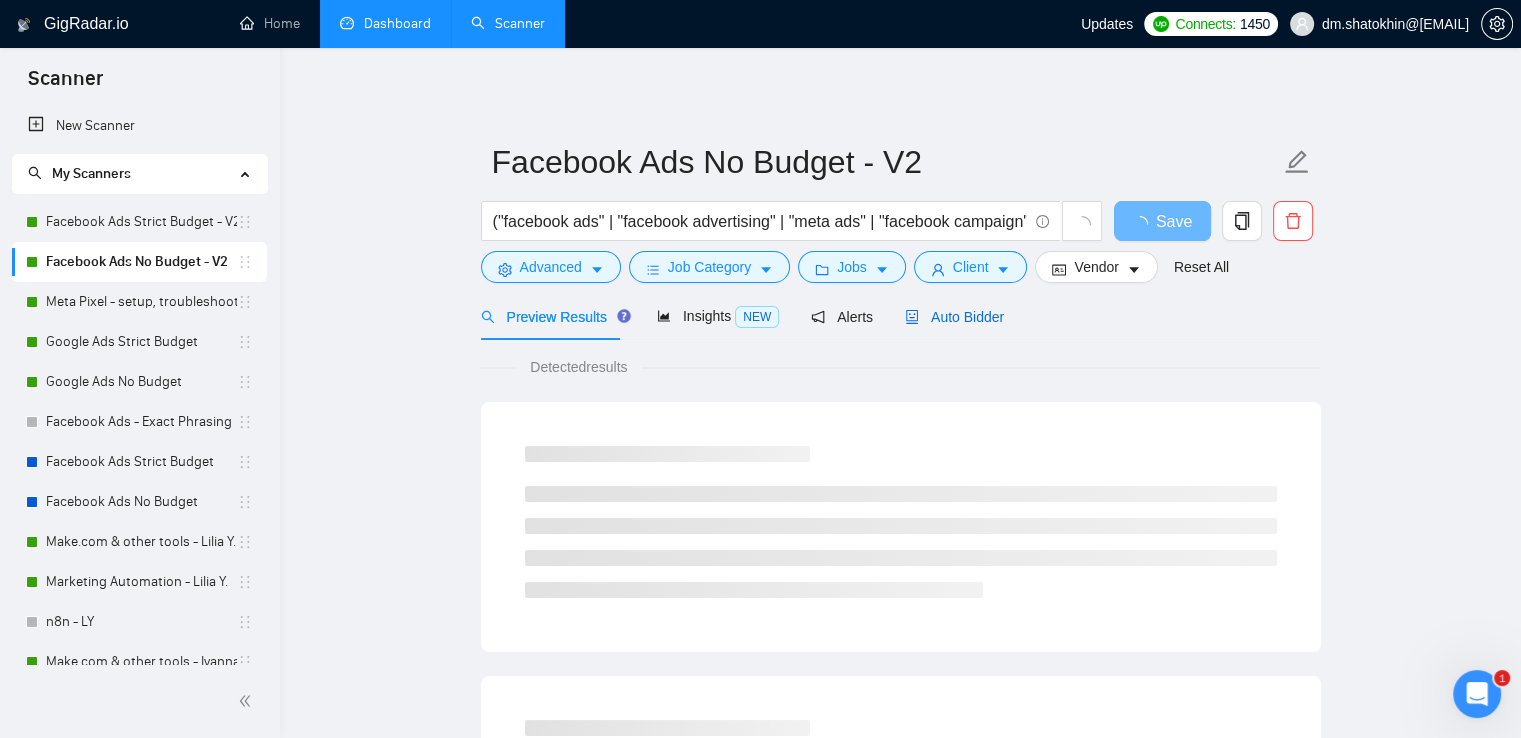 click on "Auto Bidder" at bounding box center (954, 317) 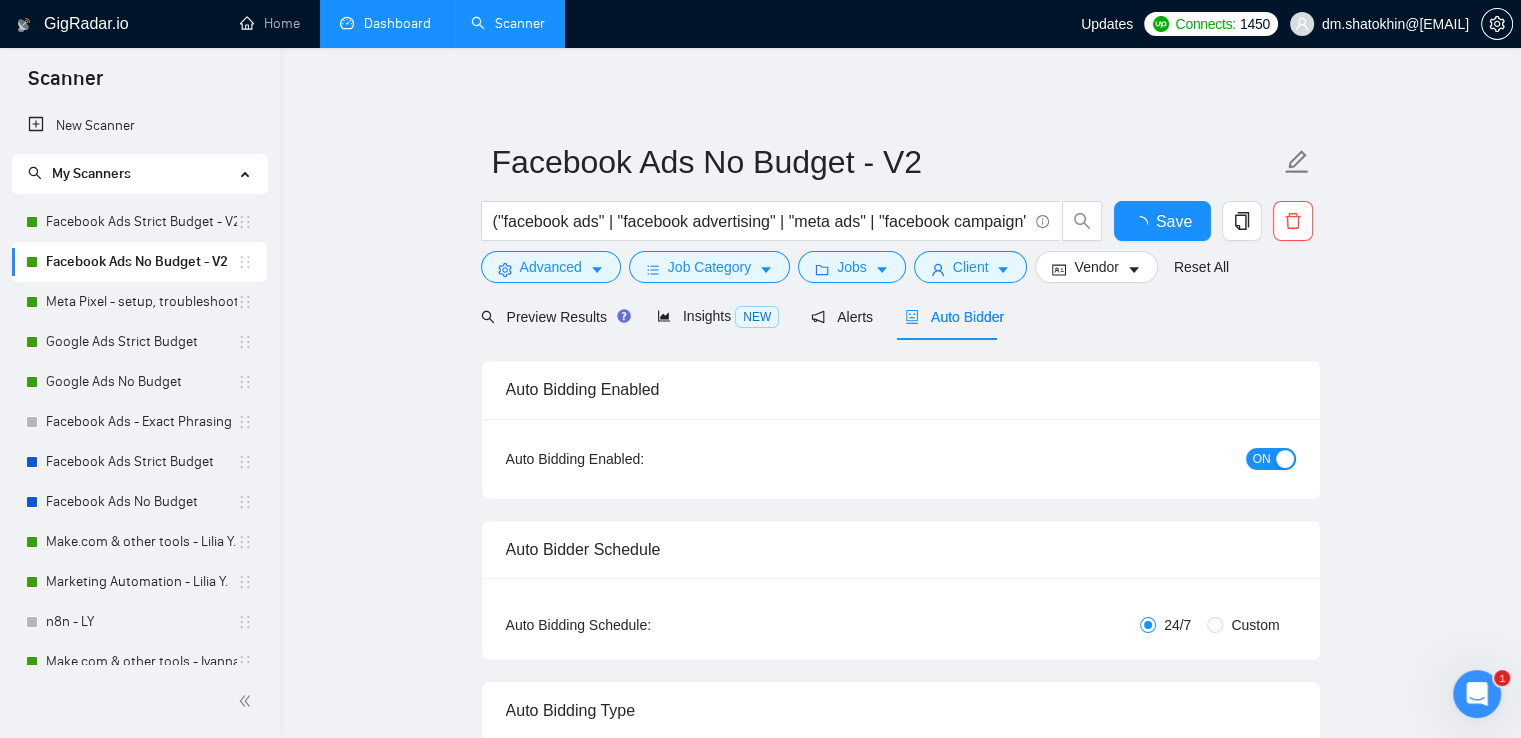type 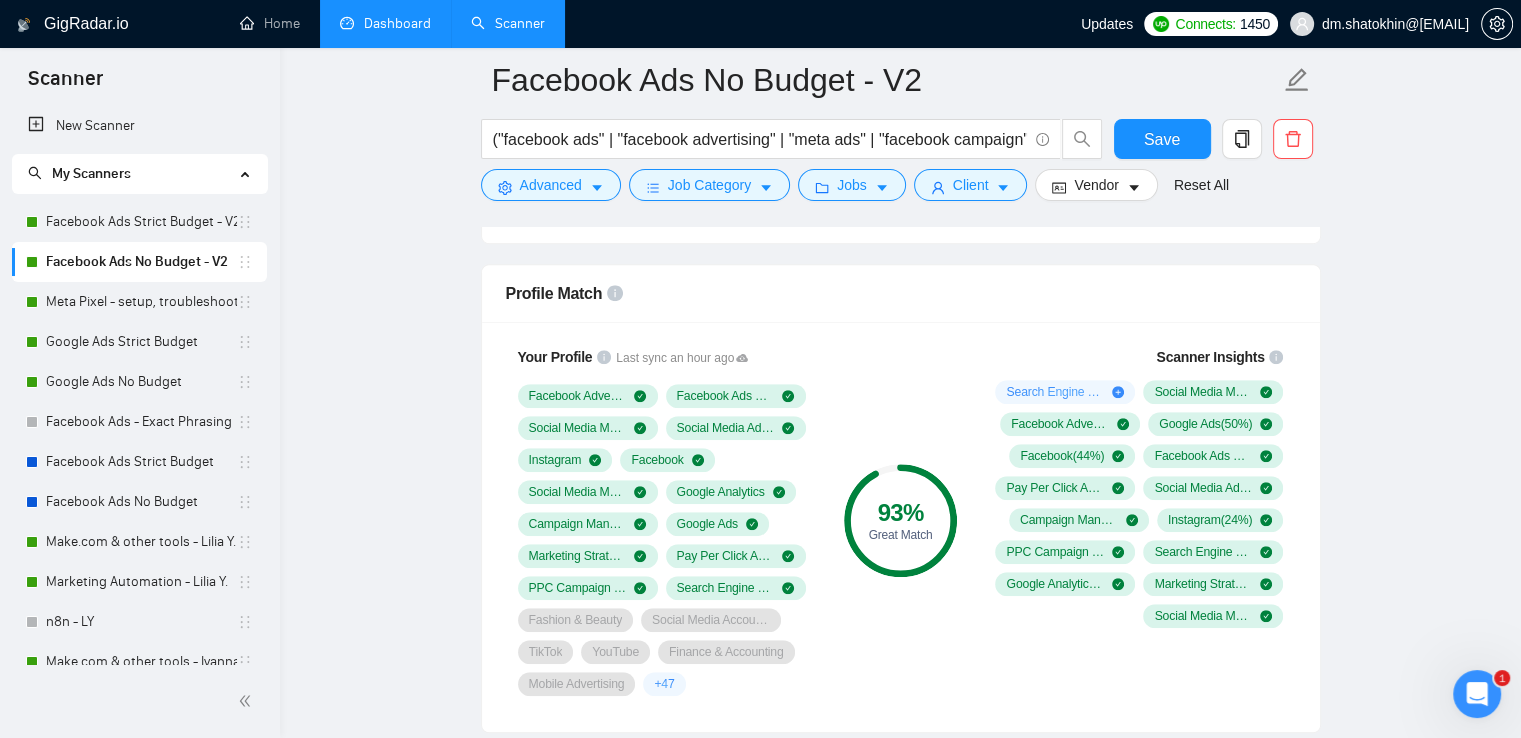 scroll, scrollTop: 1300, scrollLeft: 0, axis: vertical 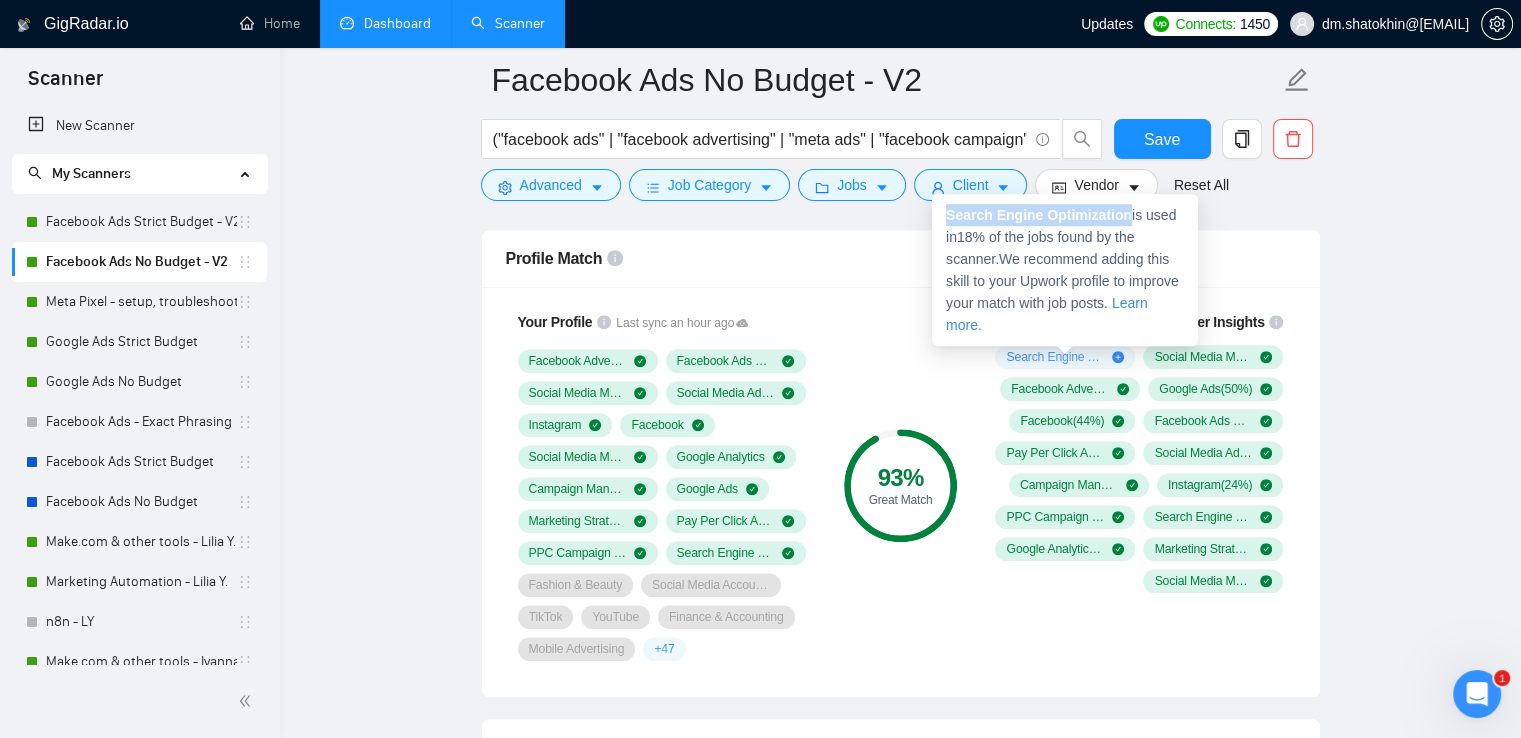drag, startPoint x: 948, startPoint y: 215, endPoint x: 1125, endPoint y: 219, distance: 177.0452 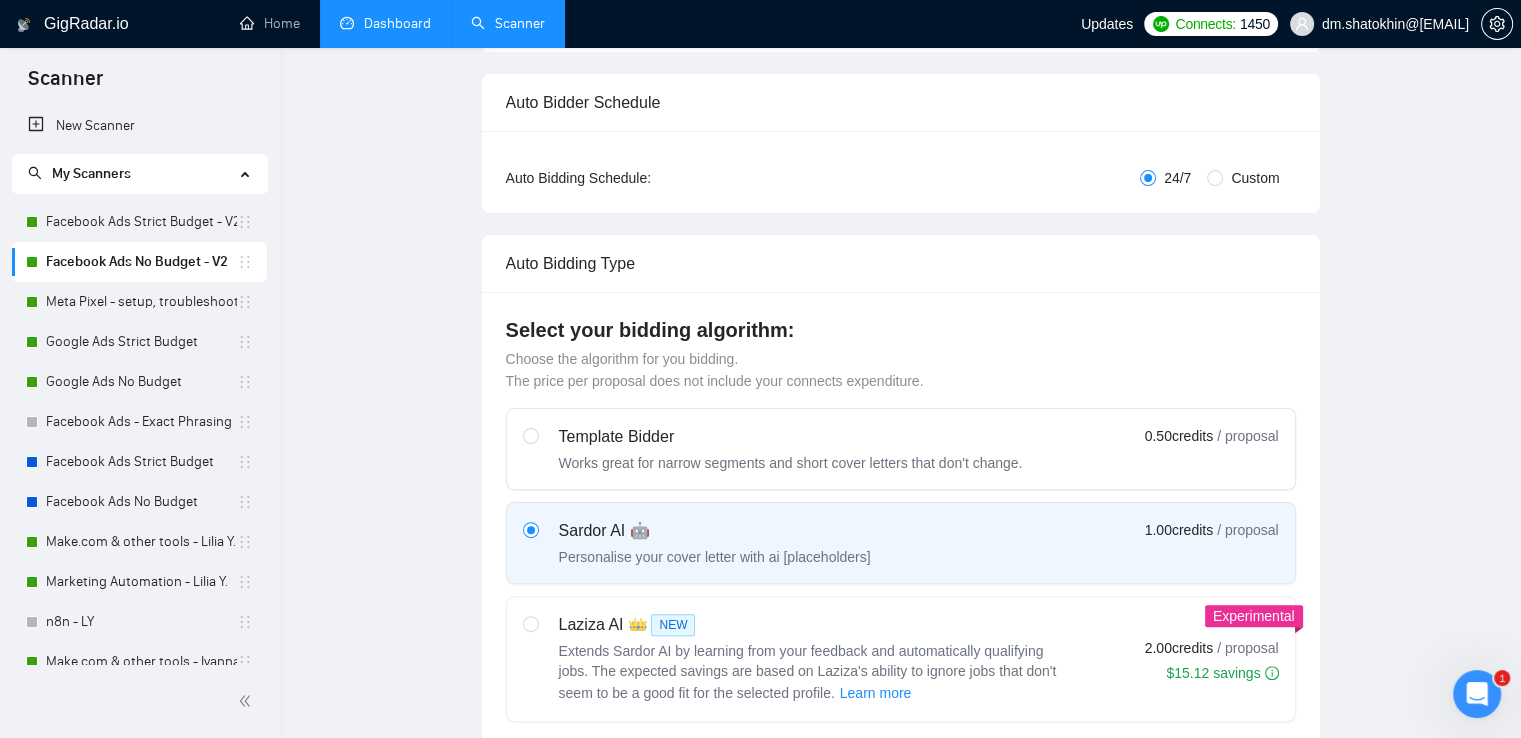 scroll, scrollTop: 0, scrollLeft: 0, axis: both 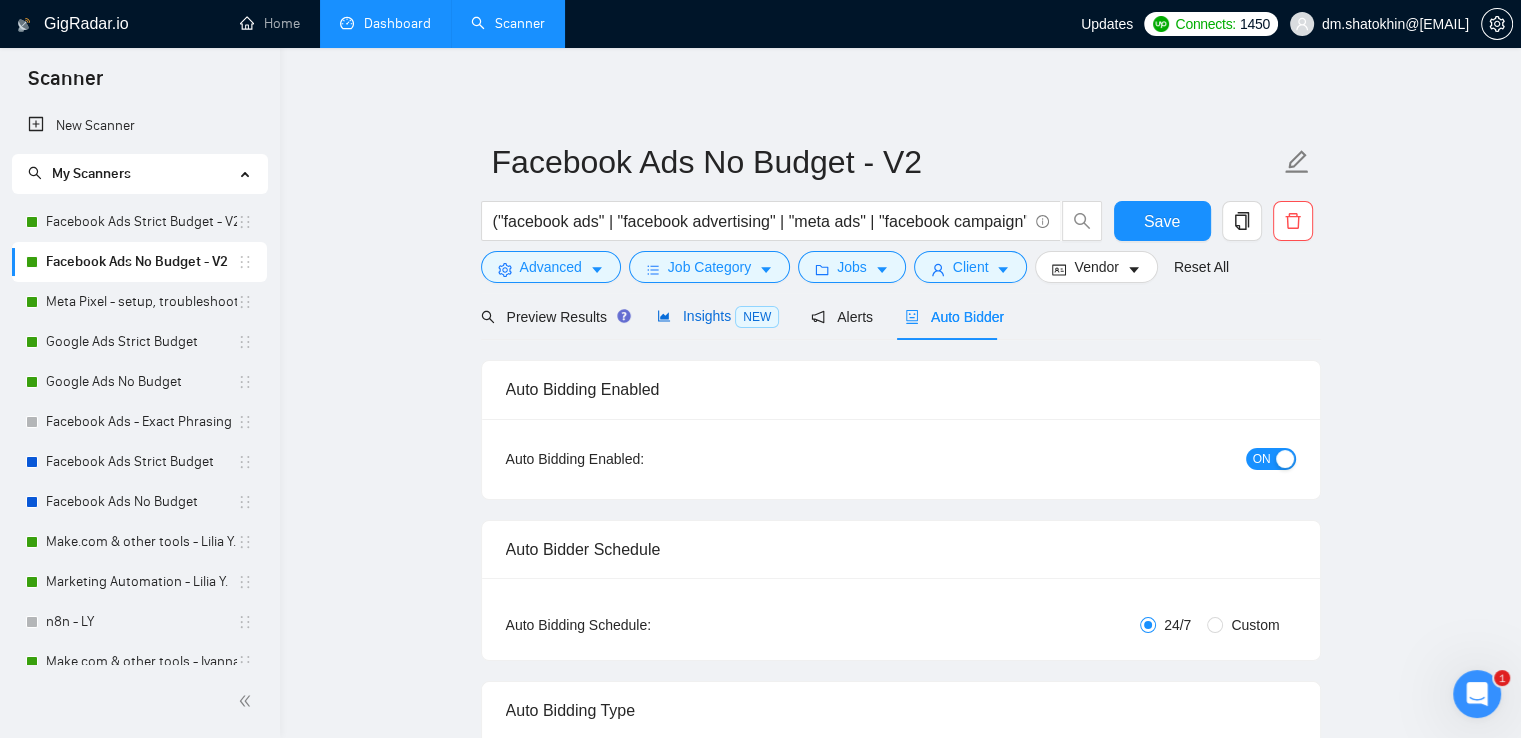 click on "Insights NEW" at bounding box center (718, 316) 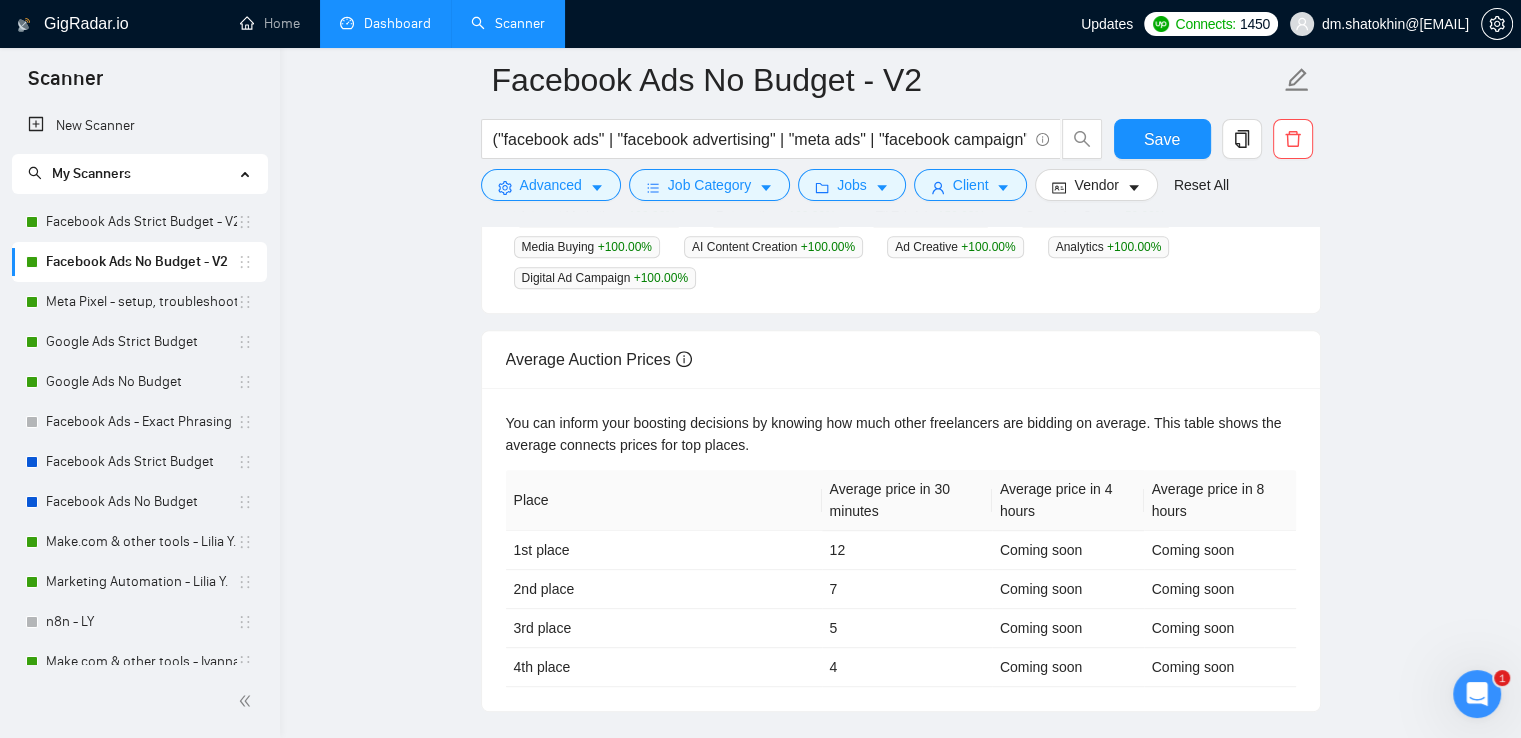 scroll, scrollTop: 800, scrollLeft: 0, axis: vertical 